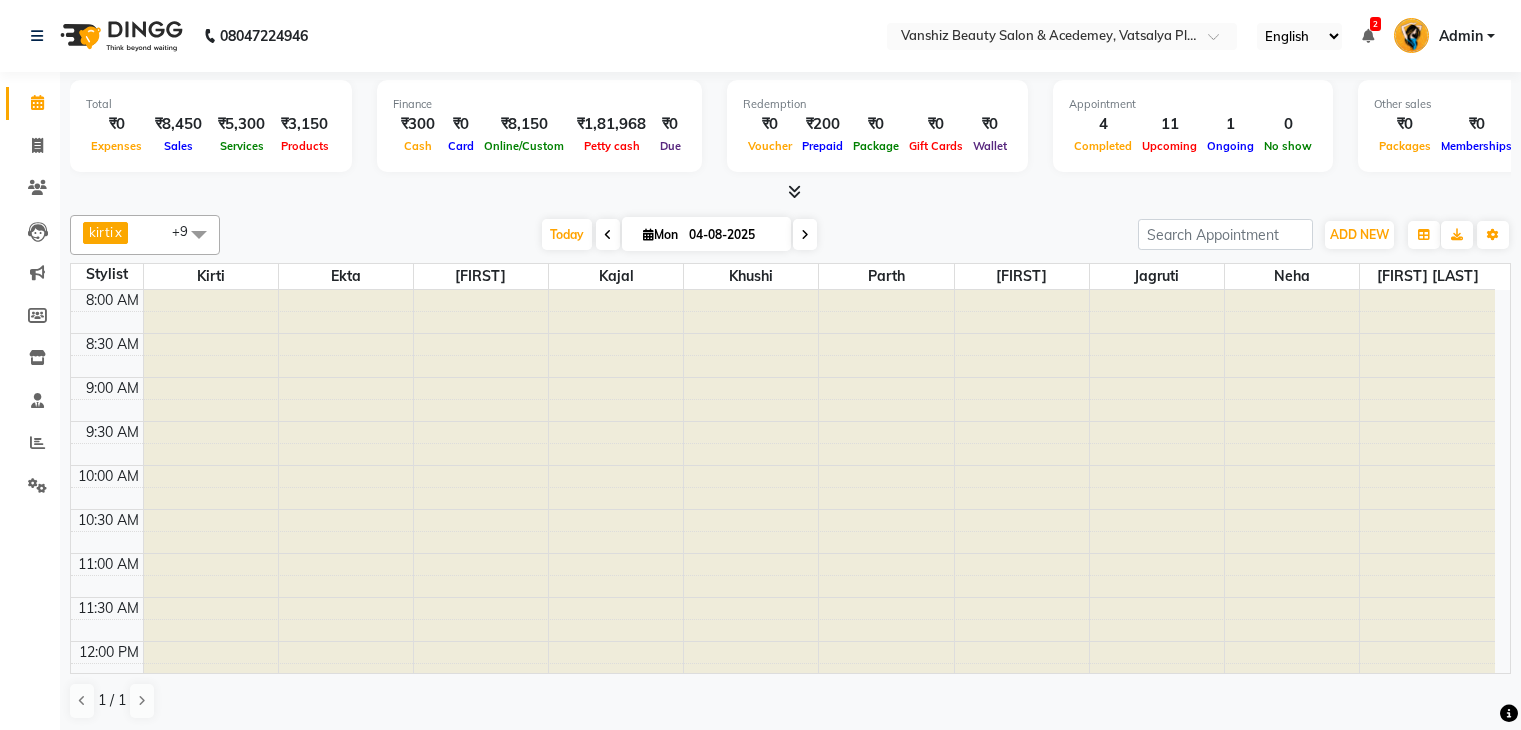 scroll, scrollTop: 1, scrollLeft: 0, axis: vertical 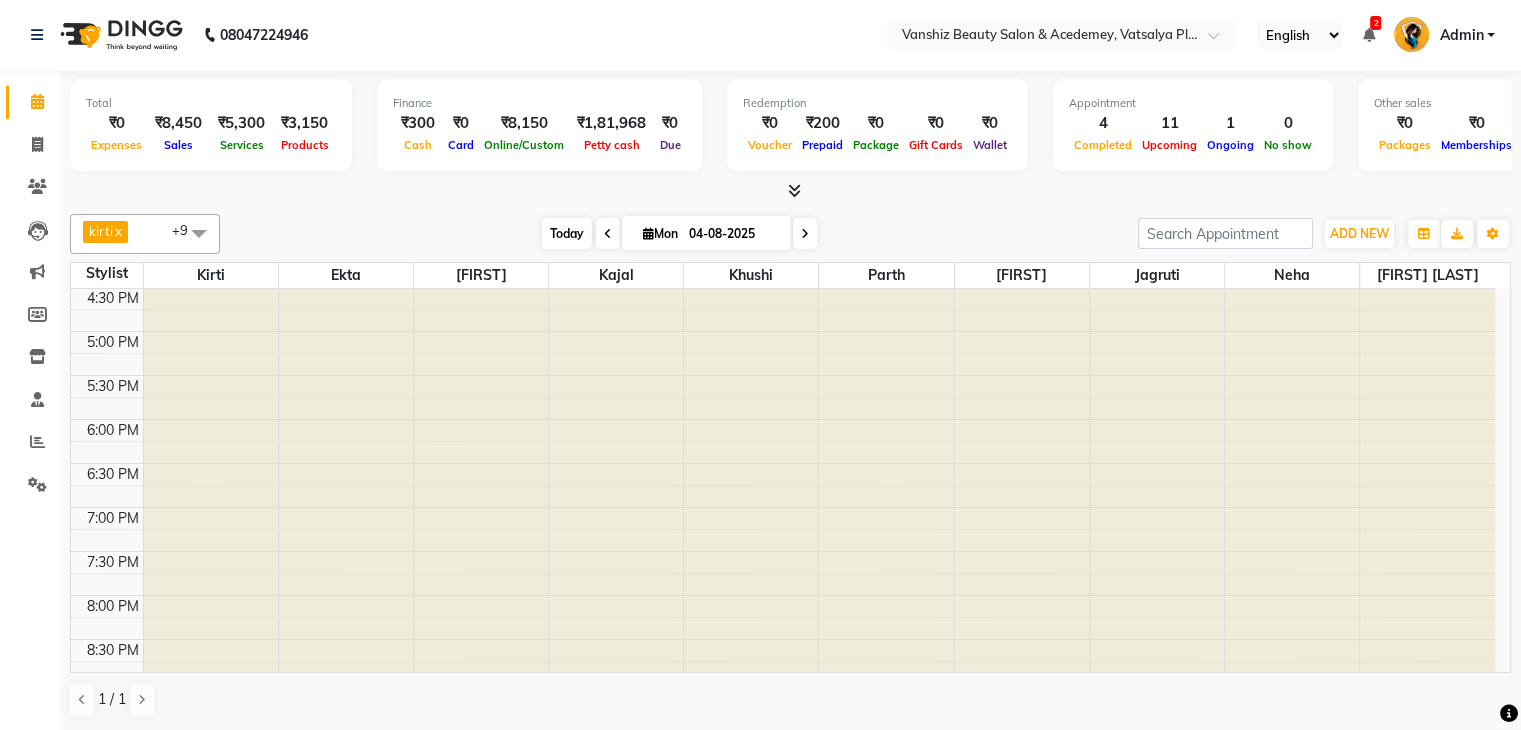 click on "Today" at bounding box center (567, 233) 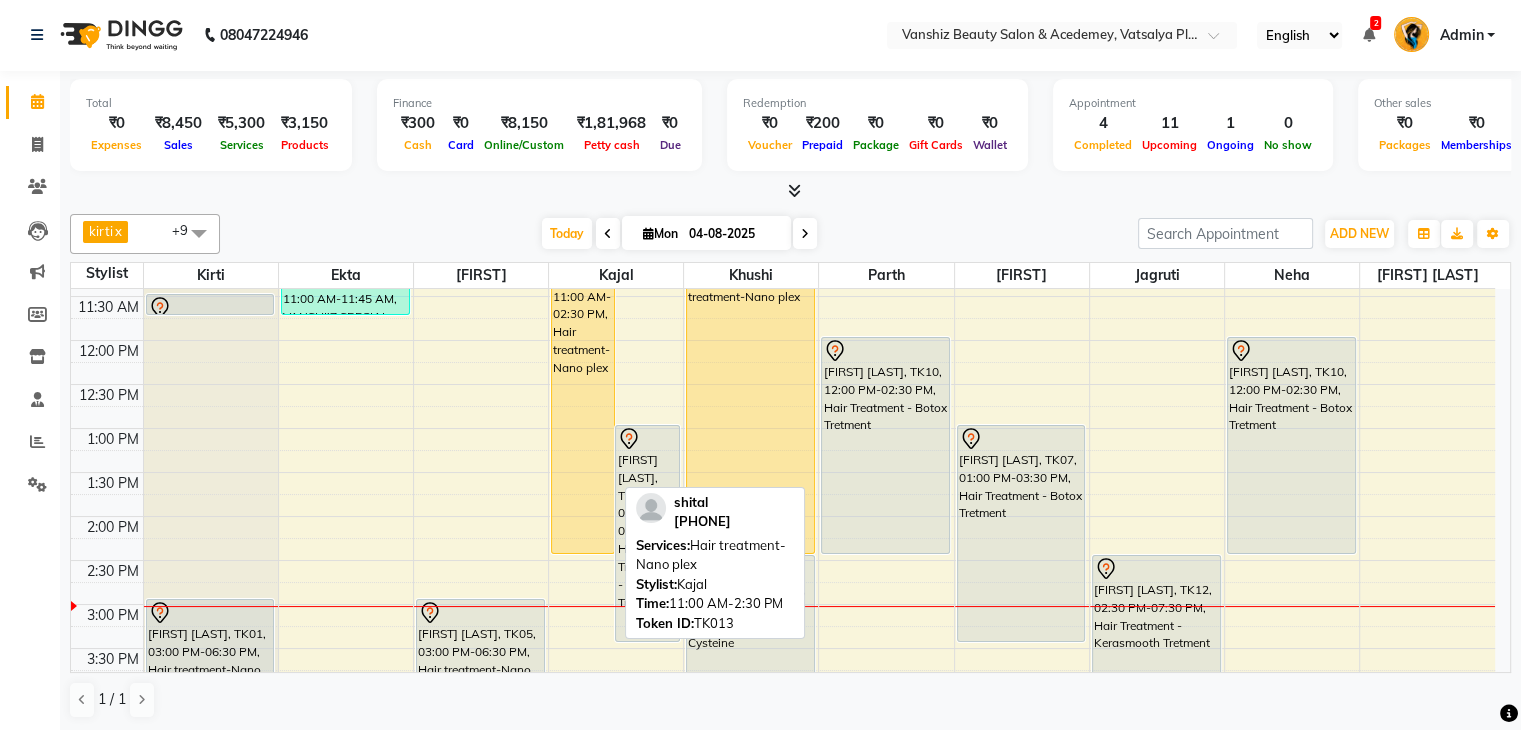 scroll, scrollTop: 304, scrollLeft: 0, axis: vertical 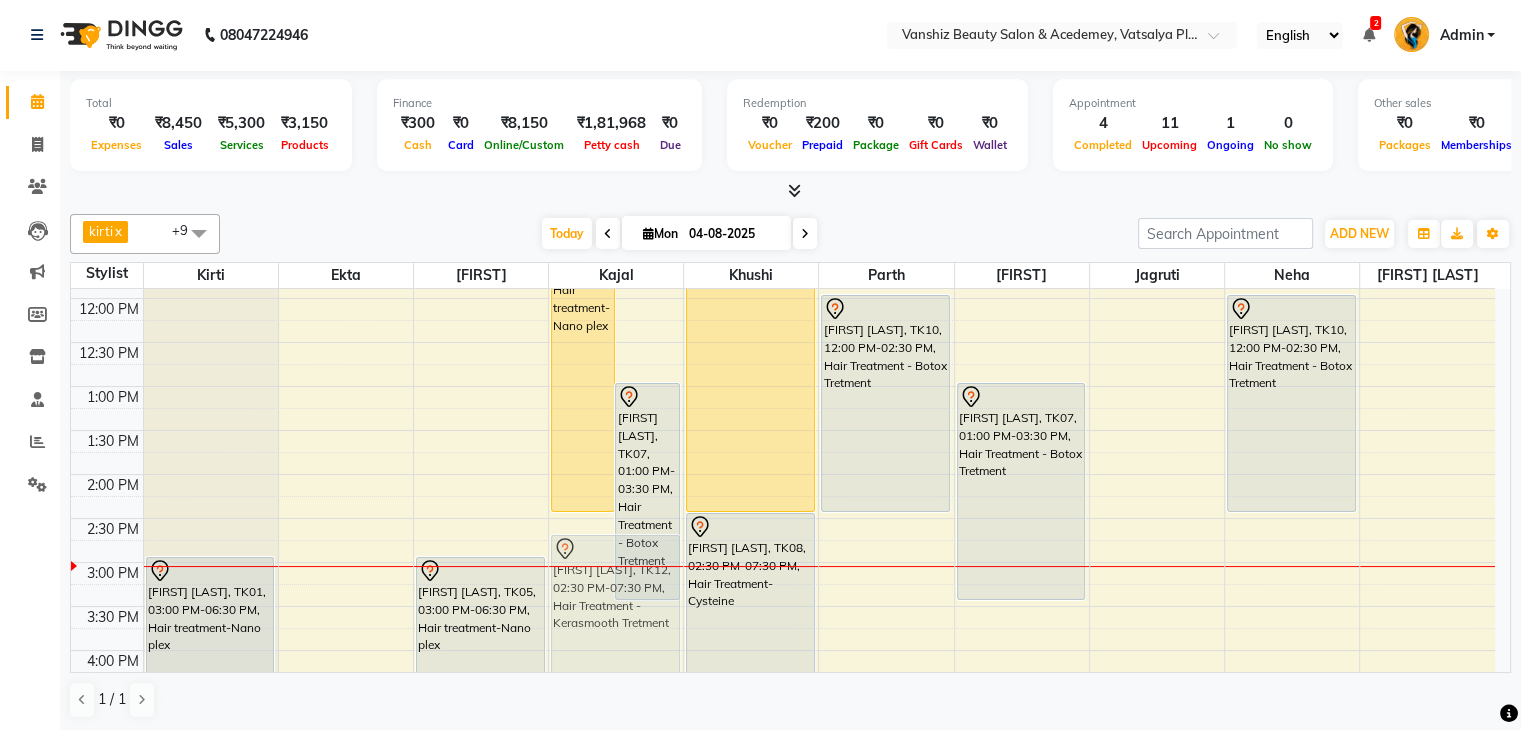 drag, startPoint x: 1152, startPoint y: 599, endPoint x: 628, endPoint y: 589, distance: 524.0954 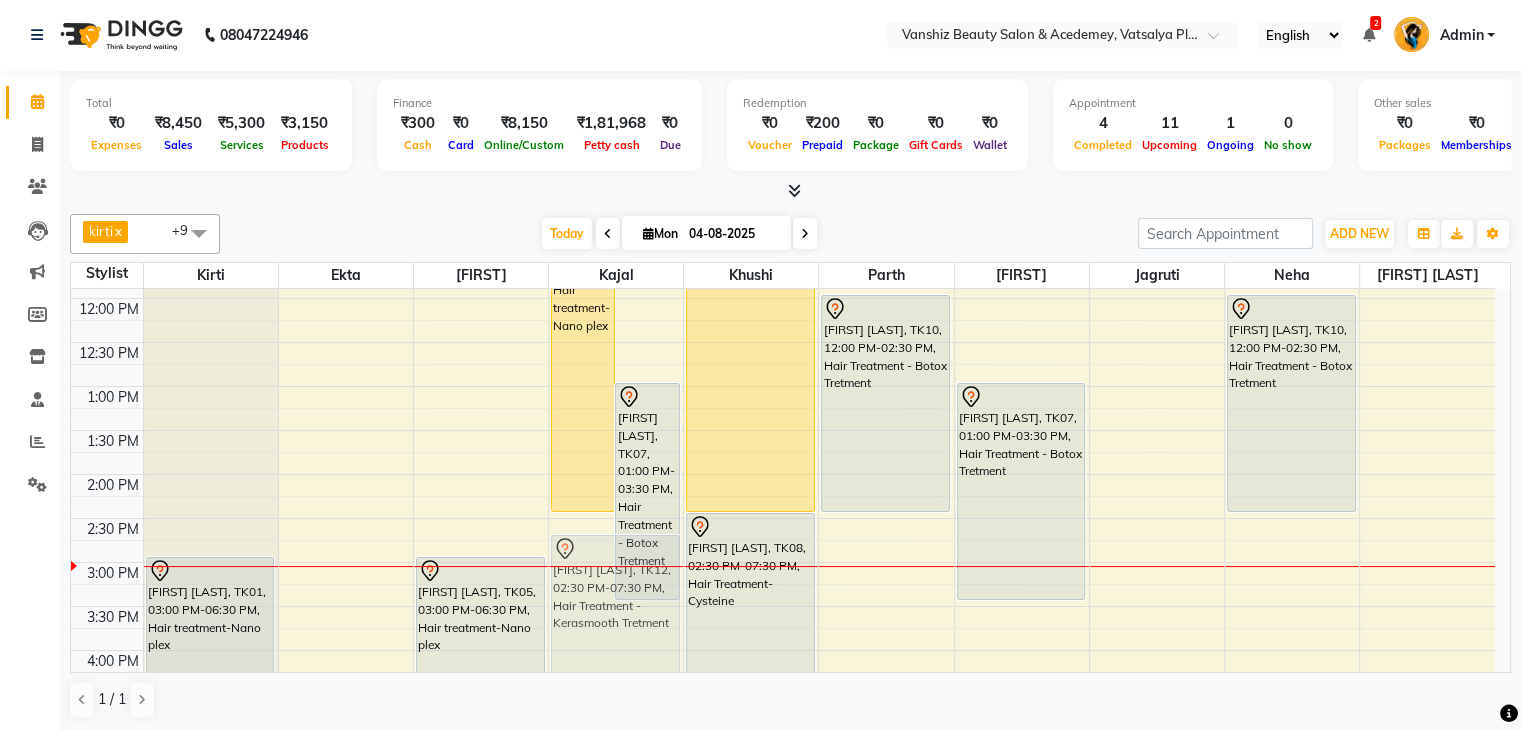 click on "[FIRST] [LAST]-model, TK02, 11:30 AM-11:45 AM, Hair Wash - basic             [FIRST] [LAST], TK01, 03:00 PM-06:30 PM, Hair treatment-Nano plex             [FIRST] [LAST], TK03, 06:30 PM-09:00 PM, Hair Treatment - Botox Tretment             [FIRST] [LAST], TK03, 08:00 PM-09:30 PM, Root touch- streax     [FIRST] [LAST], TK11, 10:00 AM-10:30 AM, Waxing-Cream Wax (Half Leg )     [FIRST] [LAST], TK11, 10:30 AM-11:00 AM, Waxing - Cream Wax     [FIRST] [LAST], TK04, 11:00 AM-11:45 AM, VANSHI'Z SPECIAL HAIR WASH             [FIRST] [LAST], TK05, 03:00 PM-06:30 PM, Hair treatment-Nano plex    [FIRST] [LAST], TK13, 11:00 AM-02:30 PM, Hair treatment-Nano plex             [FIRST] [LAST], TK07, 01:00 PM-03:30 PM, Hair Treatment - Botox Tretment             [FIRST] [LAST], TK12, 02:30 PM-07:30 PM, Hair Treatment - Kerasmooth Tretment    [FIRST] [LAST], TK13, 11:00 AM-02:30 PM, Hair treatment-Nano plex             [FIRST] [LAST], TK08, 02:30 PM-07:30 PM, Hair Treatment-Cysteine" at bounding box center (783, 518) 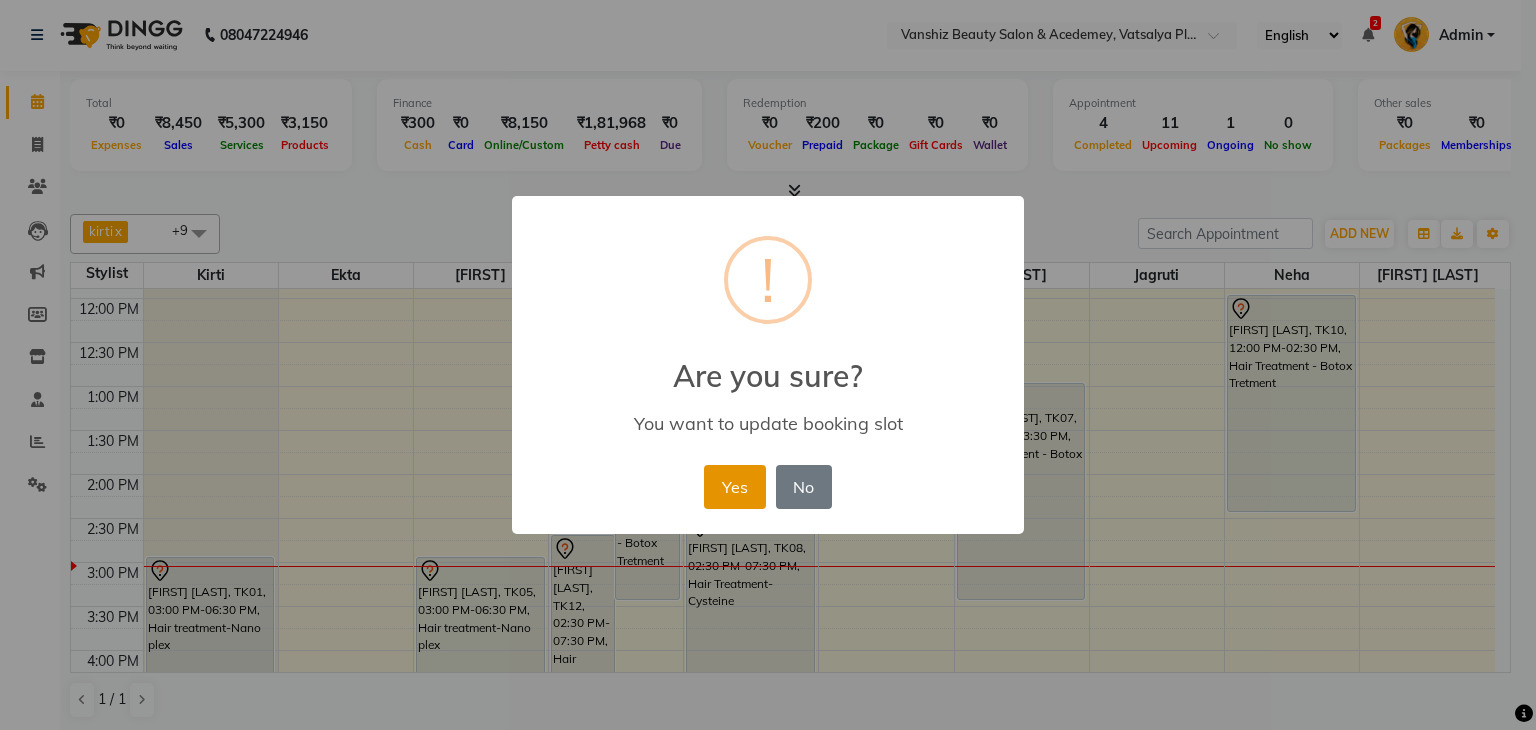 click on "Yes" at bounding box center (734, 487) 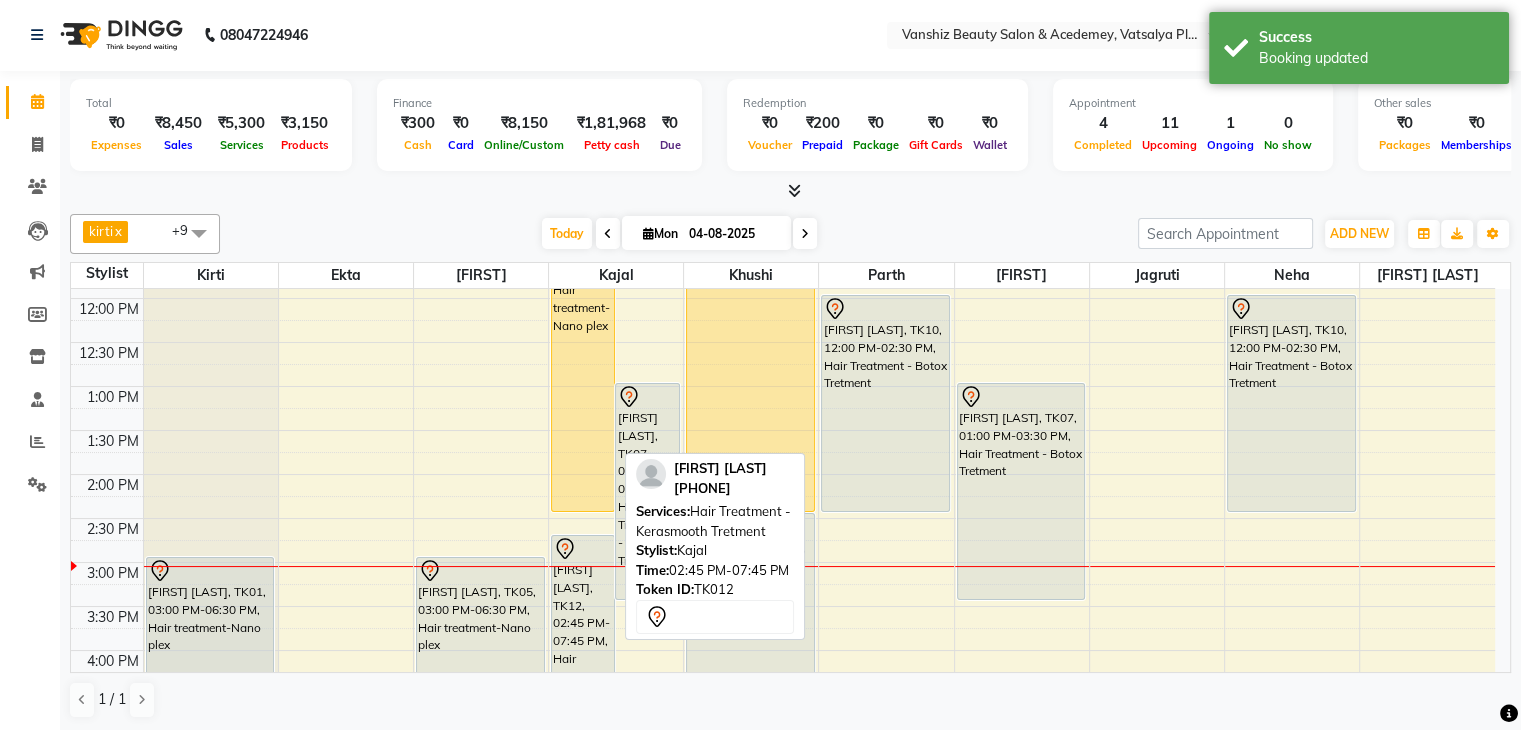 click on "[FIRST] [LAST], TK12, 02:45 PM-07:45 PM, Hair Treatment - Kerasmooth Tretment" at bounding box center [583, 752] 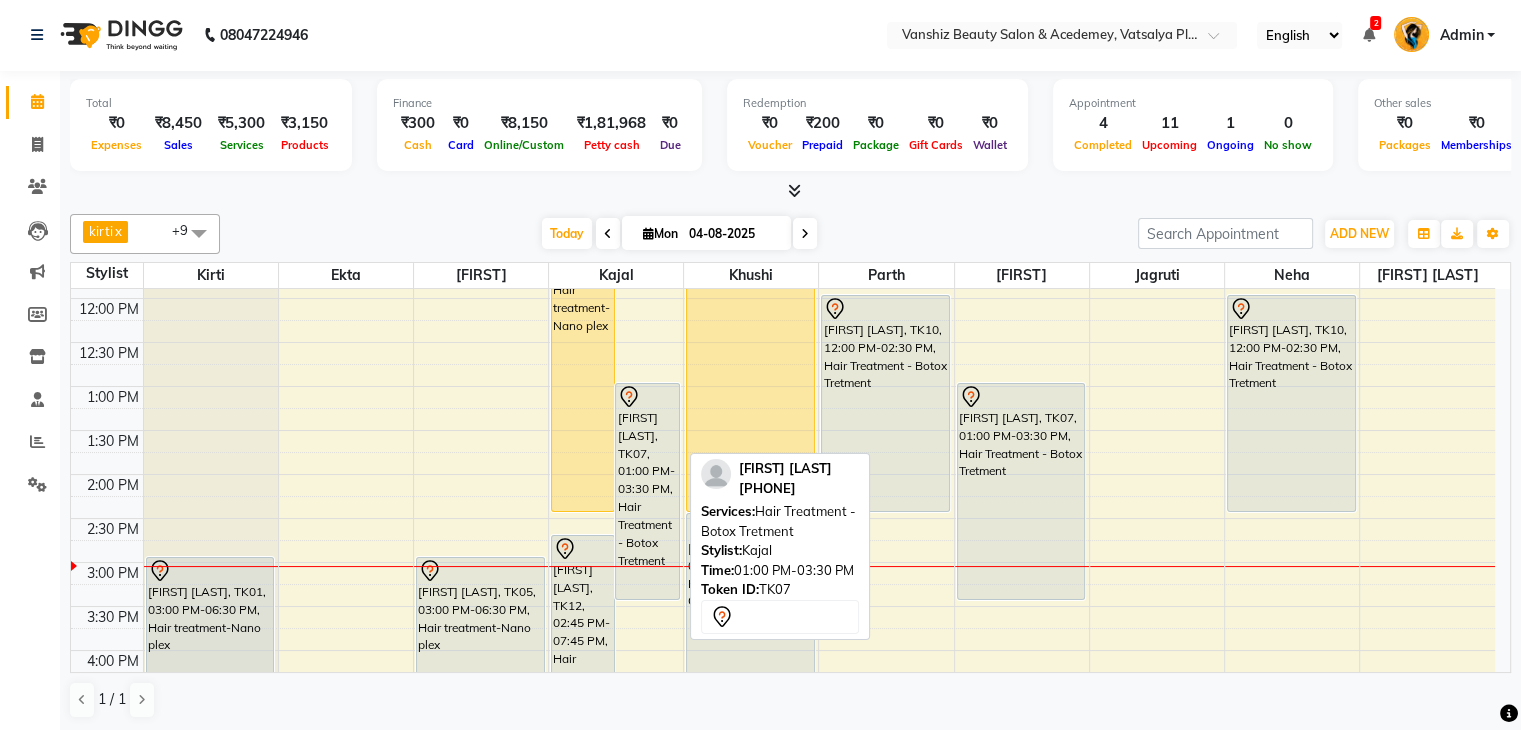 click on "[FIRST] [LAST], TK07, 01:00 PM-03:30 PM, Hair Treatment - Botox Tretment" at bounding box center [647, 491] 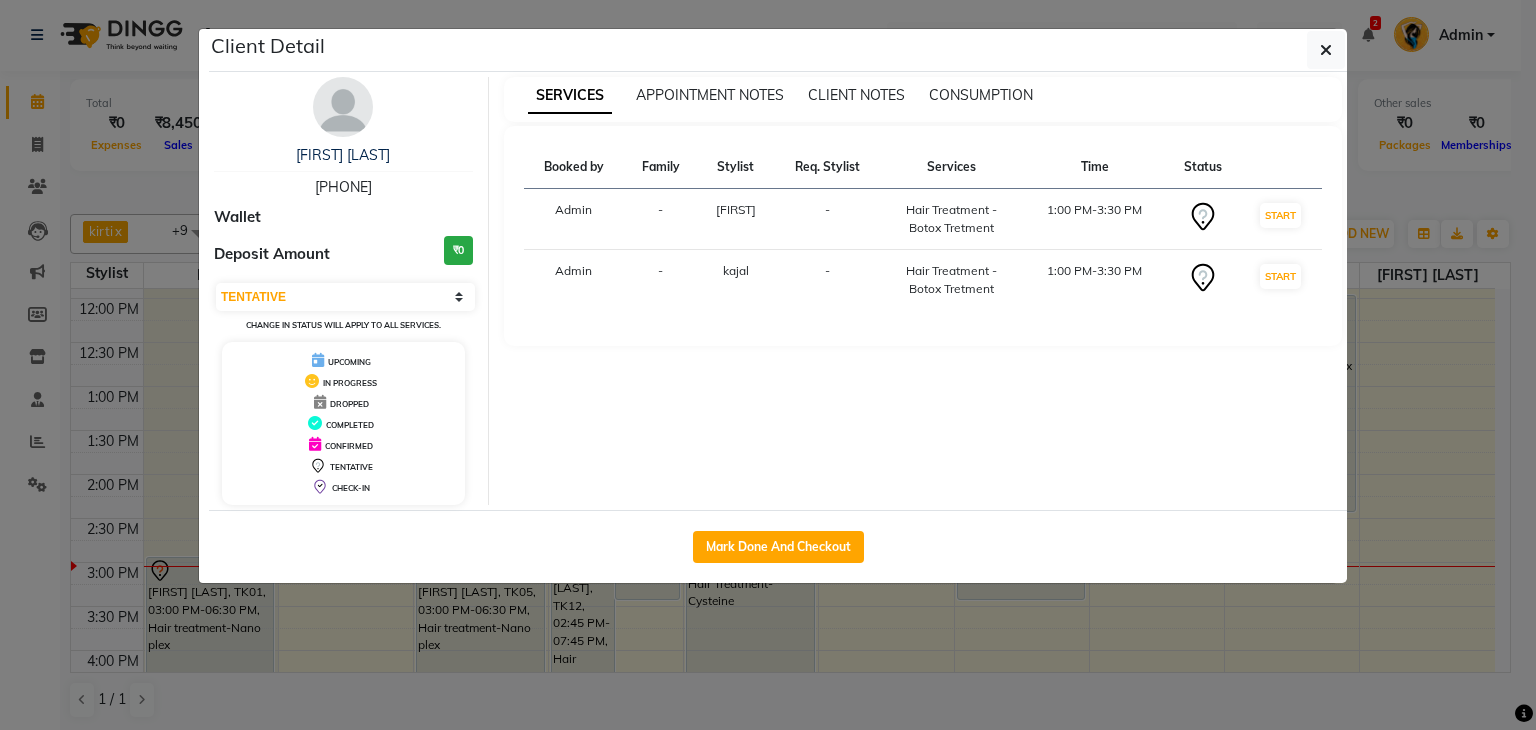 click on "Client Detail [FIRST] [LAST] [PHONE] Wallet Deposit Amount  ₹0  Select IN SERVICE CONFIRMED TENTATIVE CHECK IN MARK DONE DROPPED UPCOMING Change in status will apply to all services. UPCOMING IN PROGRESS DROPPED COMPLETED CONFIRMED TENTATIVE CHECK-IN SERVICES APPOINTMENT NOTES CLIENT NOTES CONSUMPTION Booked by Family Stylist Req. Stylist Services Time Status  Admin  - [LAST]  -  [SERVICE] - [SERVICE]   [TIME]-[TIME]   START   Admin  - [LAST] -  [SERVICE] - [SERVICE]   [TIME]-[TIME]   START   Mark Done And Checkout" 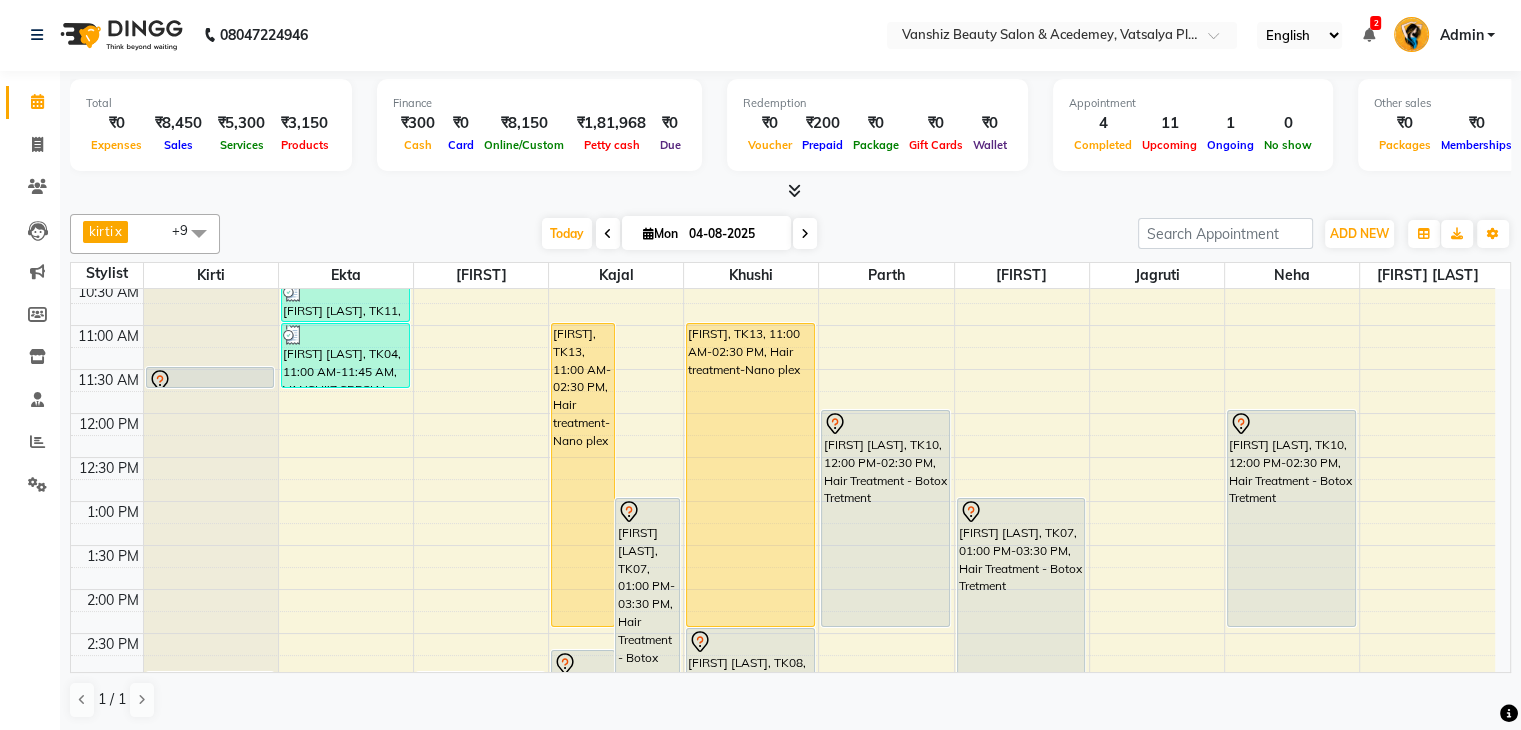 scroll, scrollTop: 226, scrollLeft: 0, axis: vertical 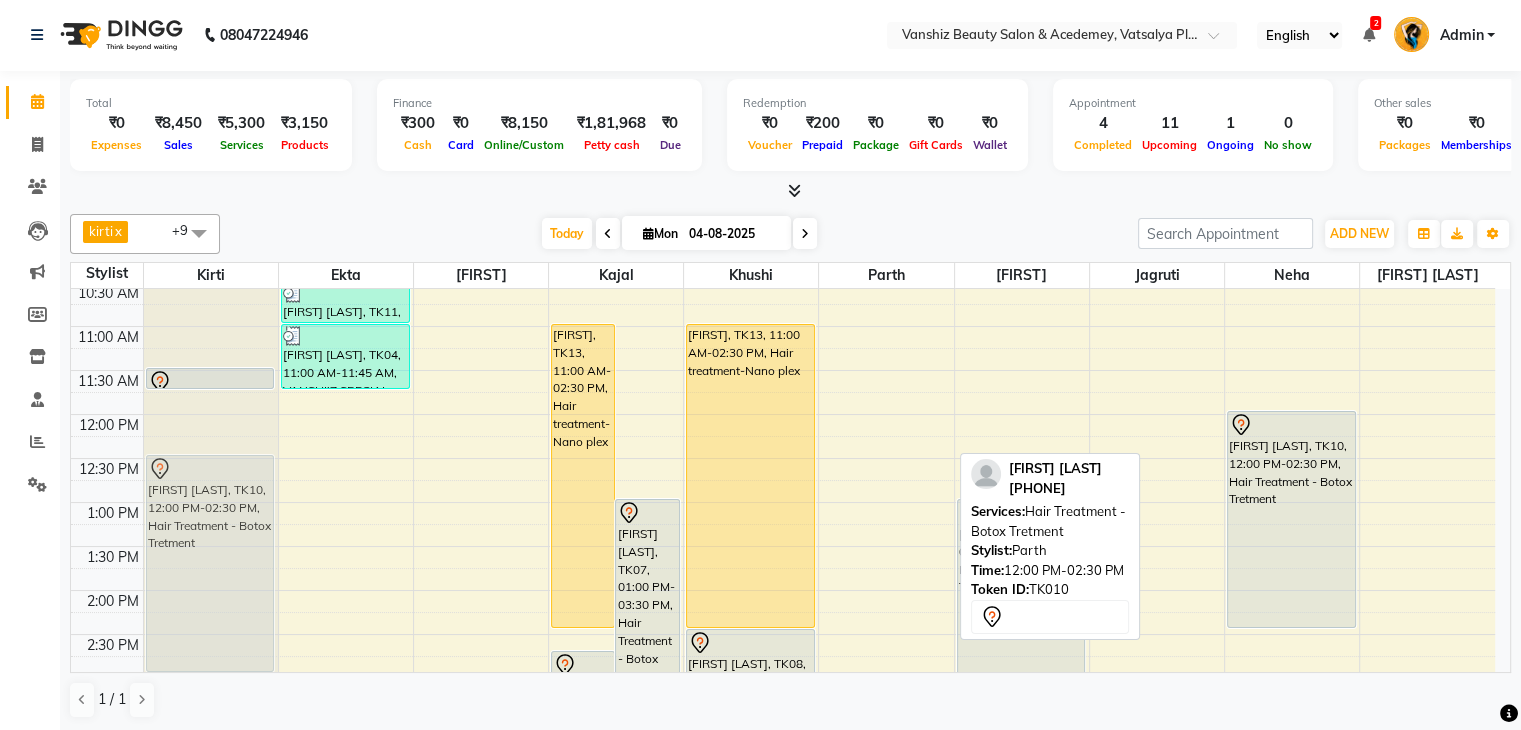 drag, startPoint x: 886, startPoint y: 565, endPoint x: 210, endPoint y: 600, distance: 676.90546 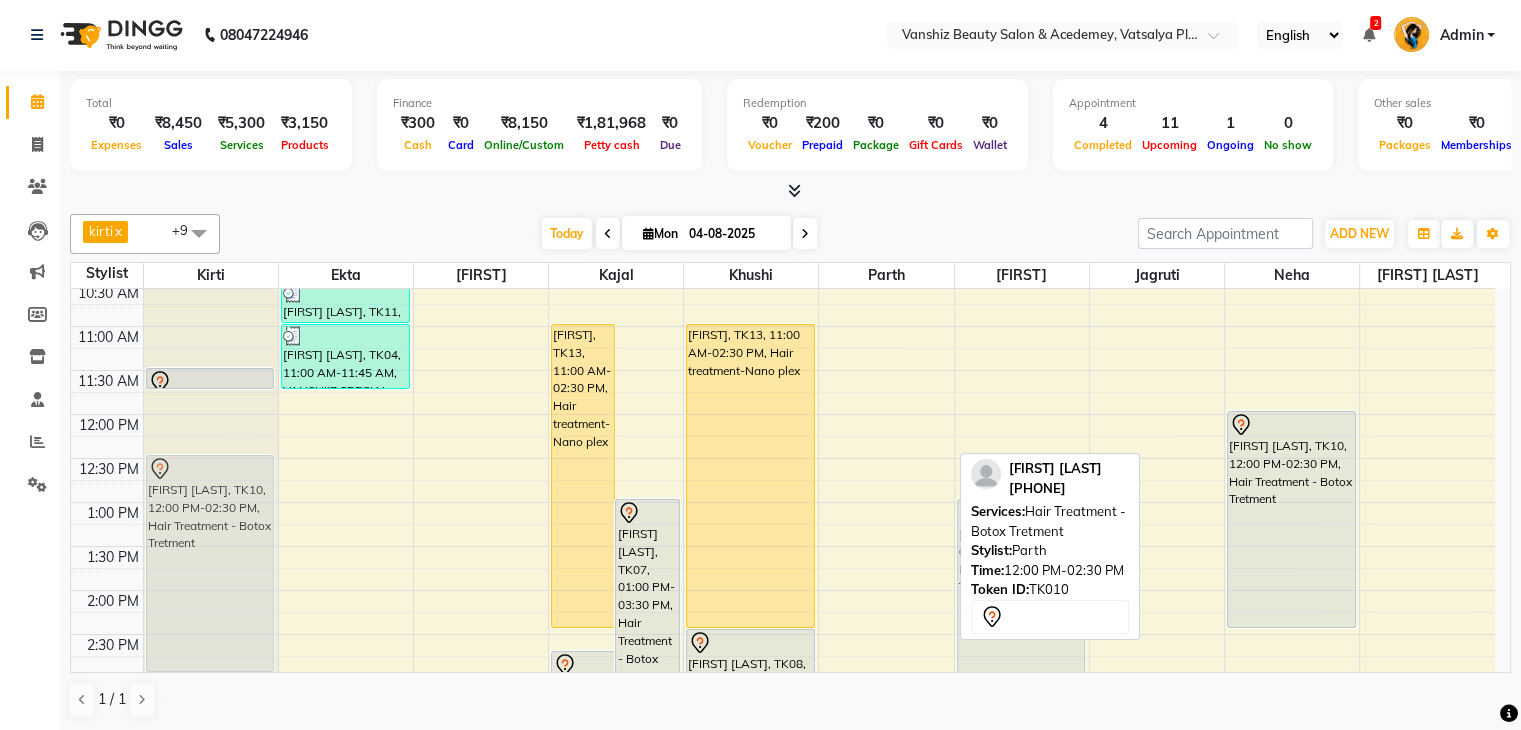click on "[FIRST] [LAST]-model, TK02, 11:30 AM-11:45 AM, Hair Wash - basic             [FIRST] [LAST], TK01, 03:00 PM-06:30 PM, Hair treatment-Nano plex             [FIRST] [LAST], TK10, 12:00 PM-02:30 PM, Hair Treatment - Botox Tretment             [FIRST] [LAST], TK03, 06:30 PM-09:00 PM, Hair Treatment - Botox Tretment             [FIRST] [LAST], TK03, 08:00 PM-09:30 PM, Root touch- streax     [FIRST] [LAST], TK11, 10:00 AM-10:30 AM, Waxing-Cream Wax (Half Leg )     [FIRST] [LAST], TK11, 10:30 AM-11:00 AM, Waxing - Cream Wax     [FIRST] [LAST], TK04, 11:00 AM-11:45 AM, VANSHI'Z SPECIAL HAIR WASH             [FIRST] [LAST], TK05, 03:00 PM-06:30 PM, Hair treatment-Nano plex    [FIRST] [LAST], TK13, 11:00 AM-02:30 PM, Hair treatment-Nano plex             [FIRST] [LAST], TK07, 01:00 PM-03:30 PM, Hair Treatment - Botox Tretment             [FIRST] [LAST], TK12, 02:45 PM-07:45 PM, Hair Treatment - Kerasmooth Tretment    [FIRST] [LAST], TK13, 11:00 AM-02:30 PM, Hair treatment-Nano plex" at bounding box center [783, 634] 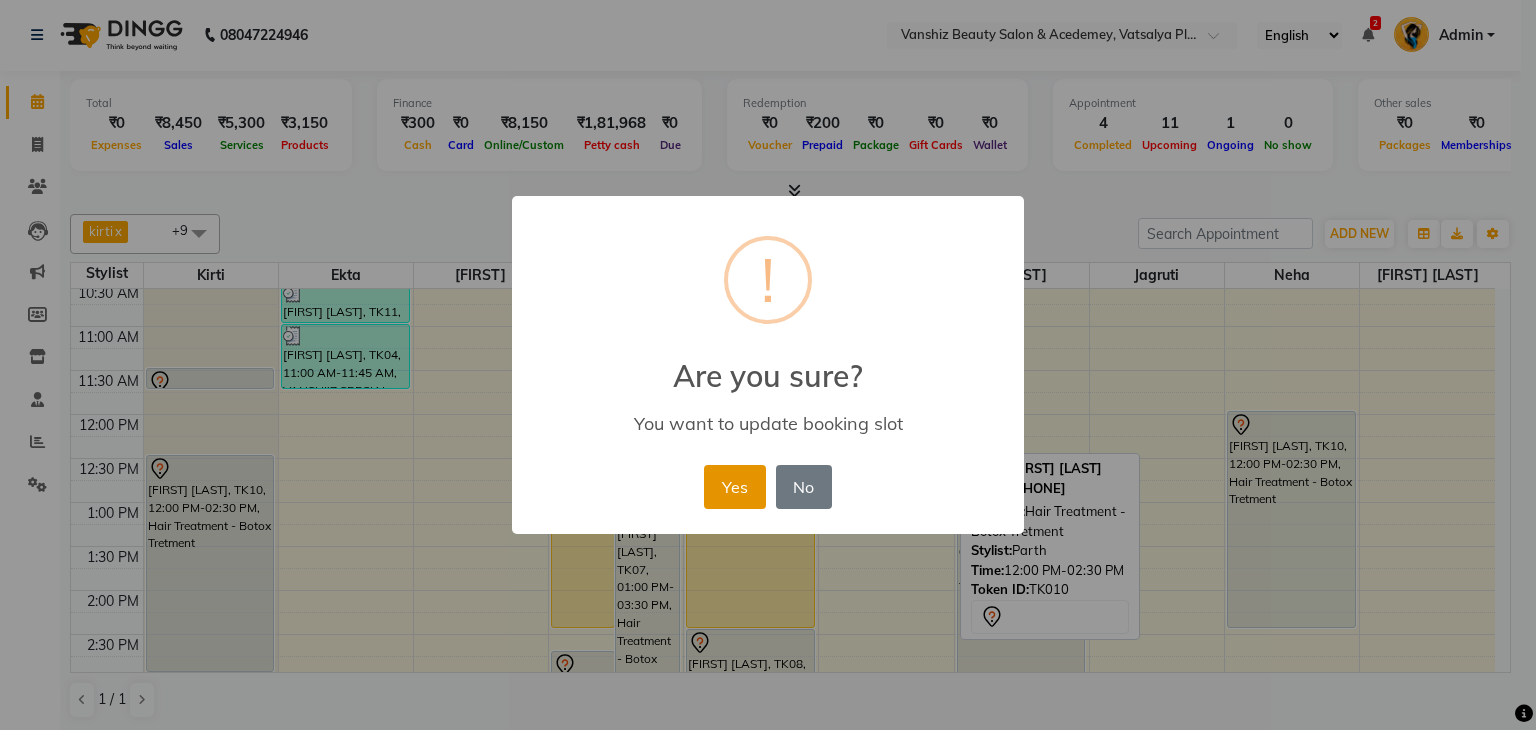 click on "Yes" at bounding box center [734, 487] 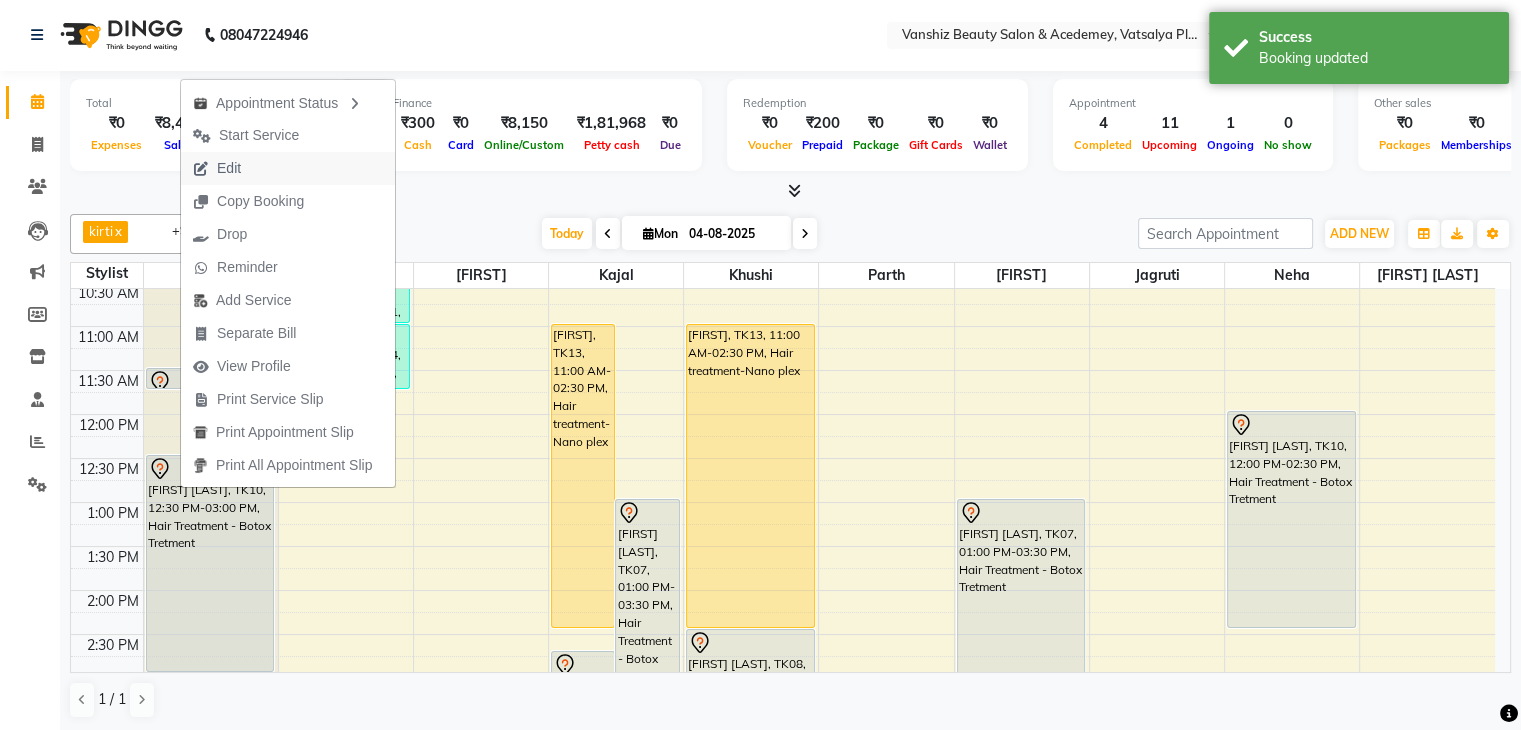 click on "Edit" at bounding box center [217, 168] 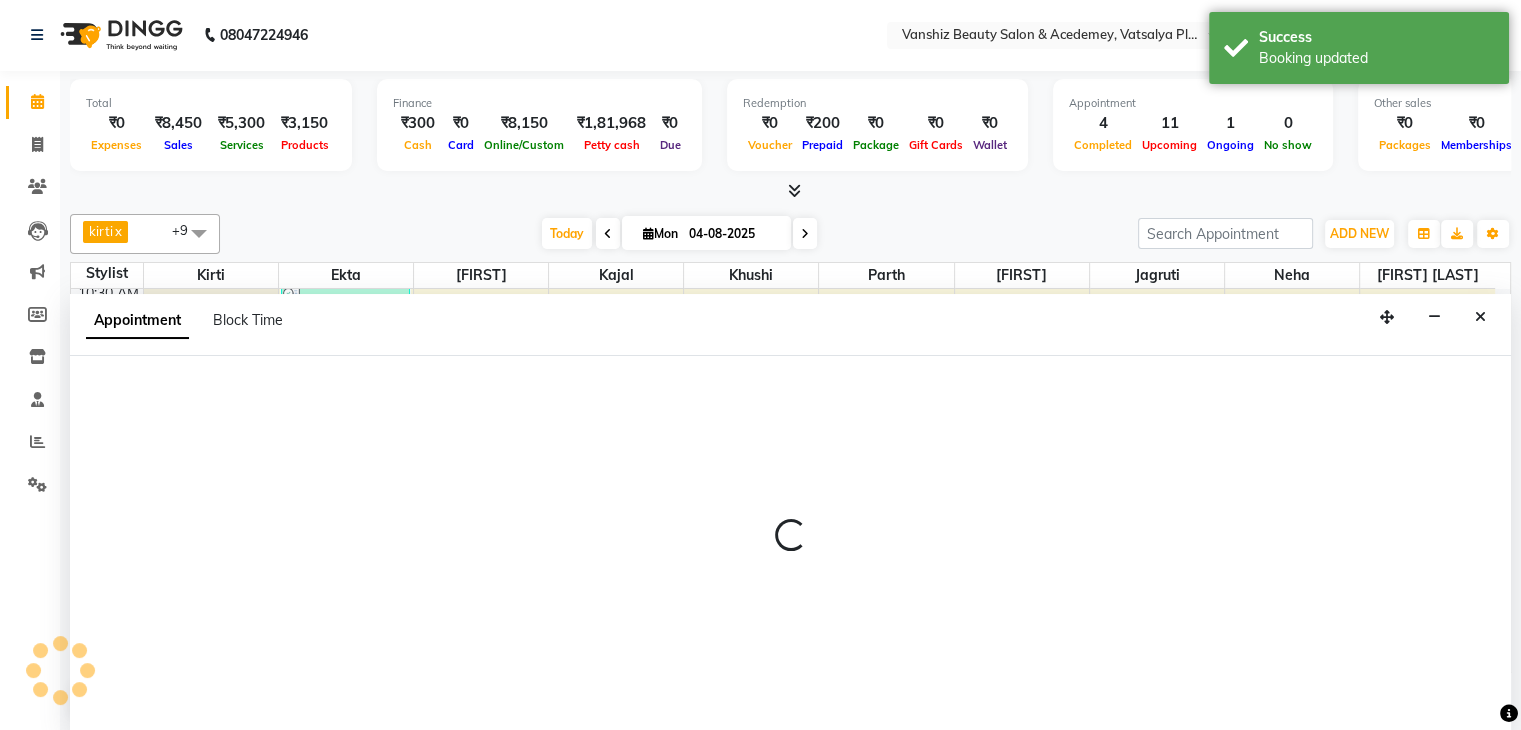 select on "tentative" 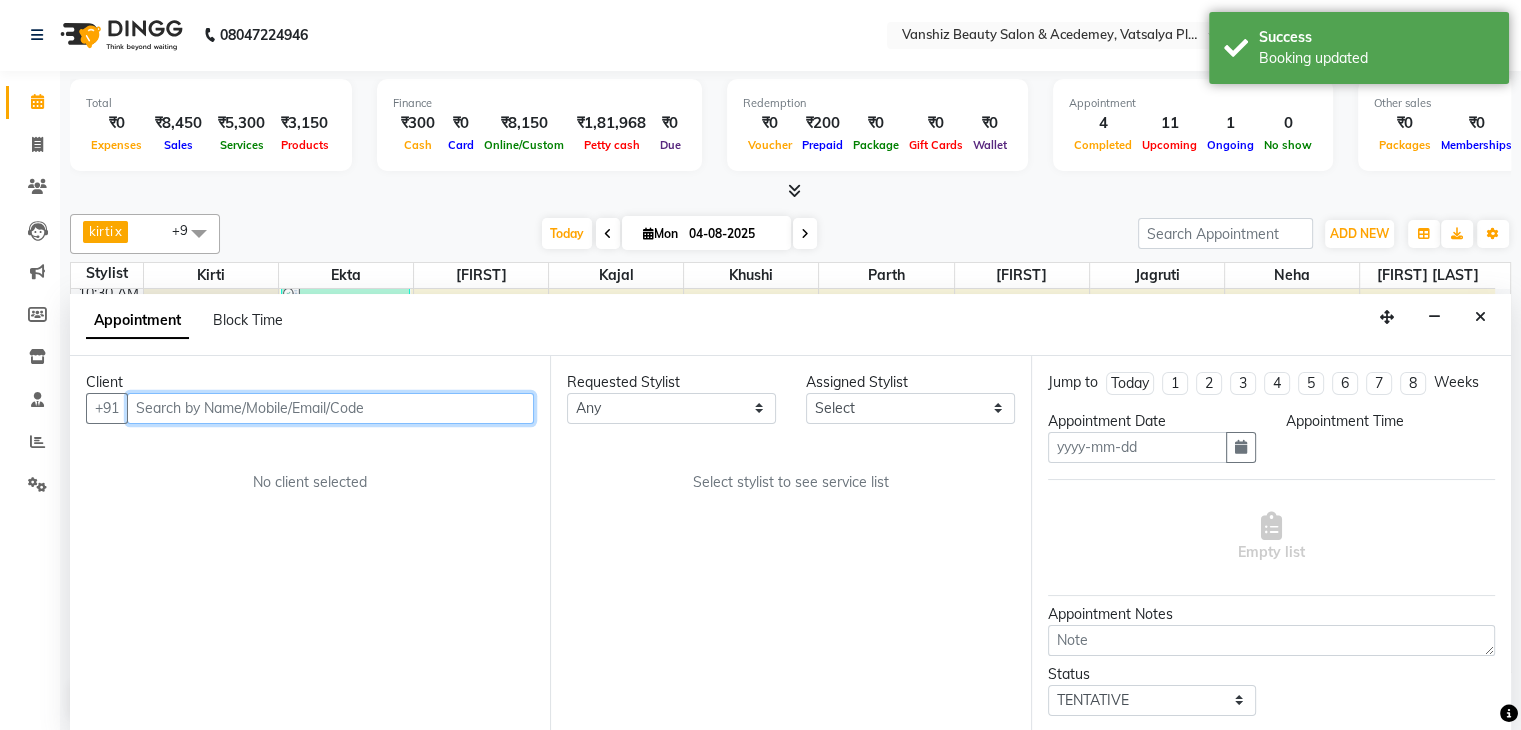 type on "04-08-2025" 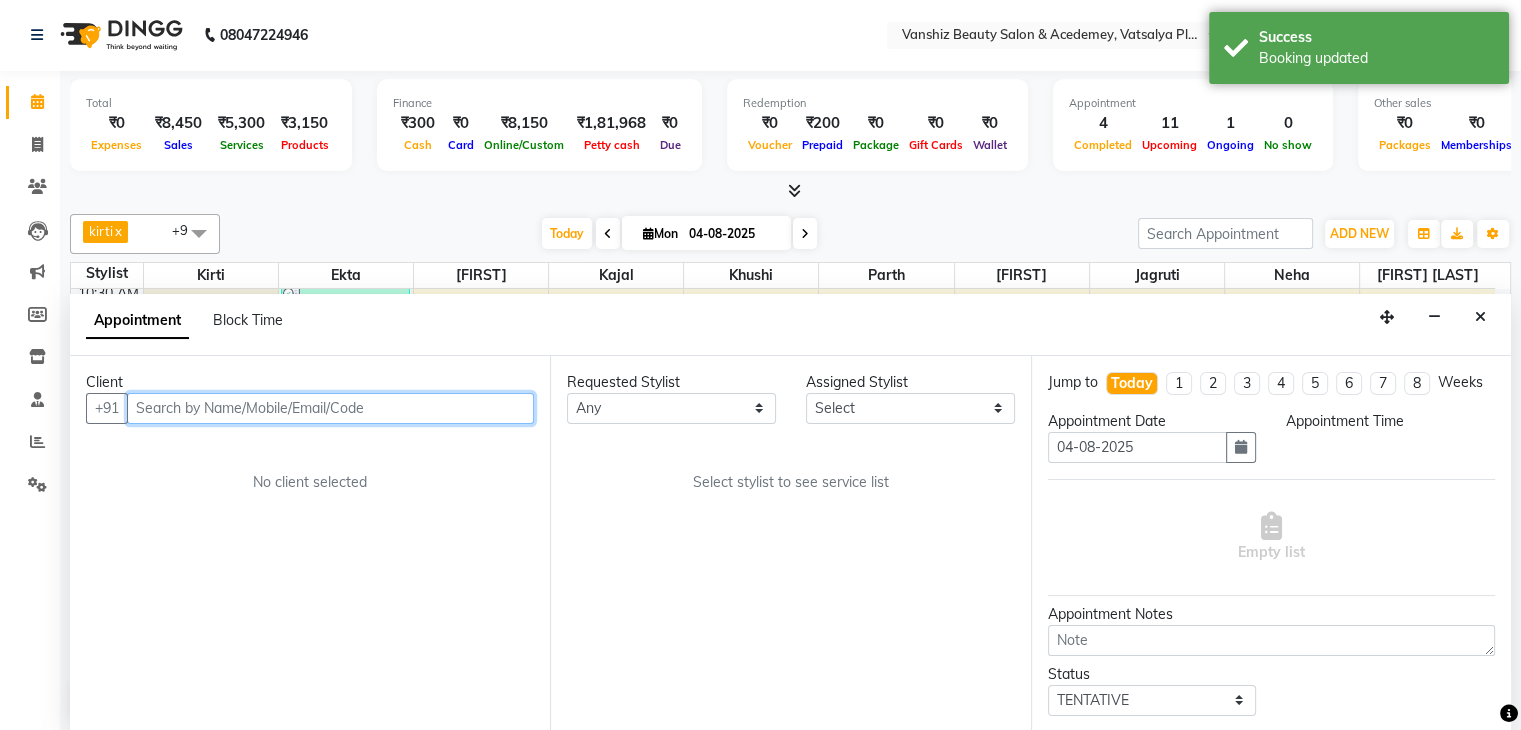 scroll, scrollTop: 0, scrollLeft: 0, axis: both 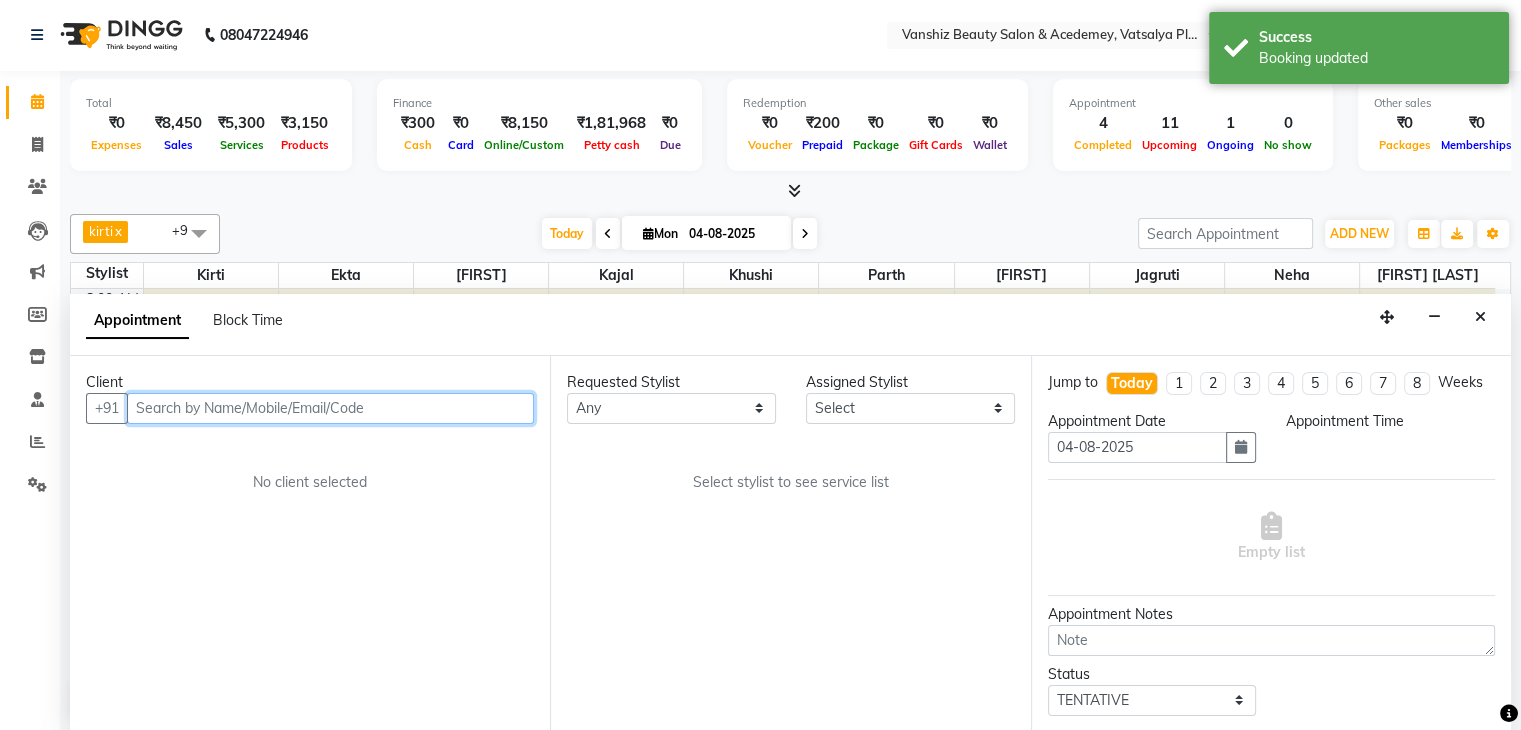 select on "38128" 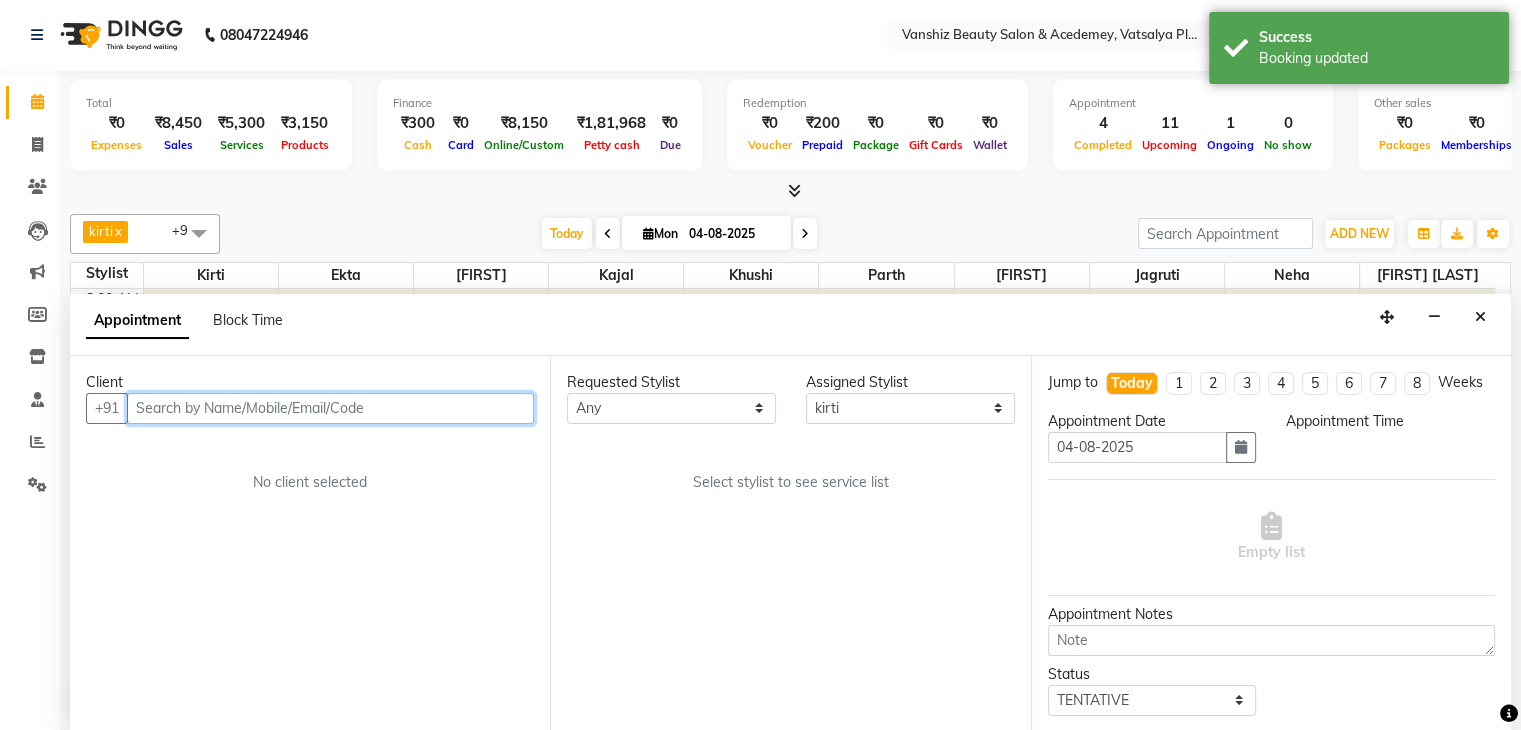 select on "720" 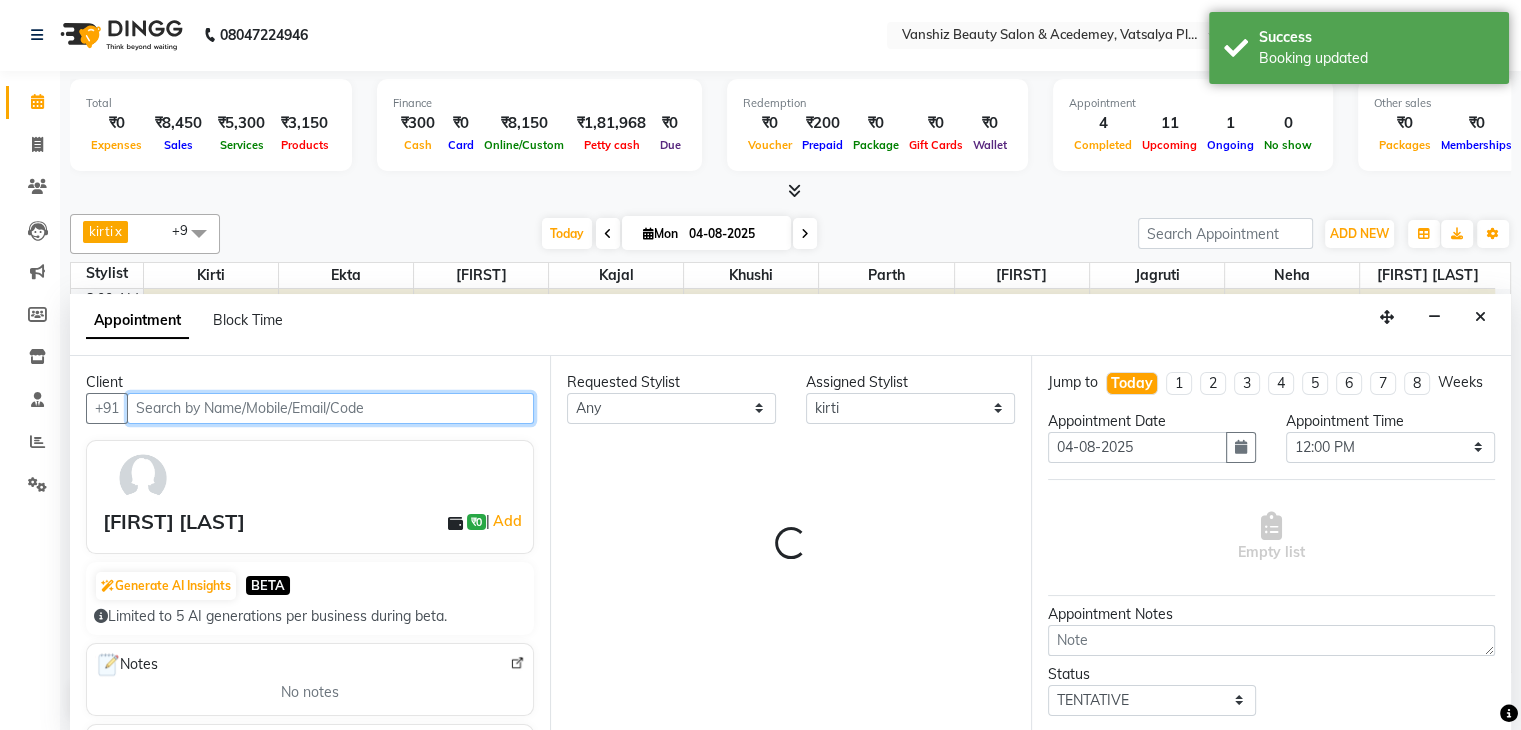 scroll, scrollTop: 612, scrollLeft: 0, axis: vertical 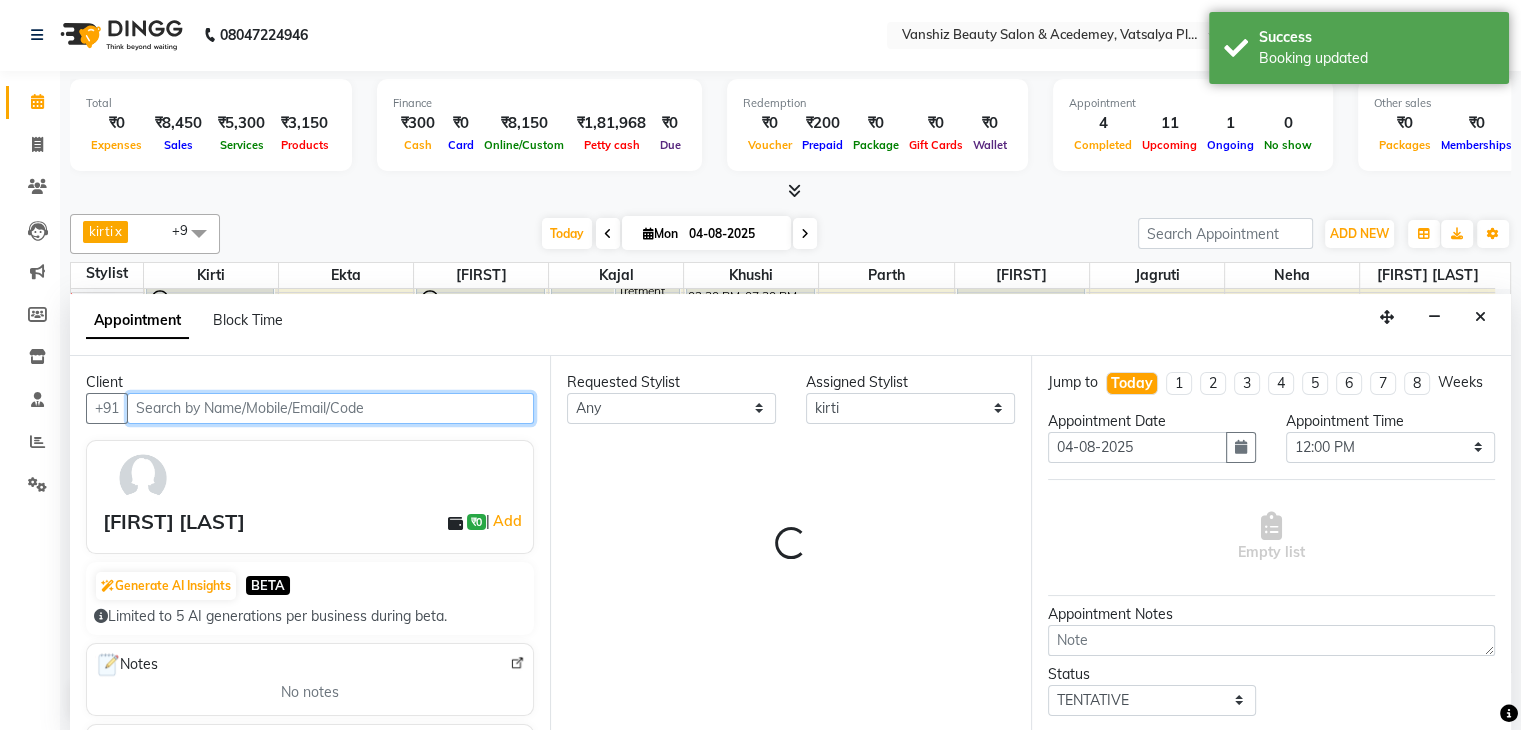 select on "2468" 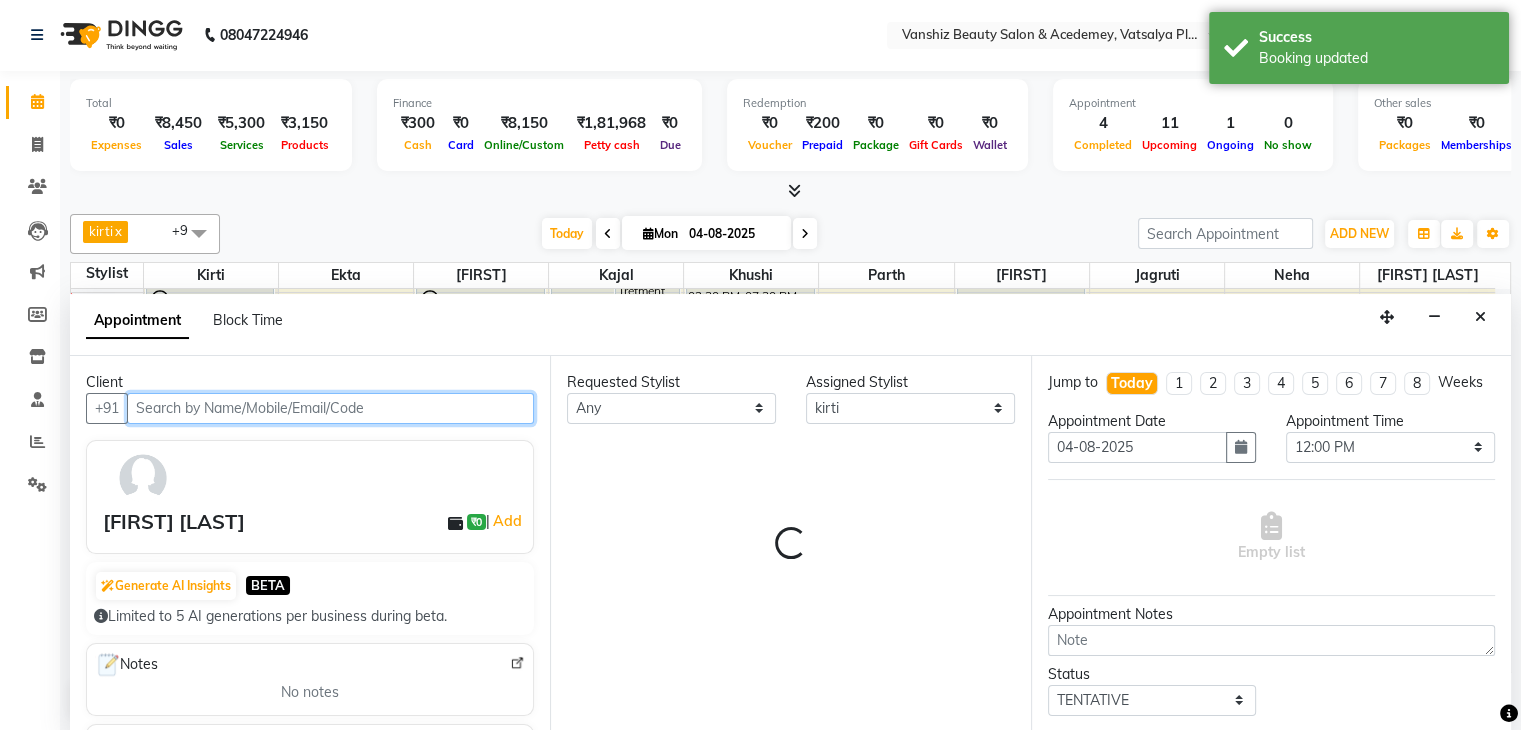 select on "2468" 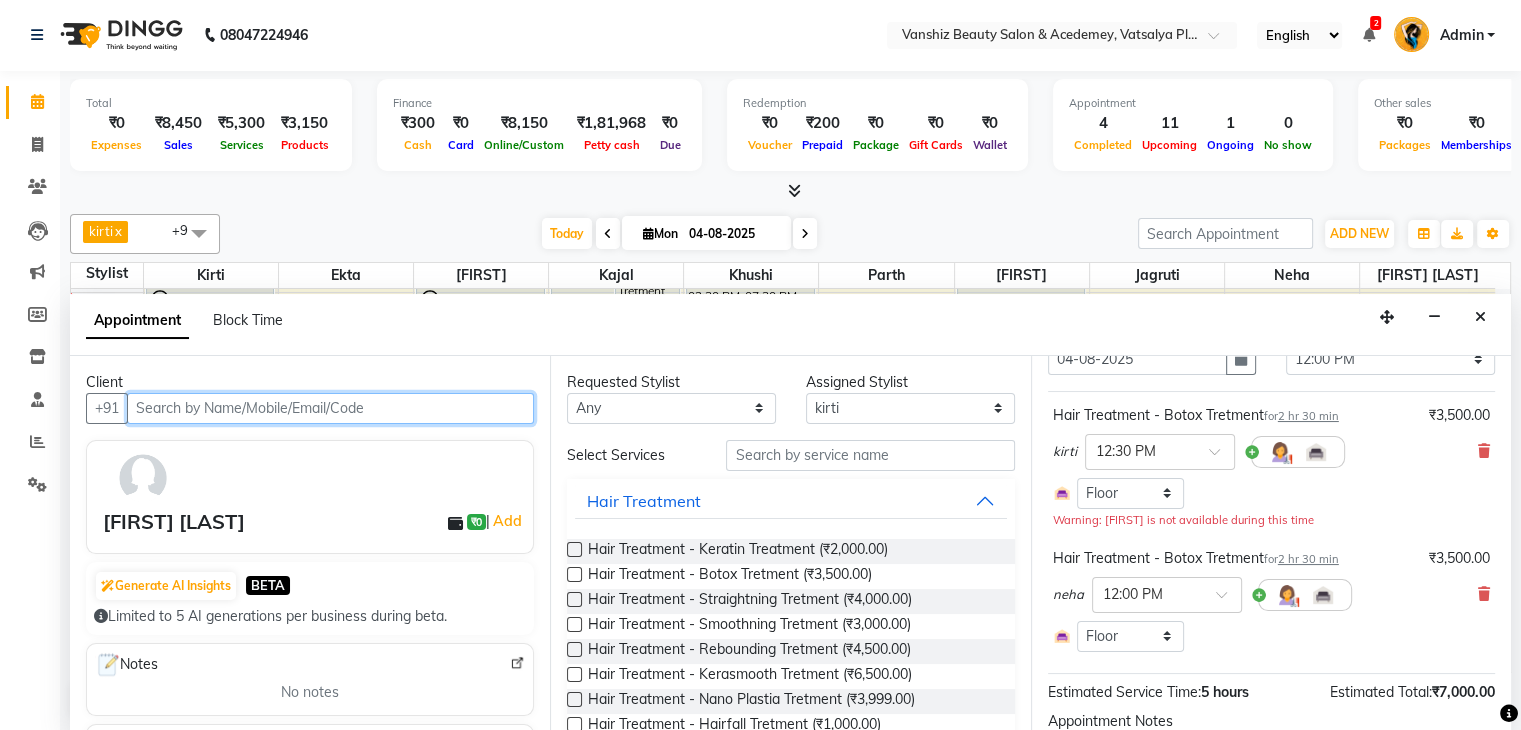 scroll, scrollTop: 94, scrollLeft: 0, axis: vertical 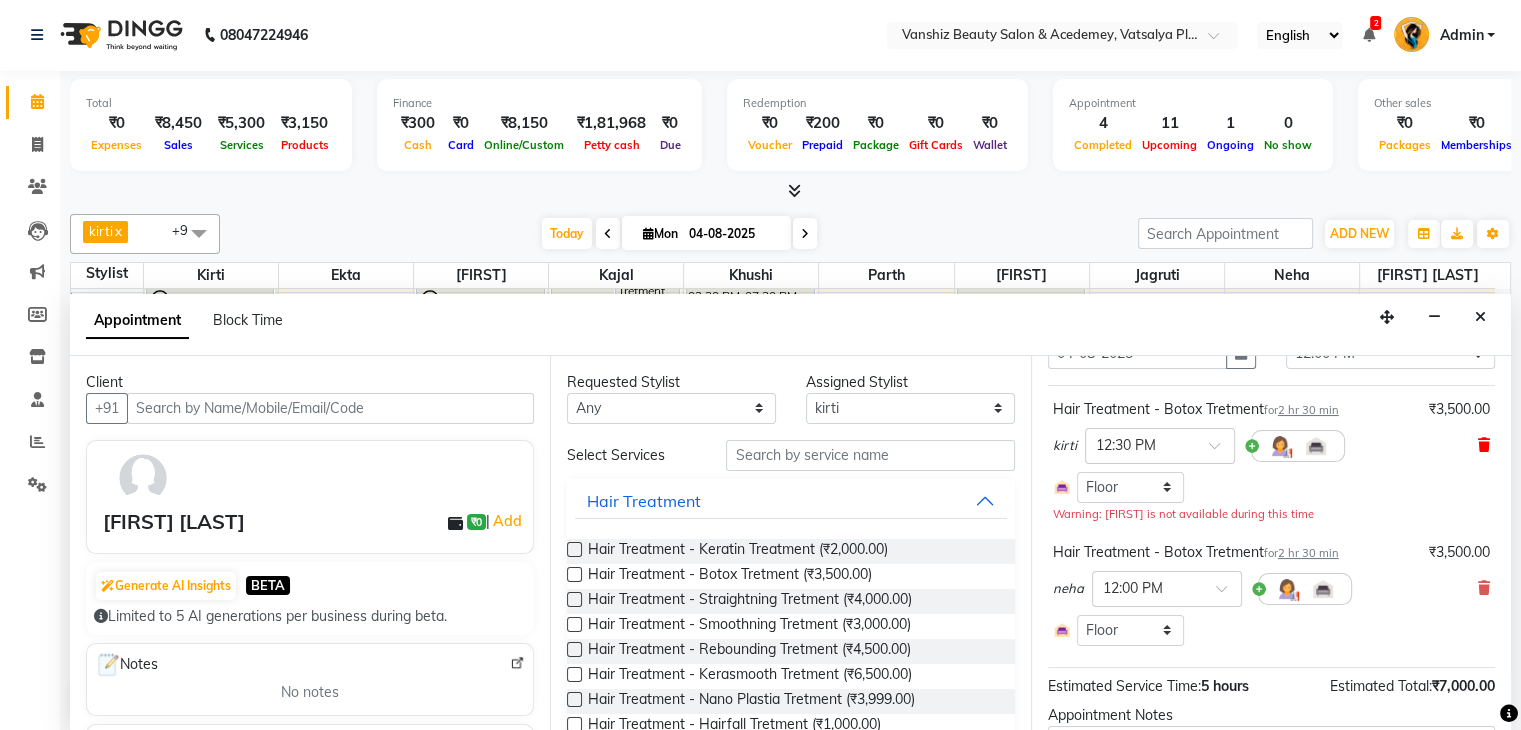 click at bounding box center [1484, 445] 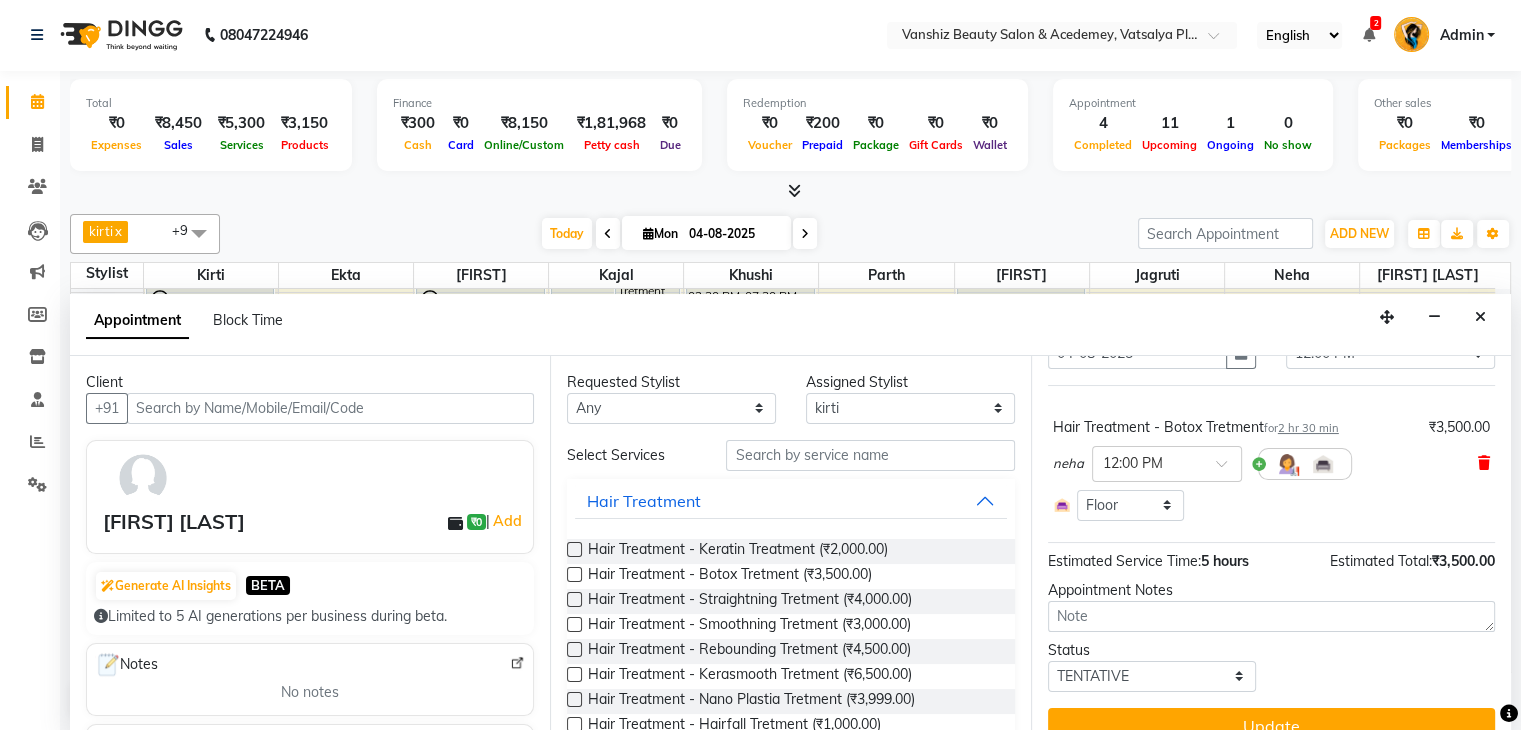 click at bounding box center [1484, 463] 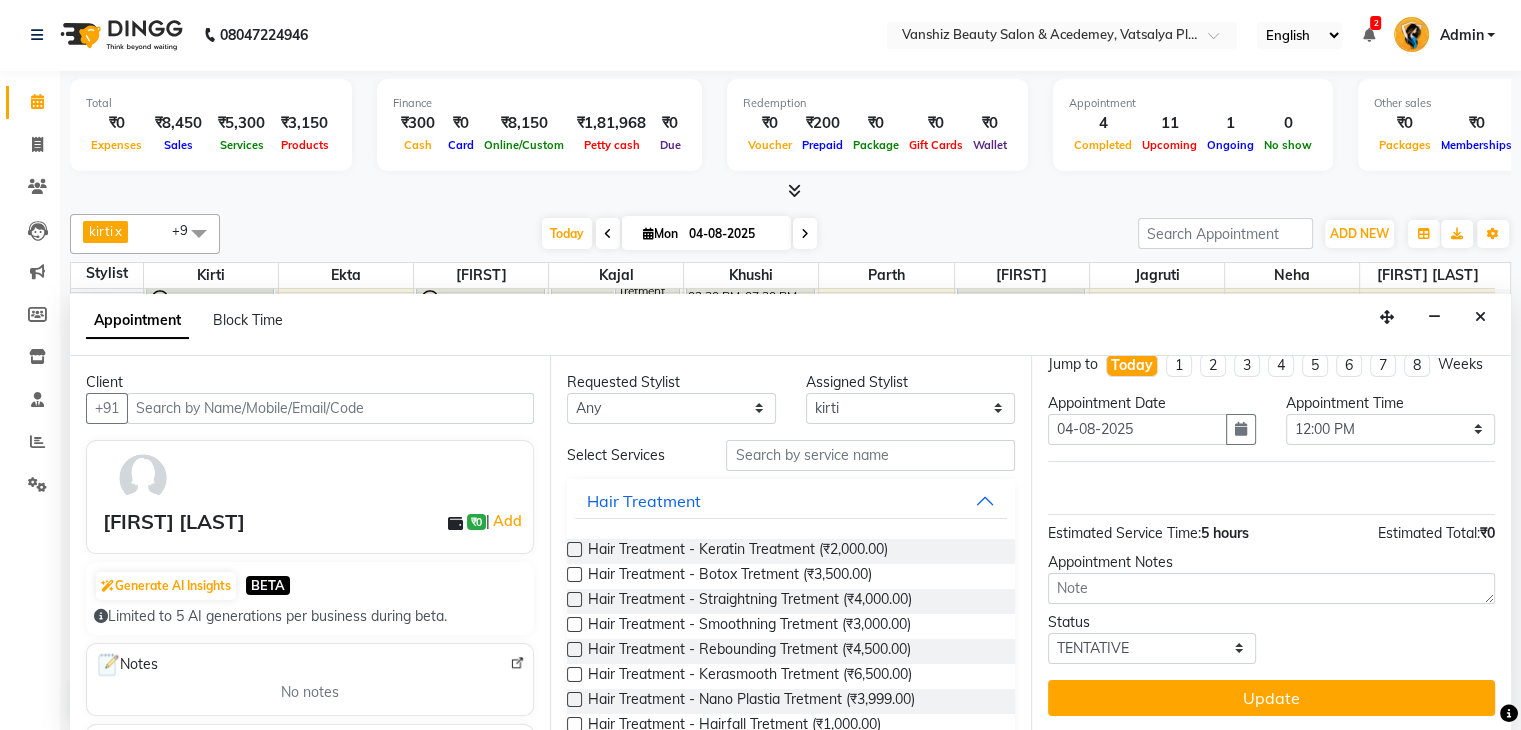 scroll, scrollTop: 0, scrollLeft: 0, axis: both 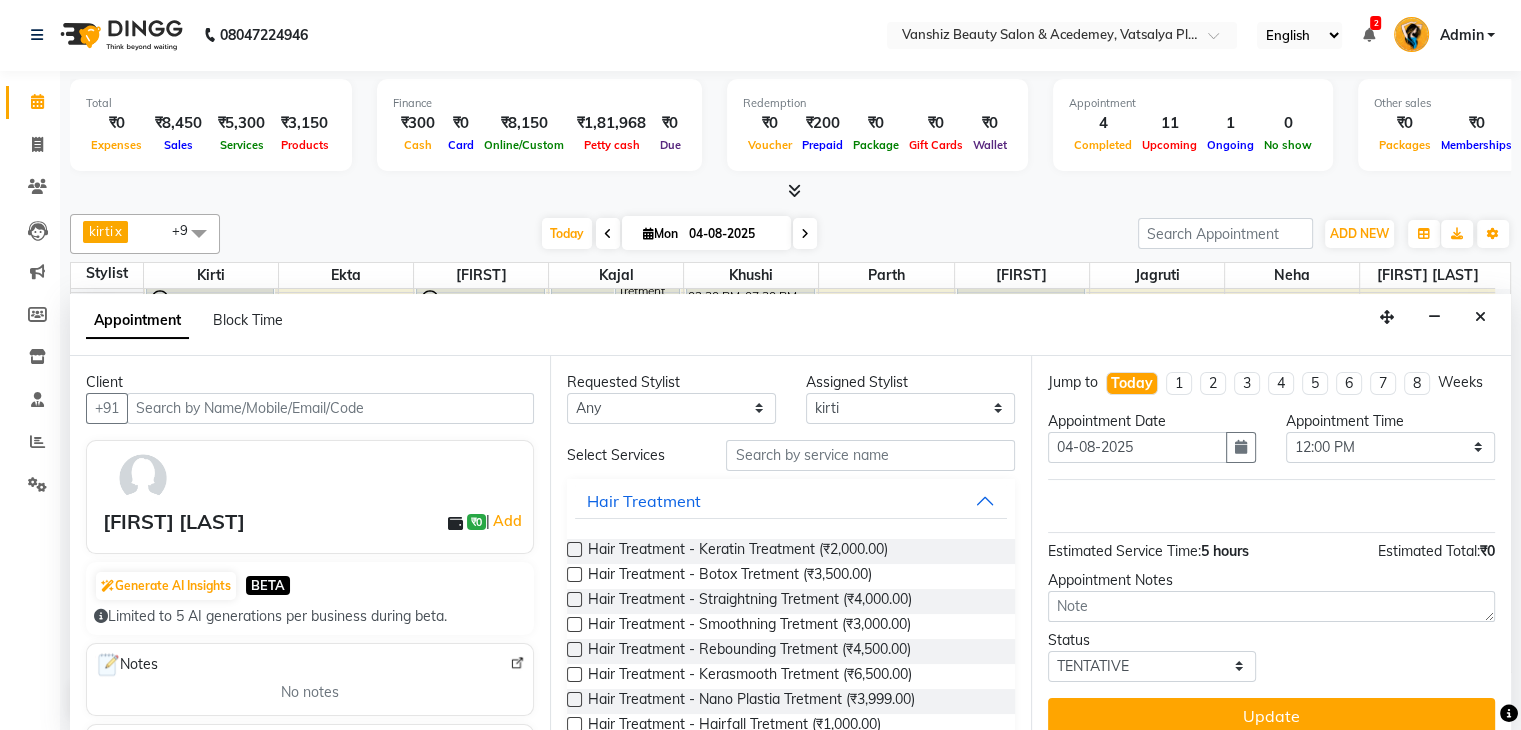 click at bounding box center [574, 674] 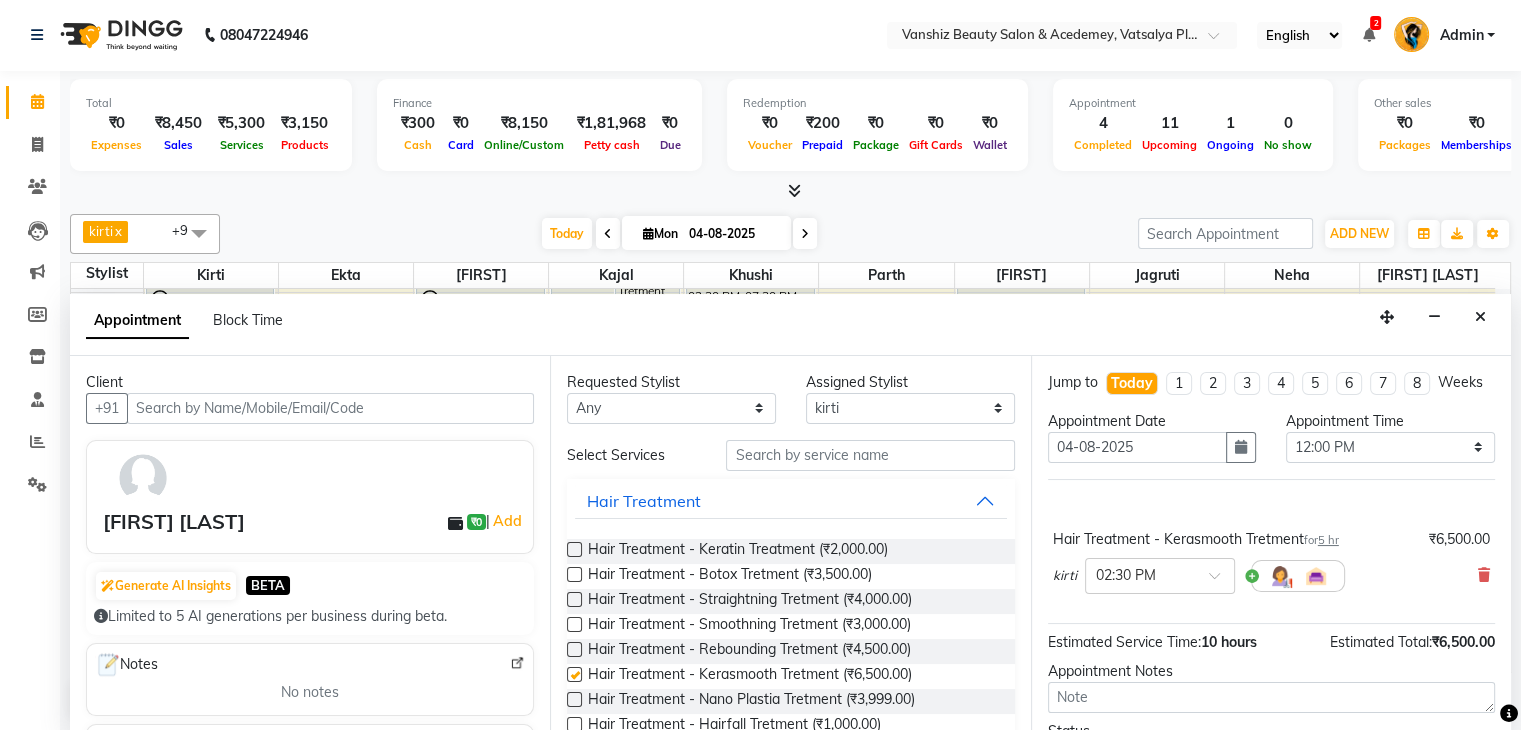 checkbox on "false" 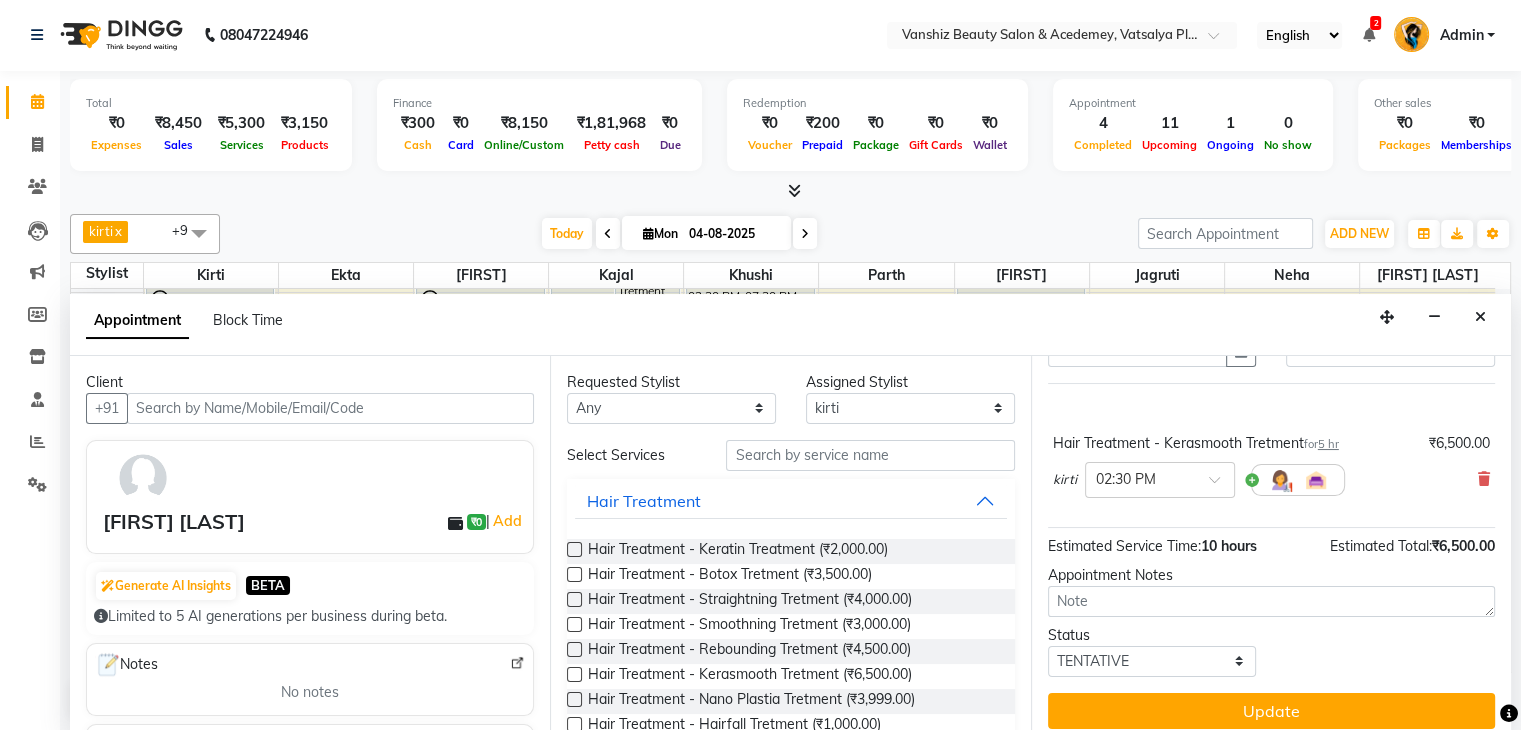 scroll, scrollTop: 127, scrollLeft: 0, axis: vertical 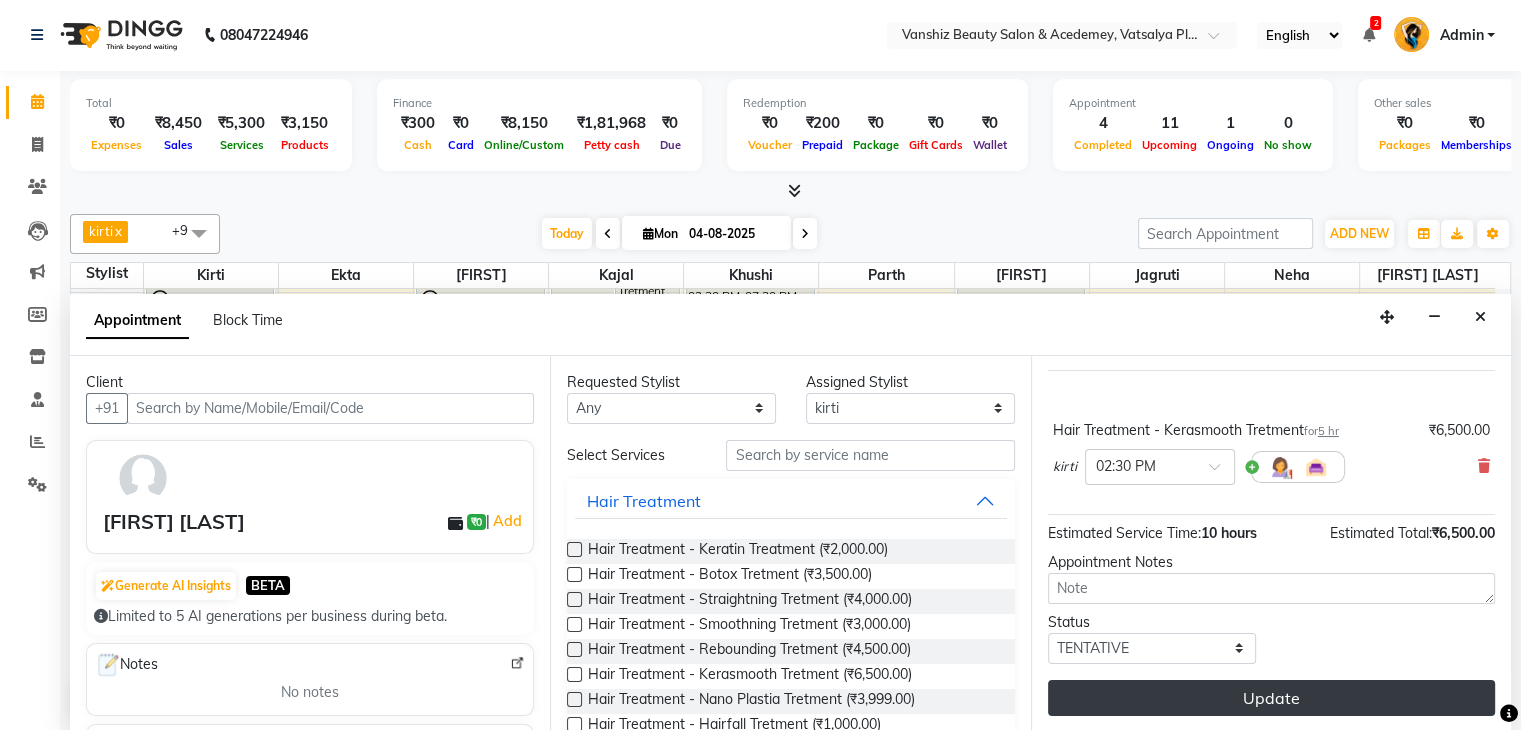 click on "Update" at bounding box center [1271, 698] 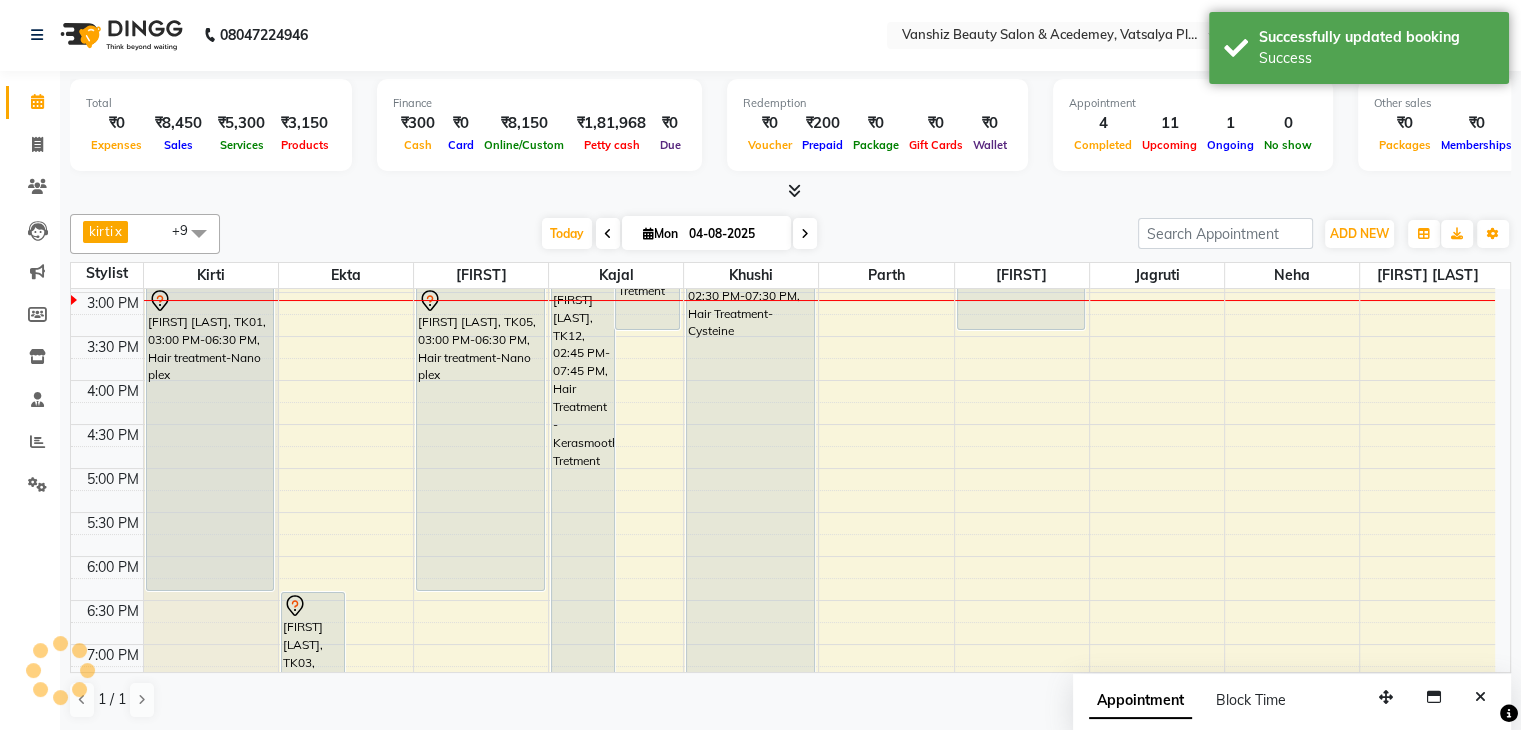 scroll, scrollTop: 0, scrollLeft: 0, axis: both 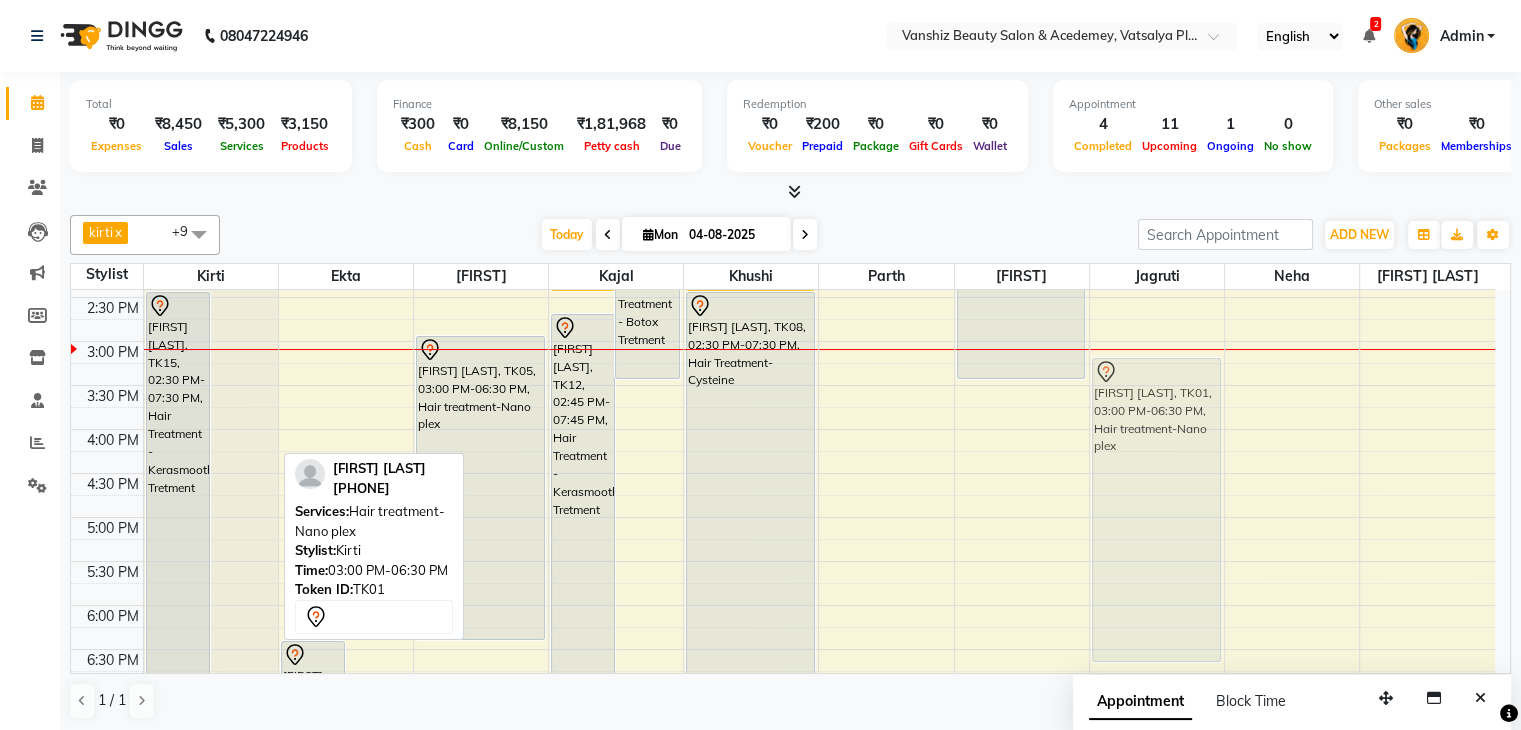 drag, startPoint x: 220, startPoint y: 463, endPoint x: 1130, endPoint y: 485, distance: 910.26587 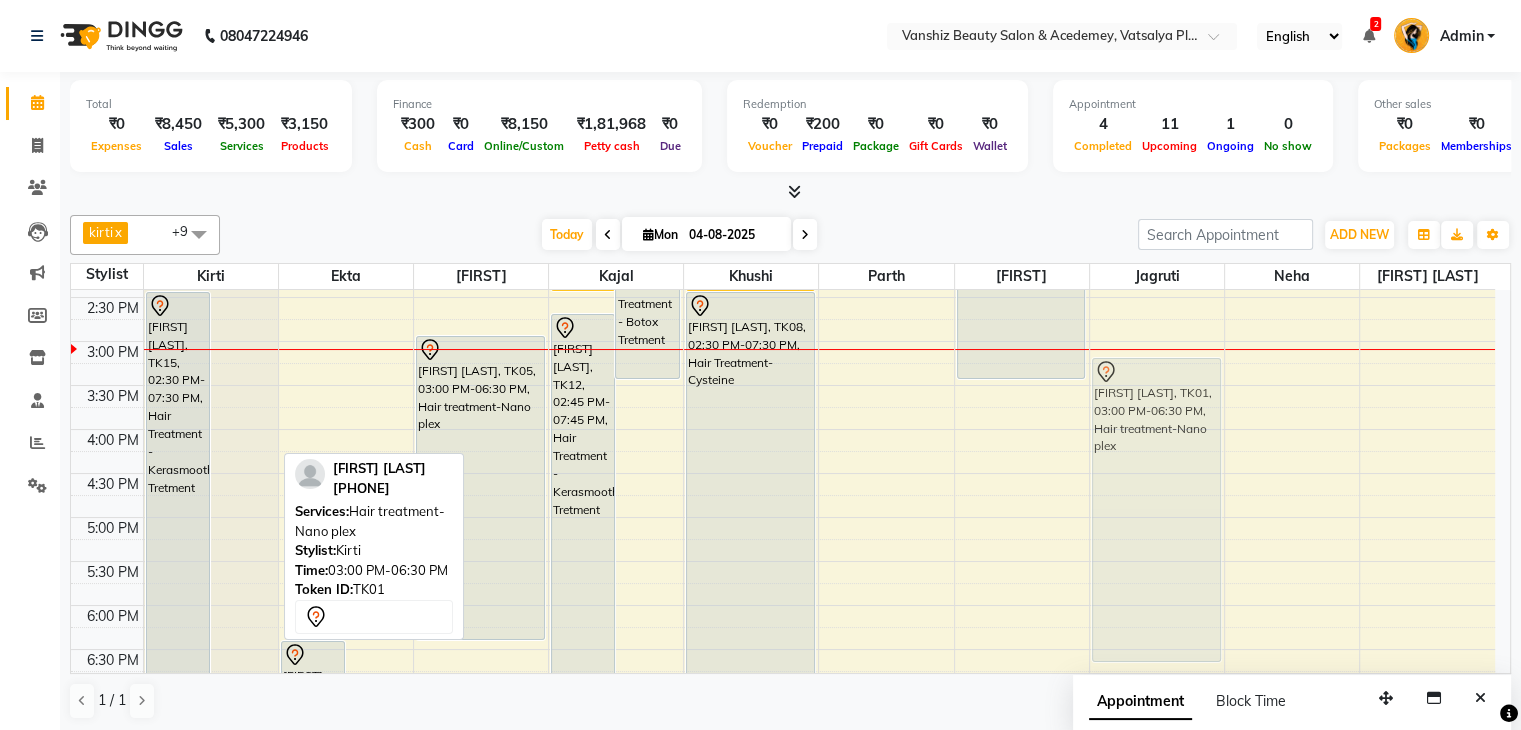 click on "[FIRST] [LAST], TK15, 02:30 PM-07:30 PM, Hair Treatment - Kerasmooth Tretment             [FIRST] [LAST], TK01, 03:00 PM-06:30 PM, Hair treatment-Nano plex             [FIRST] [LAST]-model, TK02, 11:30 AM-11:45 AM, Hair Wash - basic             [FIRST] [LAST], TK03, 06:30 PM-09:00 PM, Hair Treatment - Botox Tretment             [FIRST] [LAST], TK03, 08:00 PM-09:30 PM, Root touch- streax     [FIRST] [LAST], TK11, 10:00 AM-10:30 AM, Waxing-Cream Wax (Half Leg )     [FIRST] [LAST], TK11, 10:30 AM-11:00 AM, Waxing - Cream Wax     [FIRST] [LAST], TK04, 11:00 AM-11:45 AM, VANSHI'Z SPECIAL HAIR WASH             [FIRST] [LAST], TK05, 03:00 PM-06:30 PM, Hair treatment-Nano plex    [FIRST] [LAST], TK13, 11:00 AM-02:30 PM, Hair treatment-Nano plex             [FIRST] [LAST], TK07, 01:00 PM-03:30 PM, Hair Treatment - Botox Tretment             [FIRST] [LAST], TK12, 02:45 PM-07:45 PM, Hair Treatment - Kerasmooth Tretment    [FIRST] [LAST], TK13, 11:00 AM-02:30 PM, Hair treatment-Nano plex" at bounding box center [783, 297] 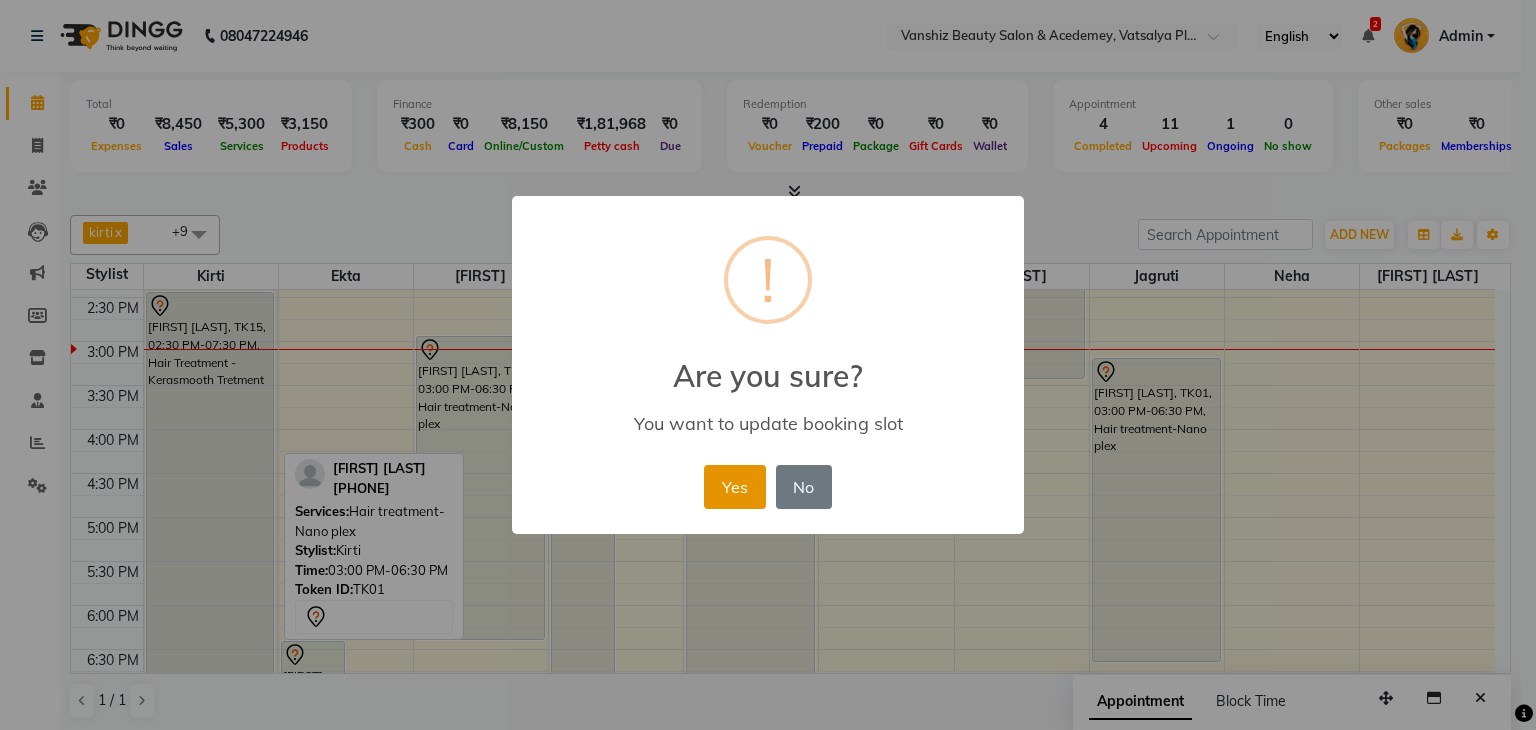 click on "Yes" at bounding box center (734, 487) 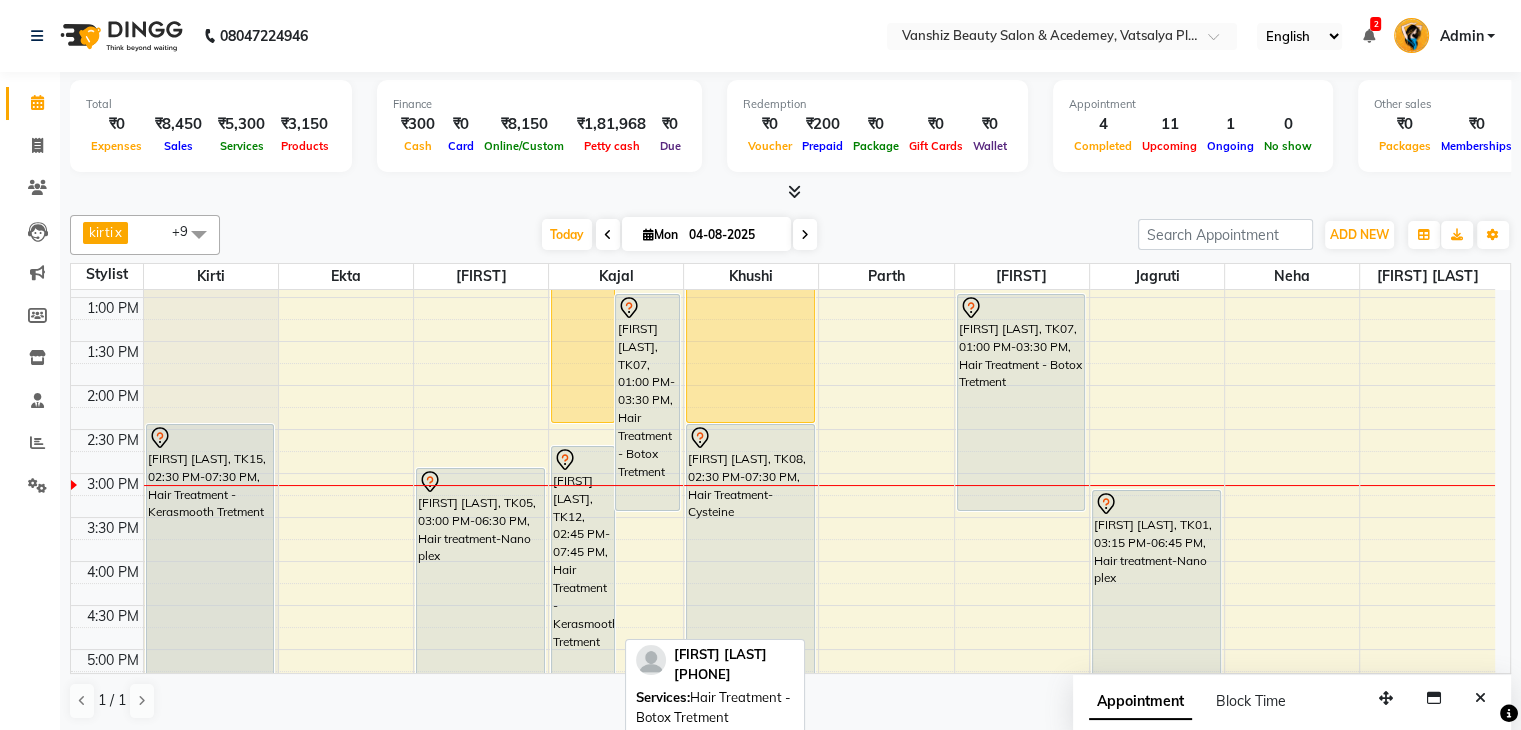 scroll, scrollTop: 432, scrollLeft: 0, axis: vertical 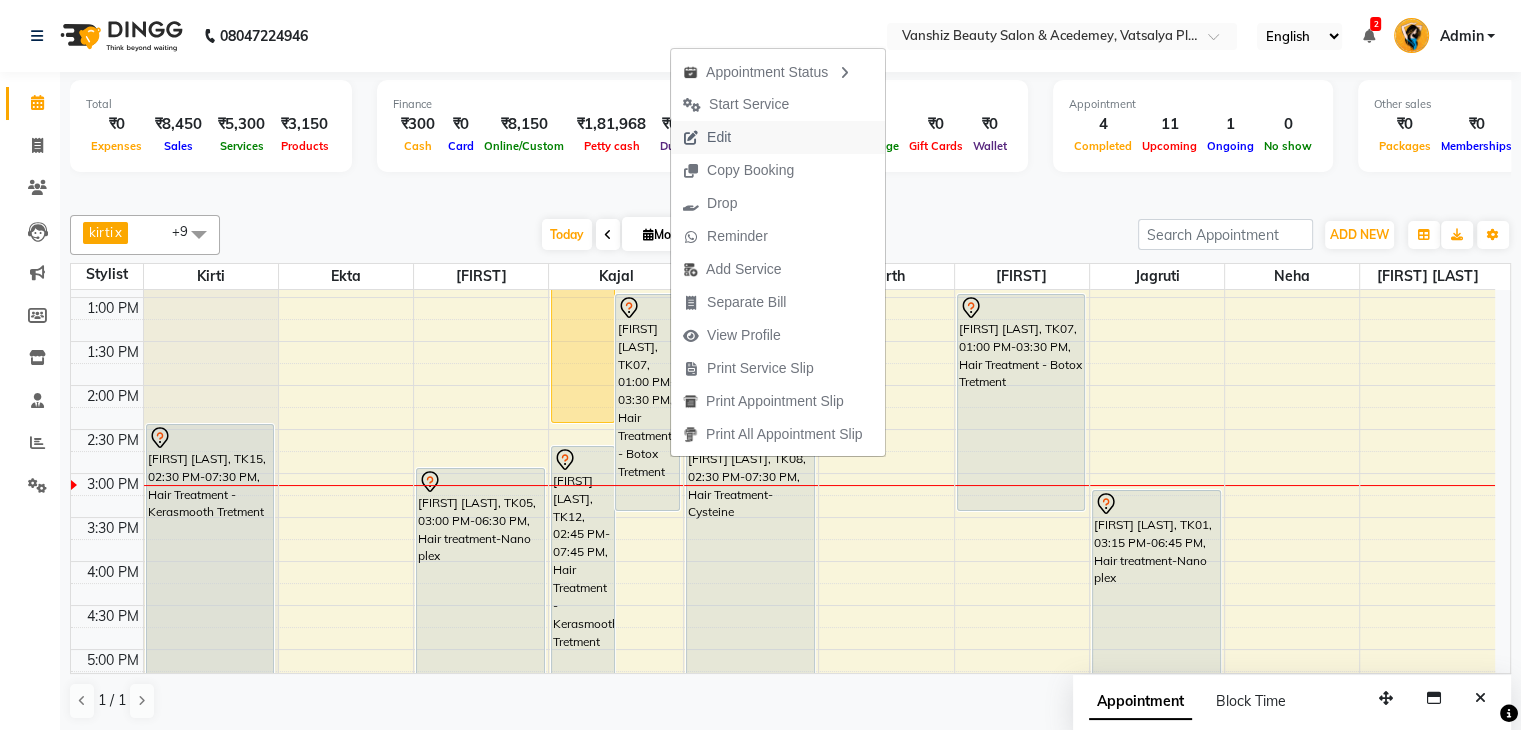 click on "Edit" at bounding box center [778, 137] 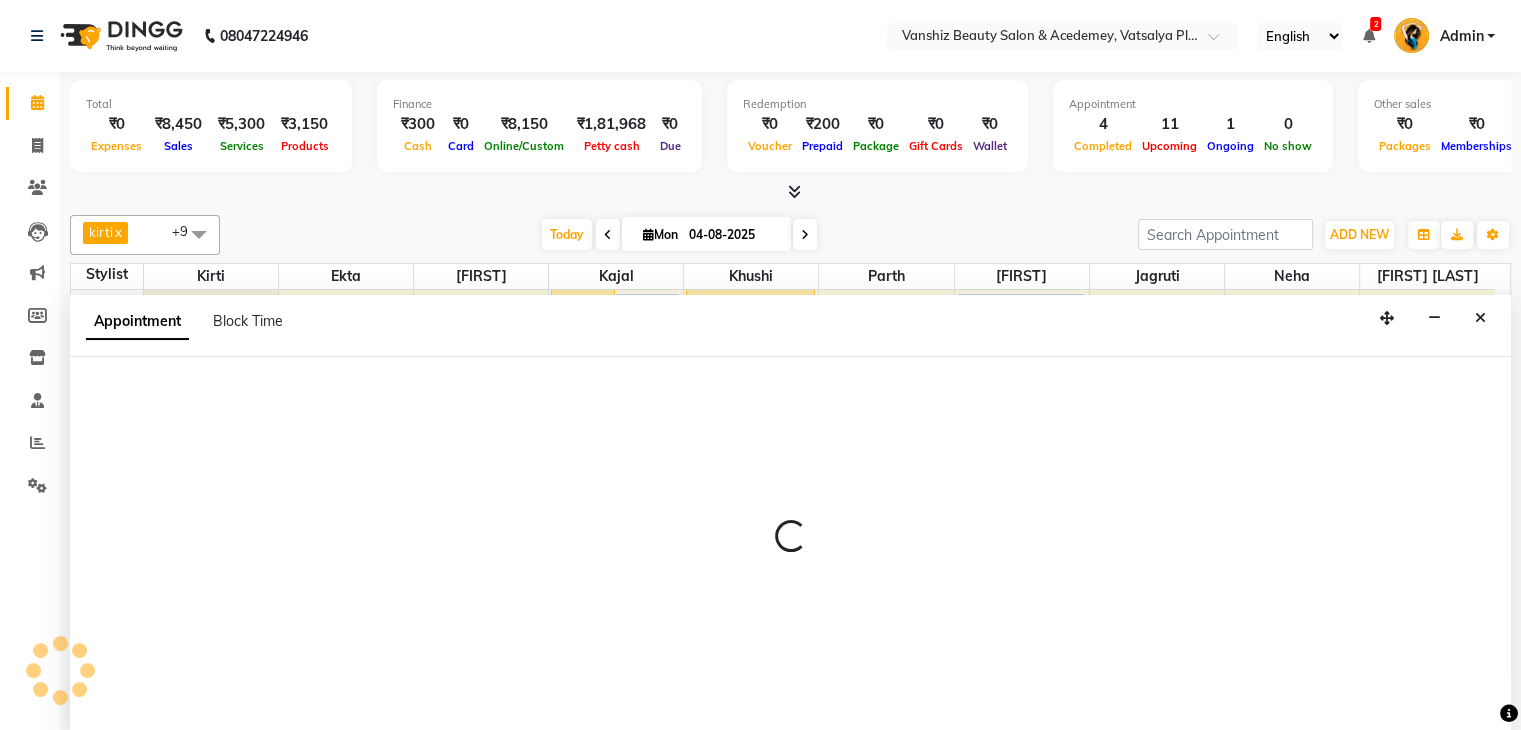 scroll, scrollTop: 1, scrollLeft: 0, axis: vertical 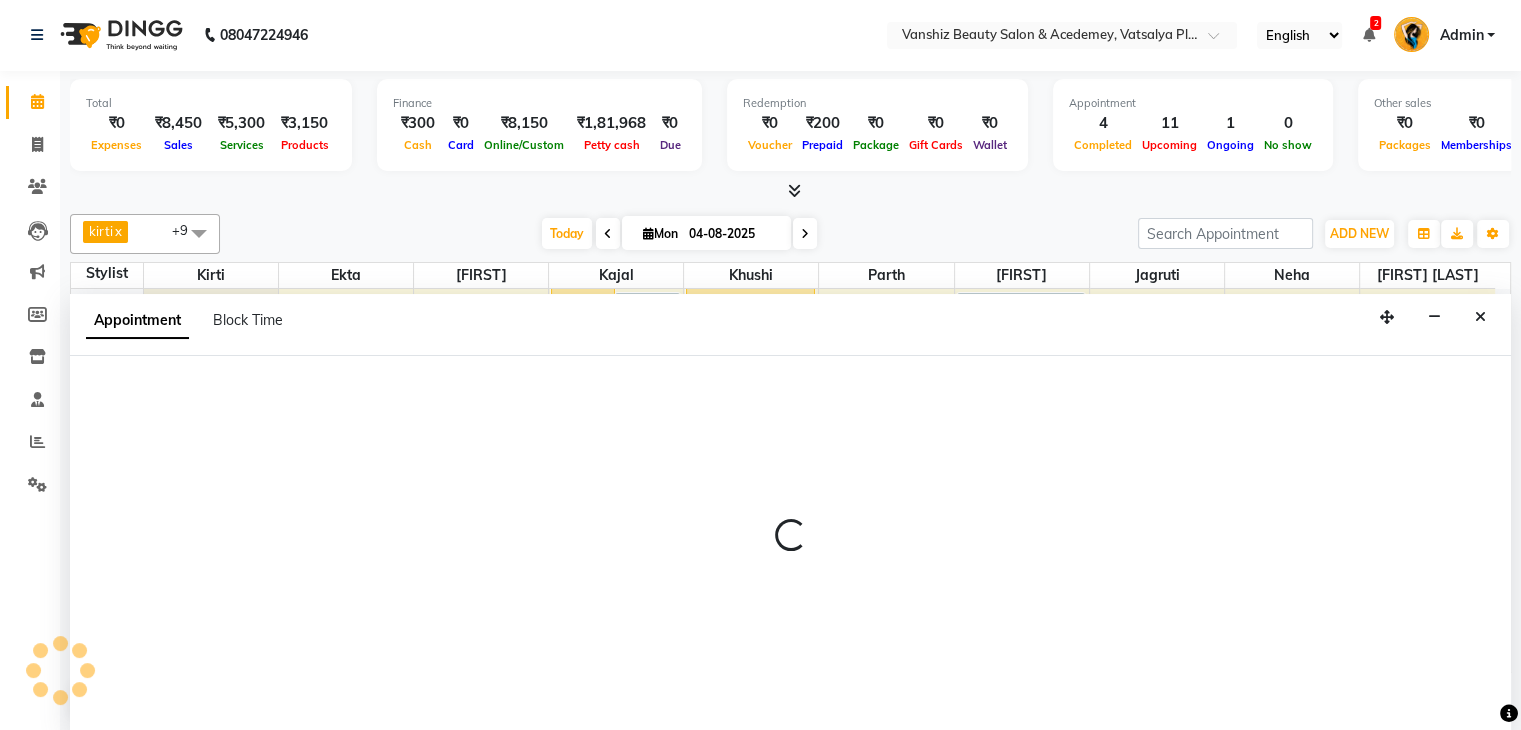 select on "tentative" 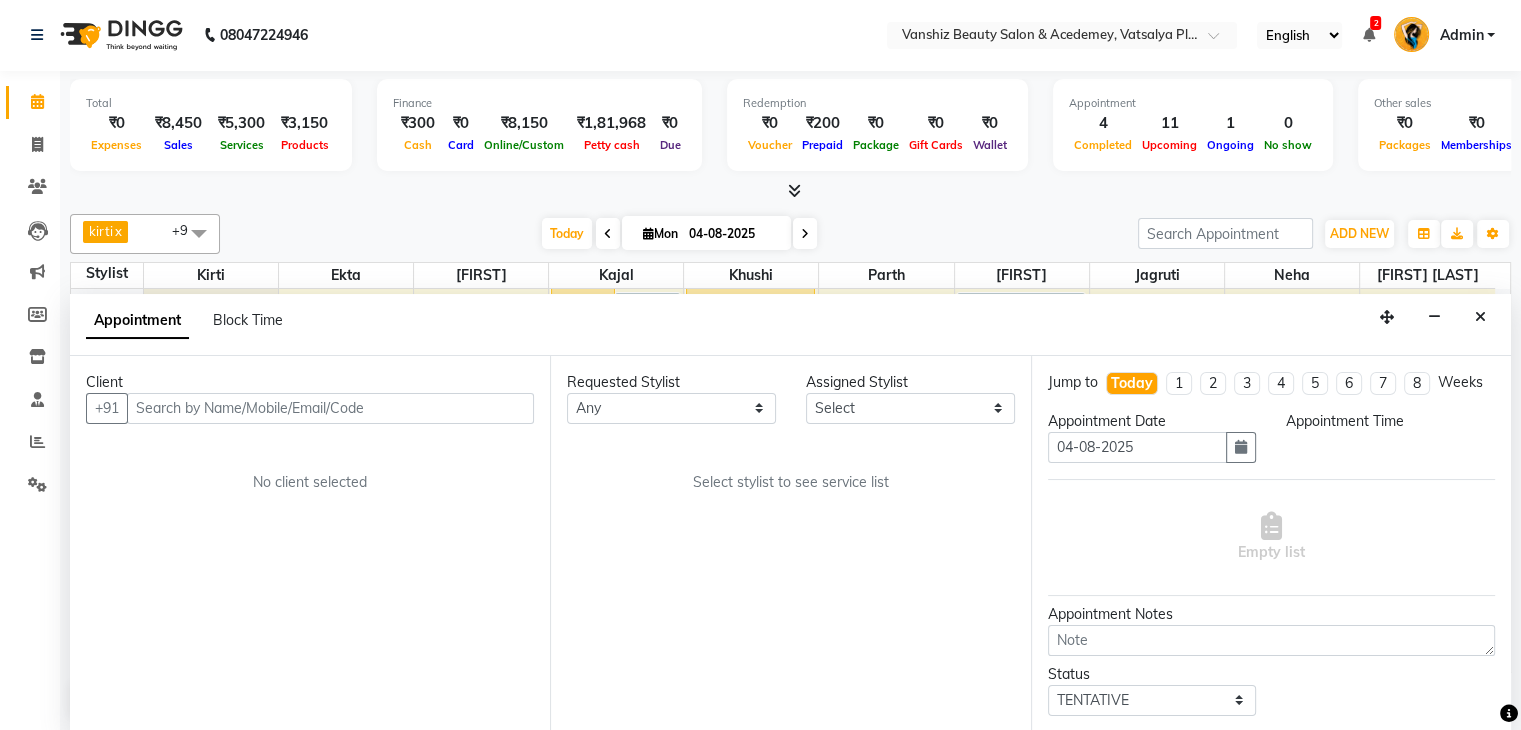 scroll, scrollTop: 0, scrollLeft: 0, axis: both 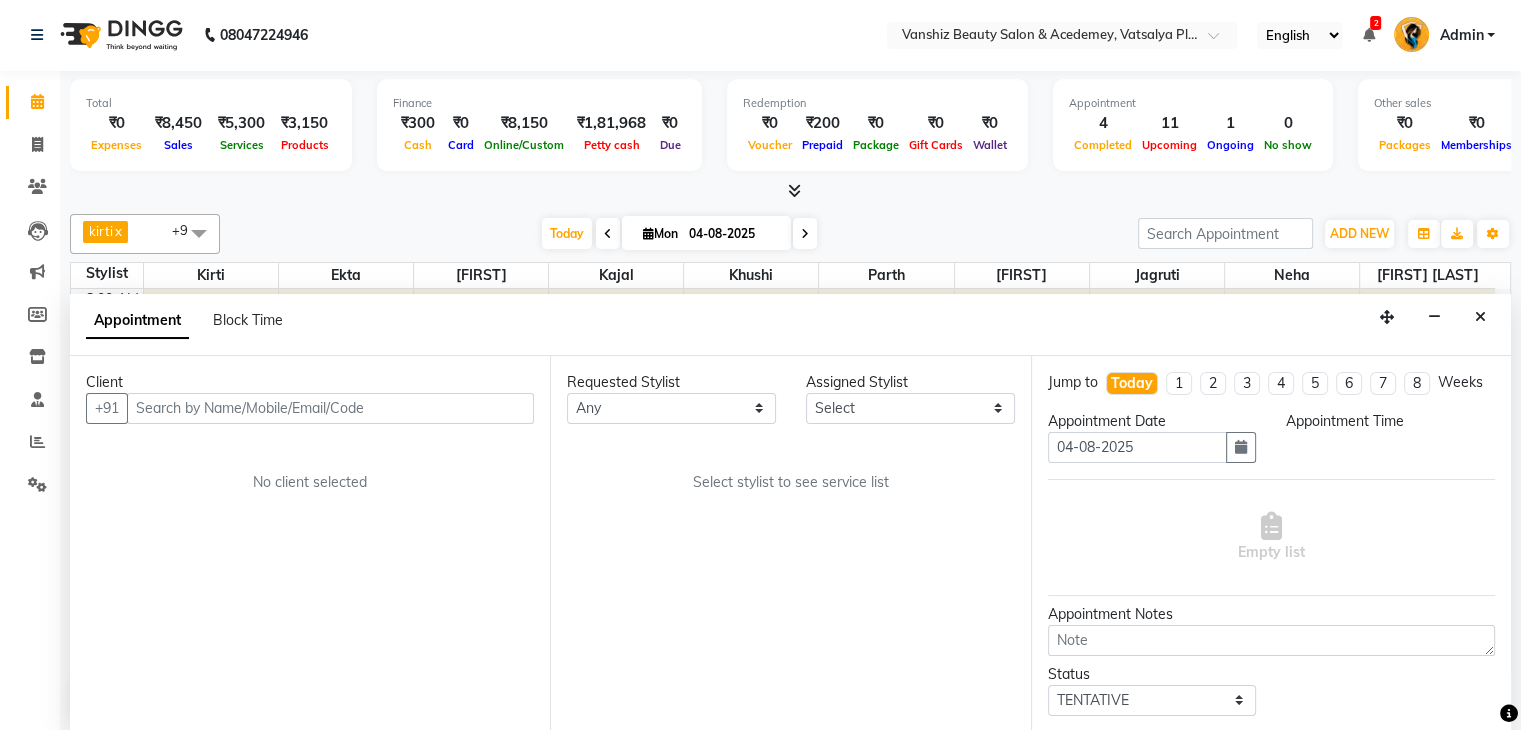 select on "87124" 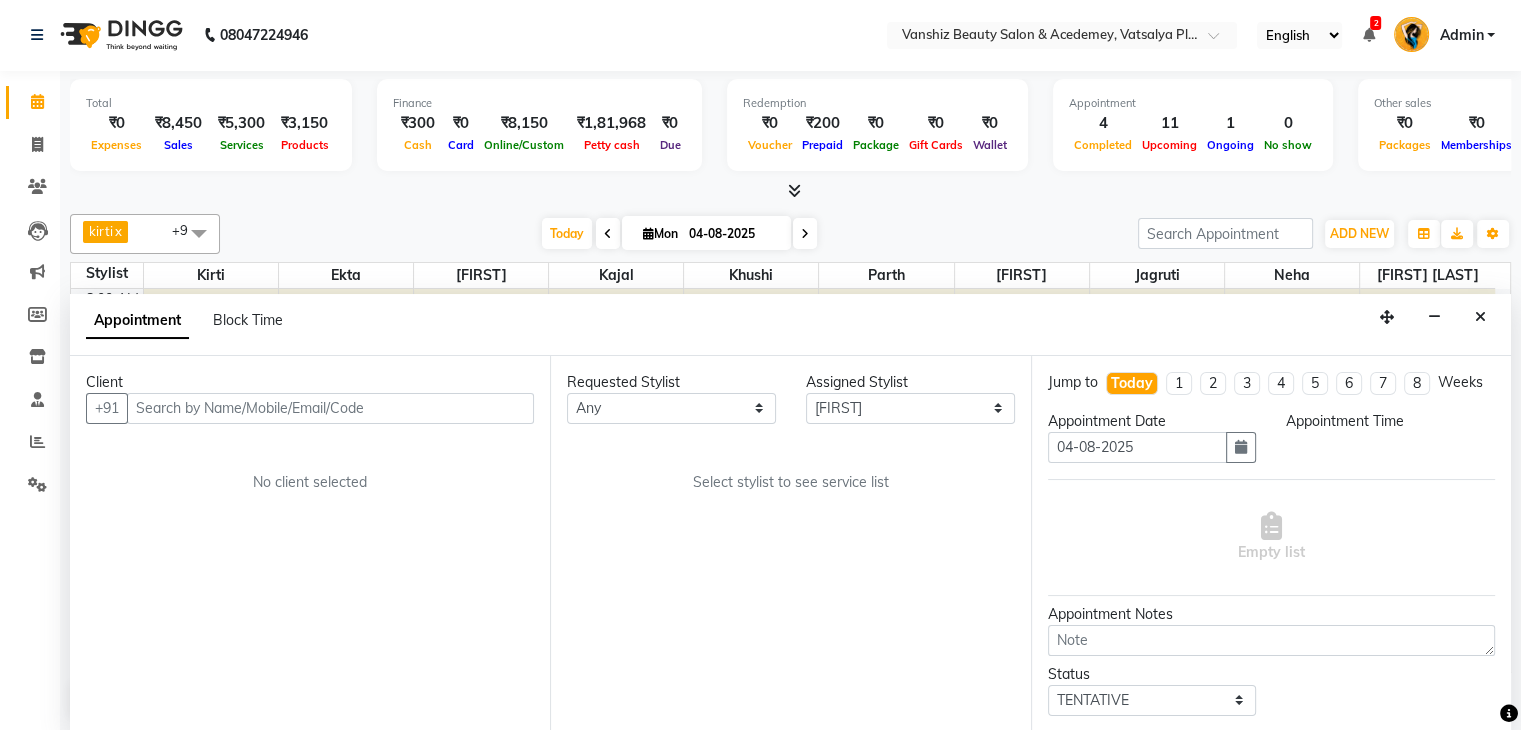 select on "780" 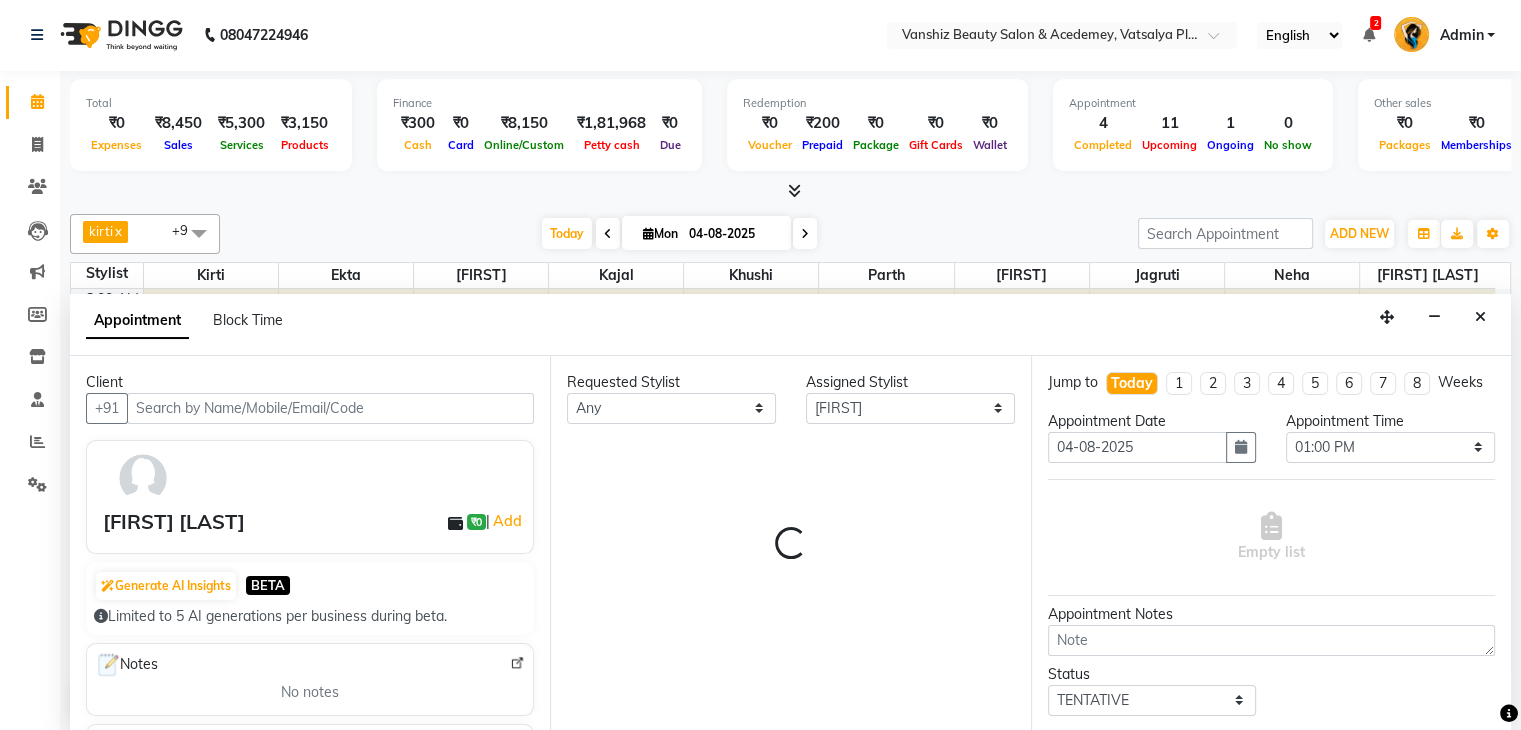 scroll, scrollTop: 611, scrollLeft: 0, axis: vertical 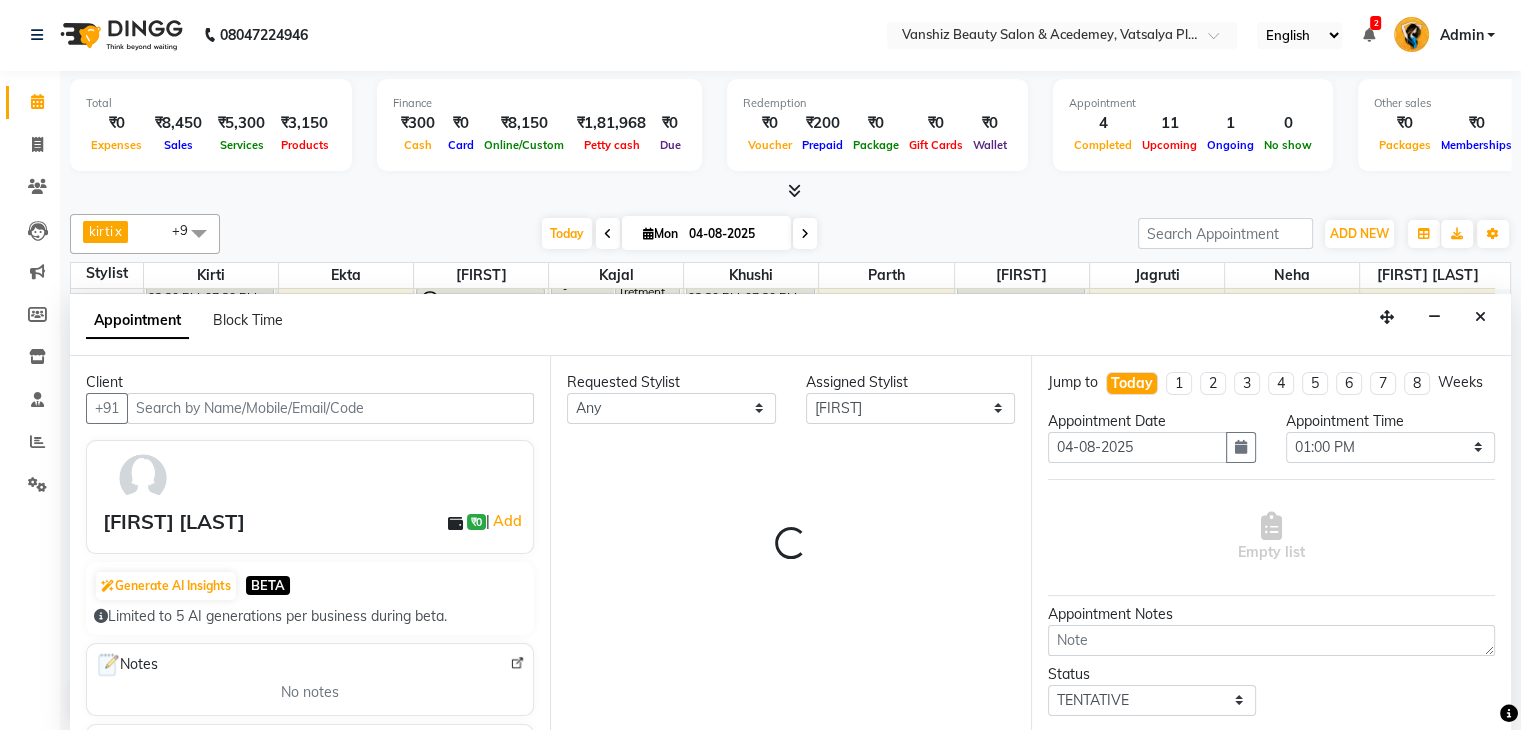 select on "2468" 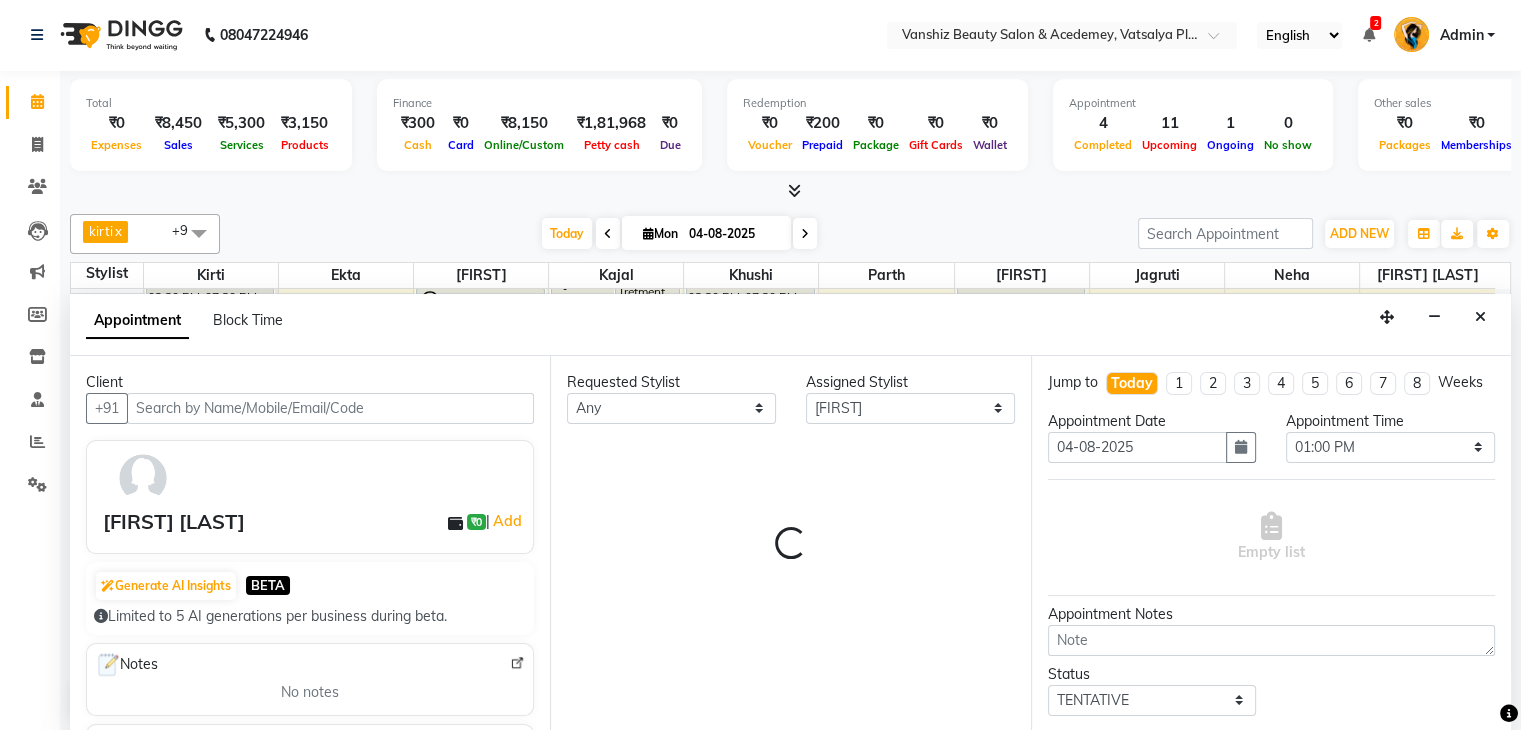 select on "2468" 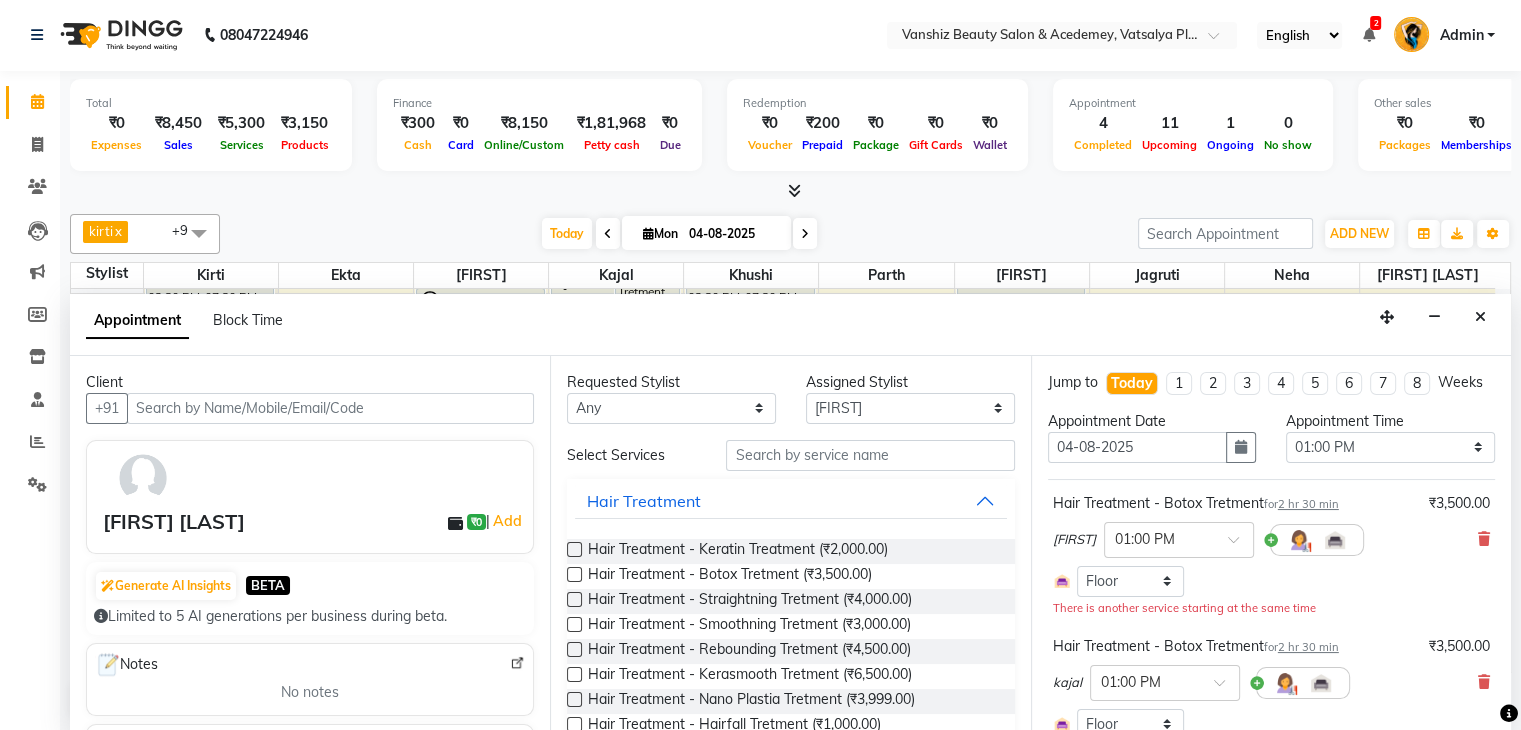 scroll, scrollTop: 20, scrollLeft: 0, axis: vertical 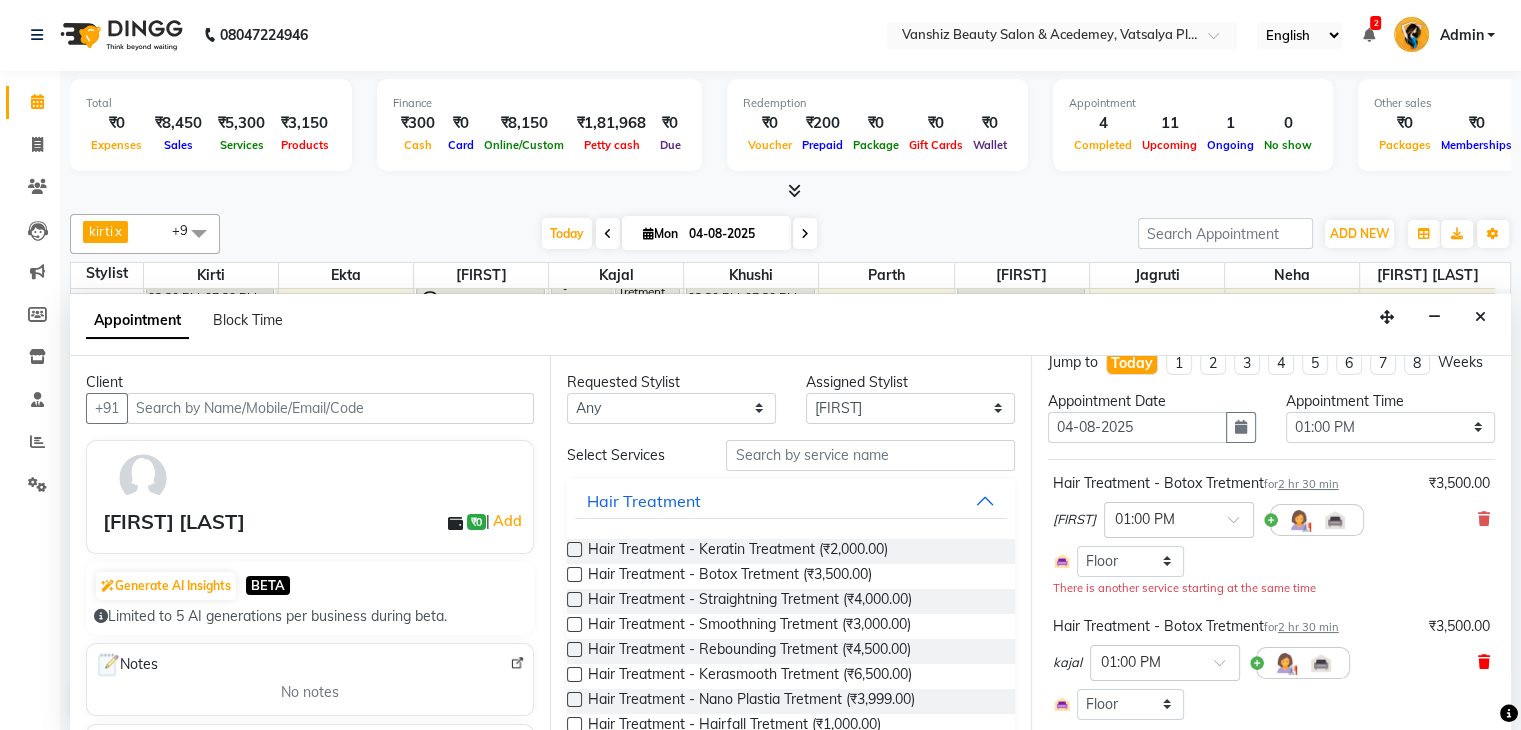click at bounding box center (1484, 662) 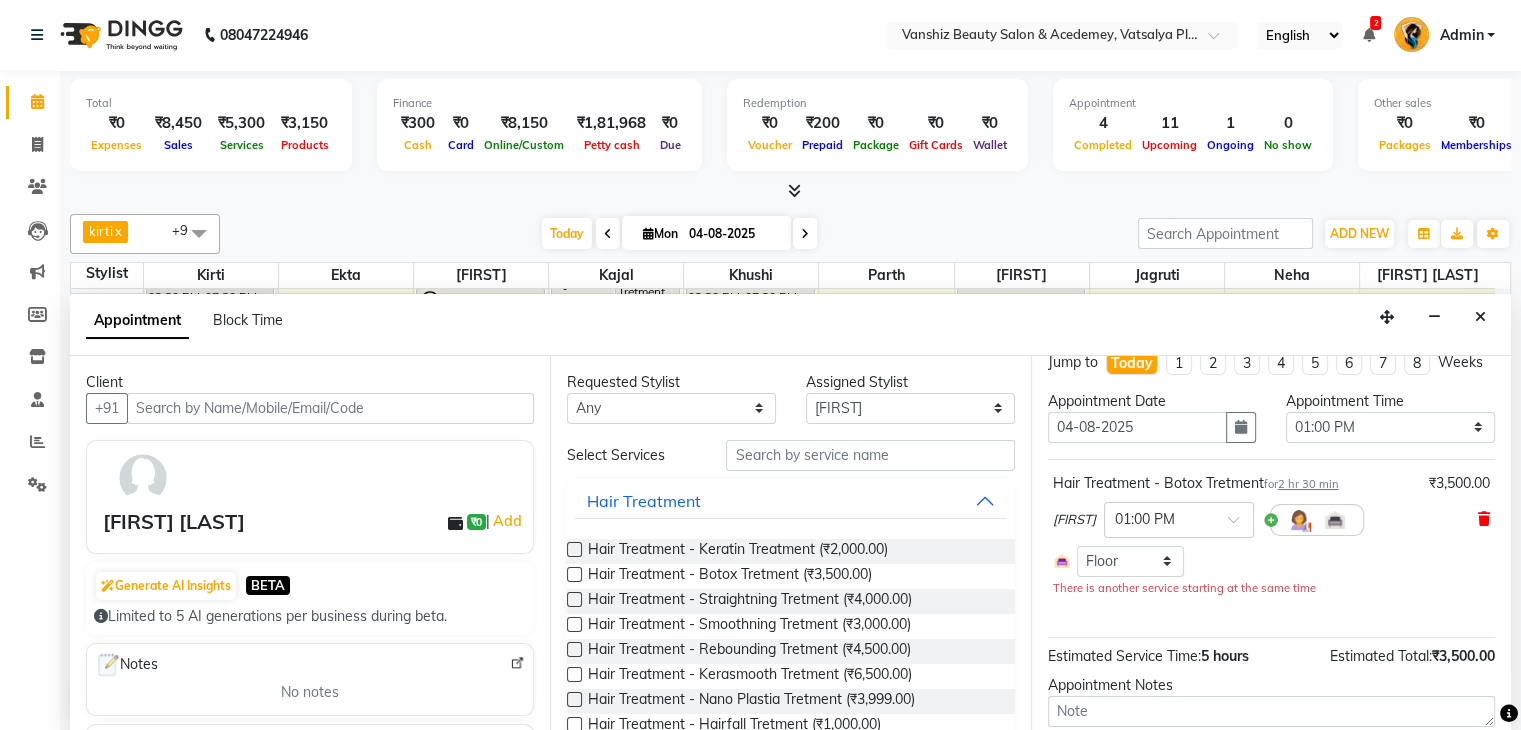 click at bounding box center (1484, 519) 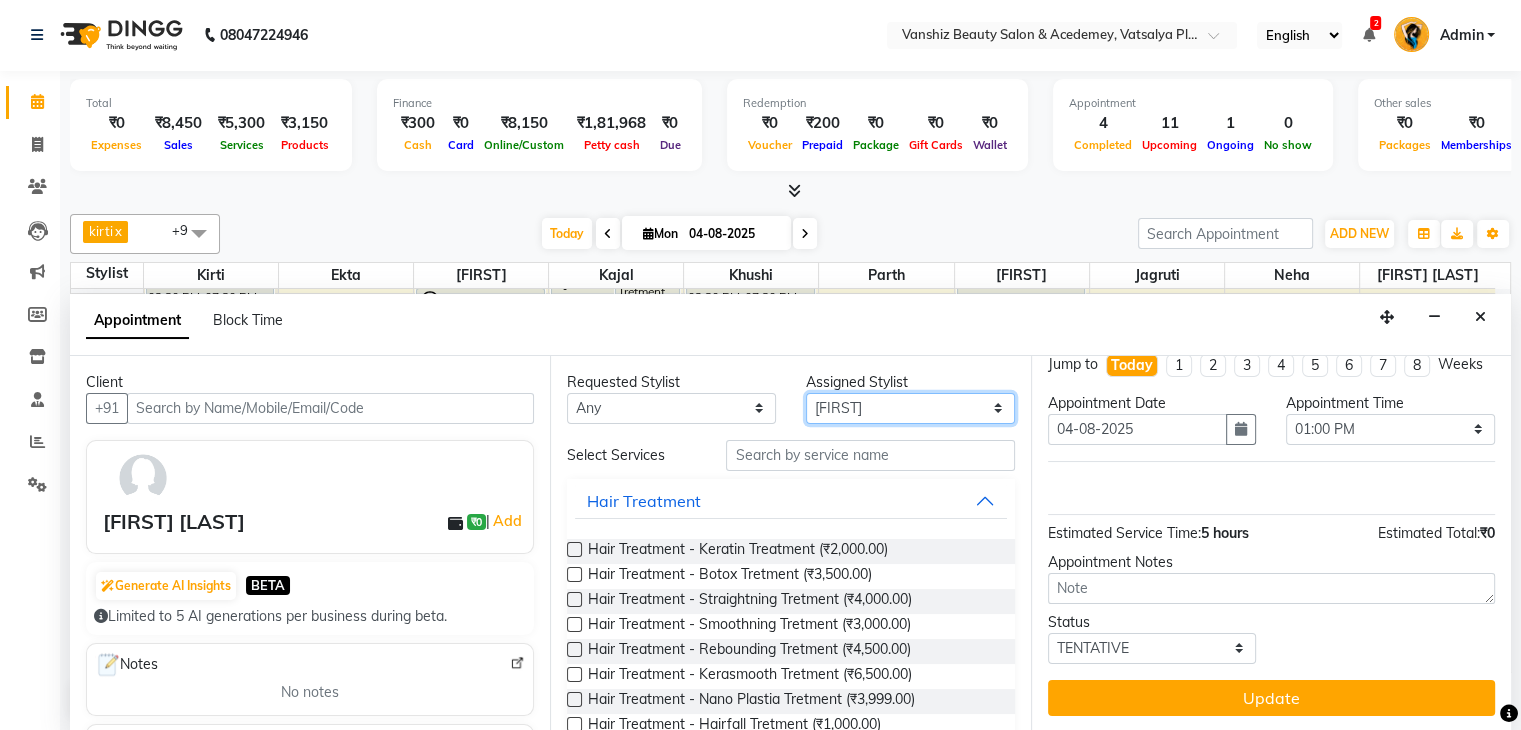 click on "Select [FIRST] [FIRST] [FIRST] [FIRST] [FIRST] [FIRST] [FIRST] [FIRST] [FIRST] [FIRST] [FIRST] [FIRST] [FIRST] [FIRST] [FIRST] [FIRST] [FIRST] [FIRST] [FIRST] [FIRST] [FIRST]" at bounding box center [910, 408] 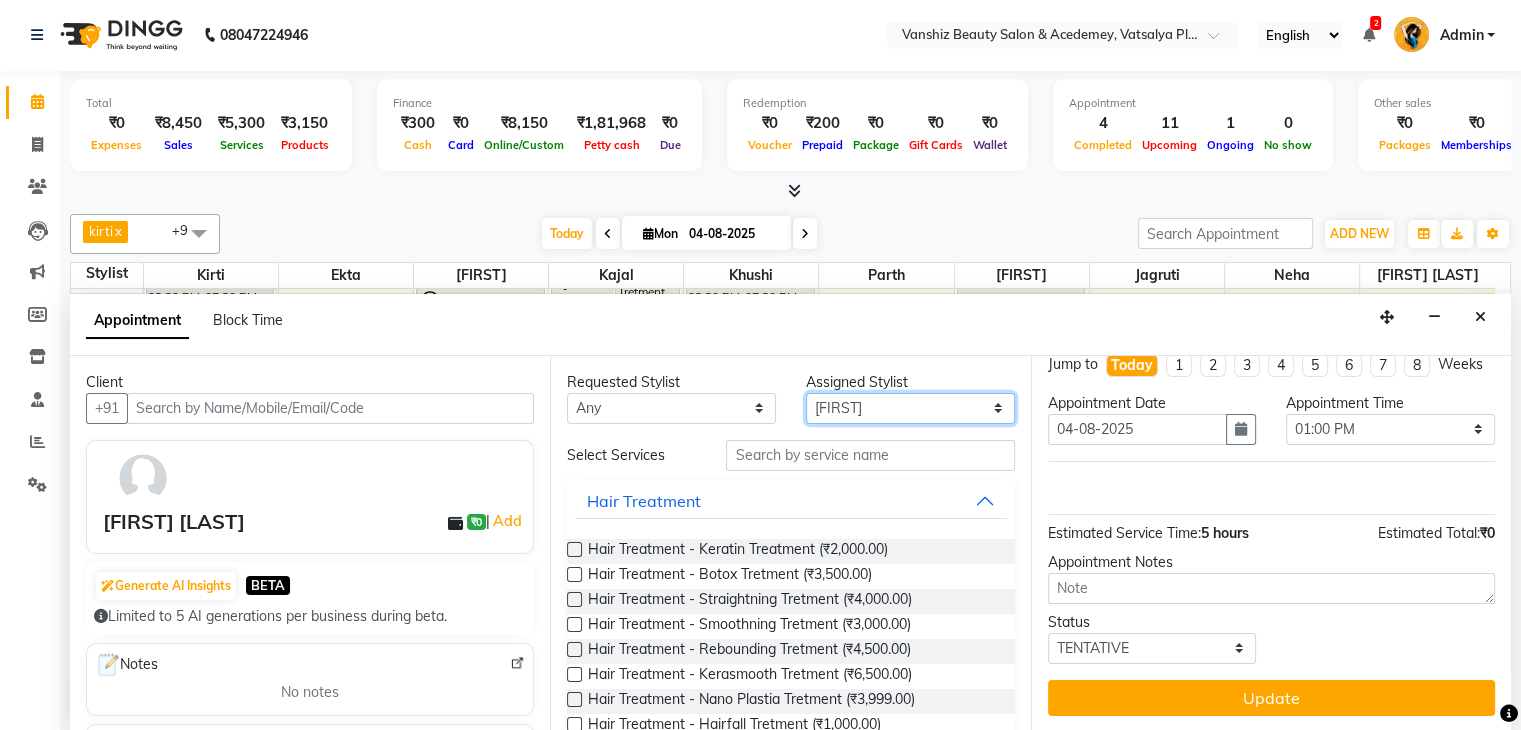select on "68622" 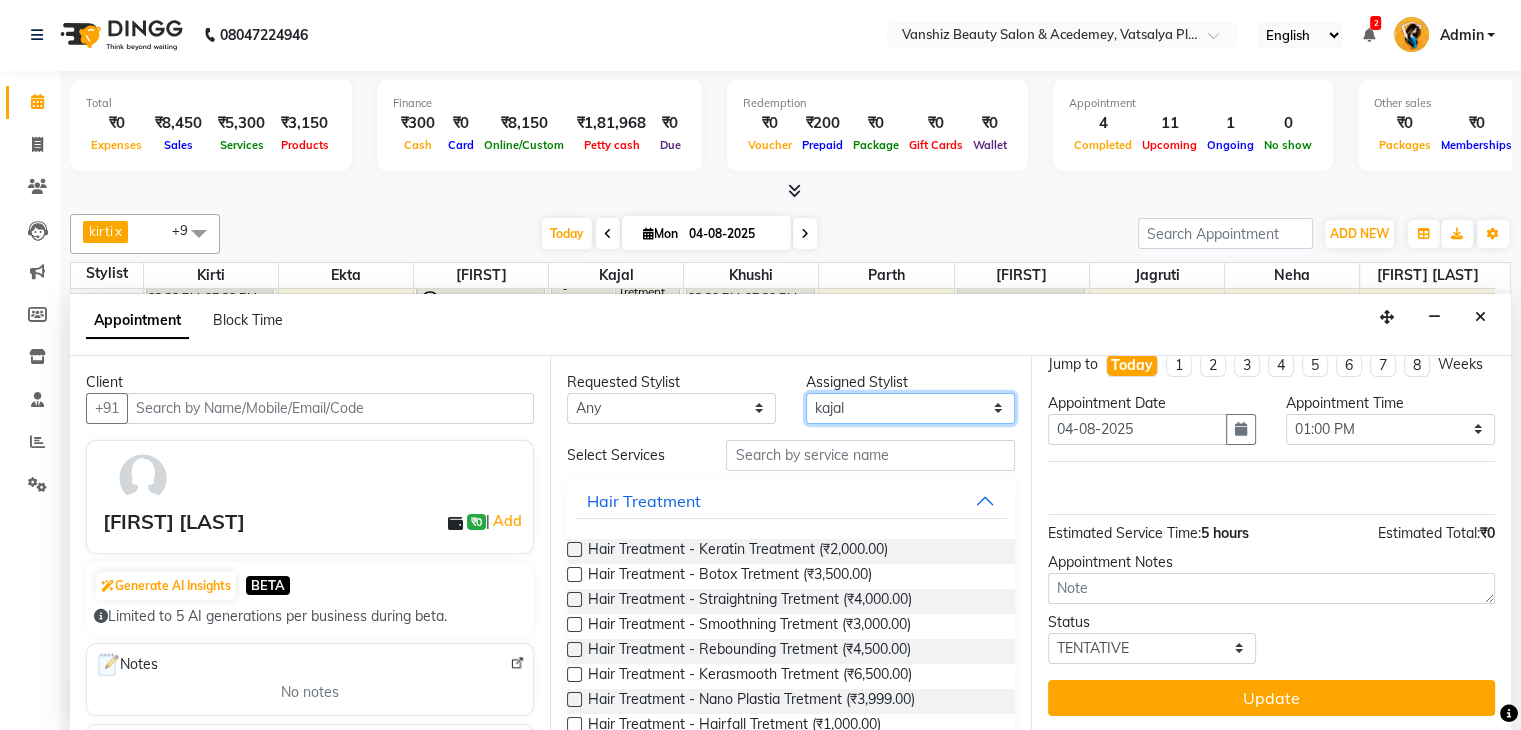click on "Select [FIRST] [FIRST] [FIRST] [FIRST] [FIRST] [FIRST] [FIRST] [FIRST] [FIRST] [FIRST] [FIRST] [FIRST] [FIRST] [FIRST] [FIRST] [FIRST] [FIRST] [FIRST] [FIRST] [FIRST] [FIRST]" at bounding box center [910, 408] 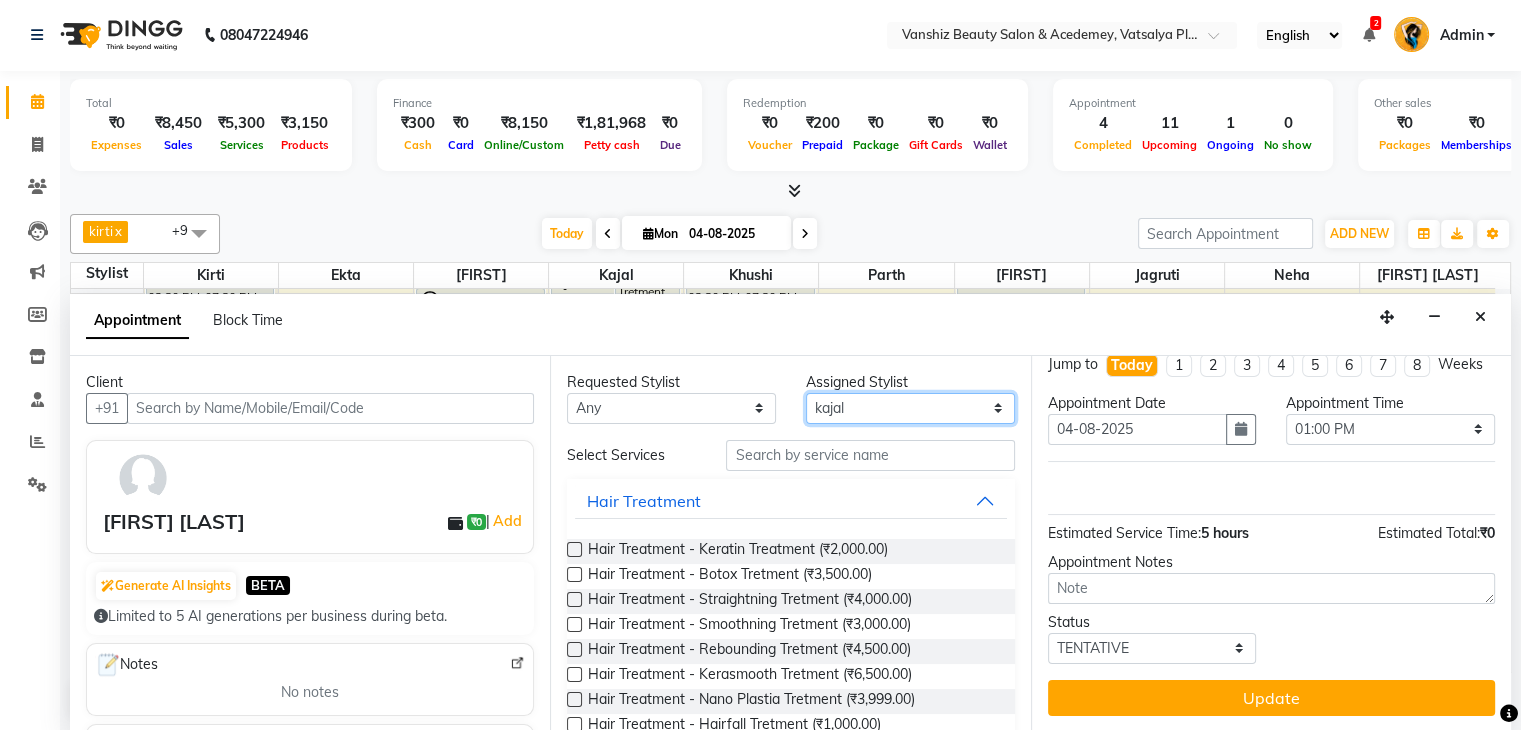 scroll, scrollTop: 0, scrollLeft: 0, axis: both 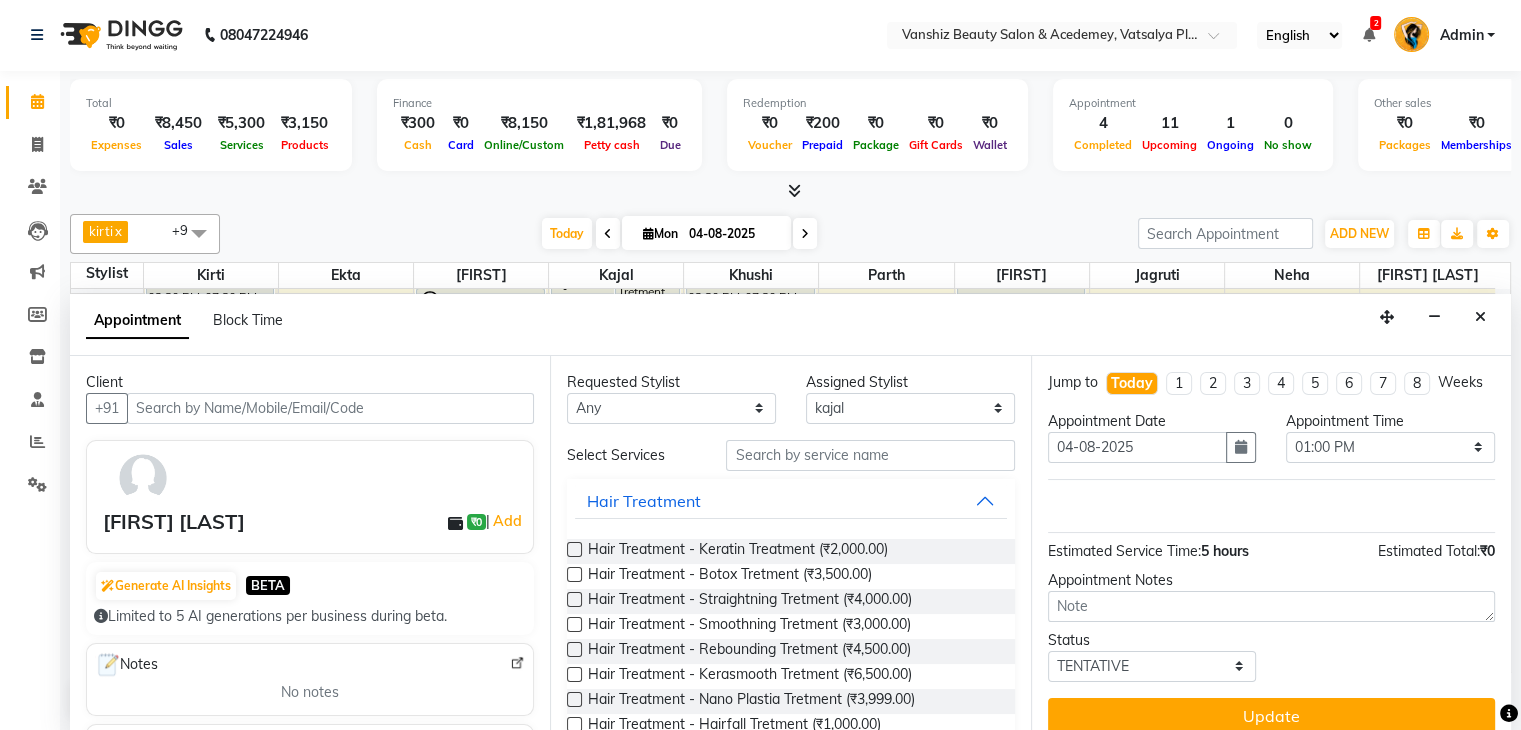click at bounding box center [574, 574] 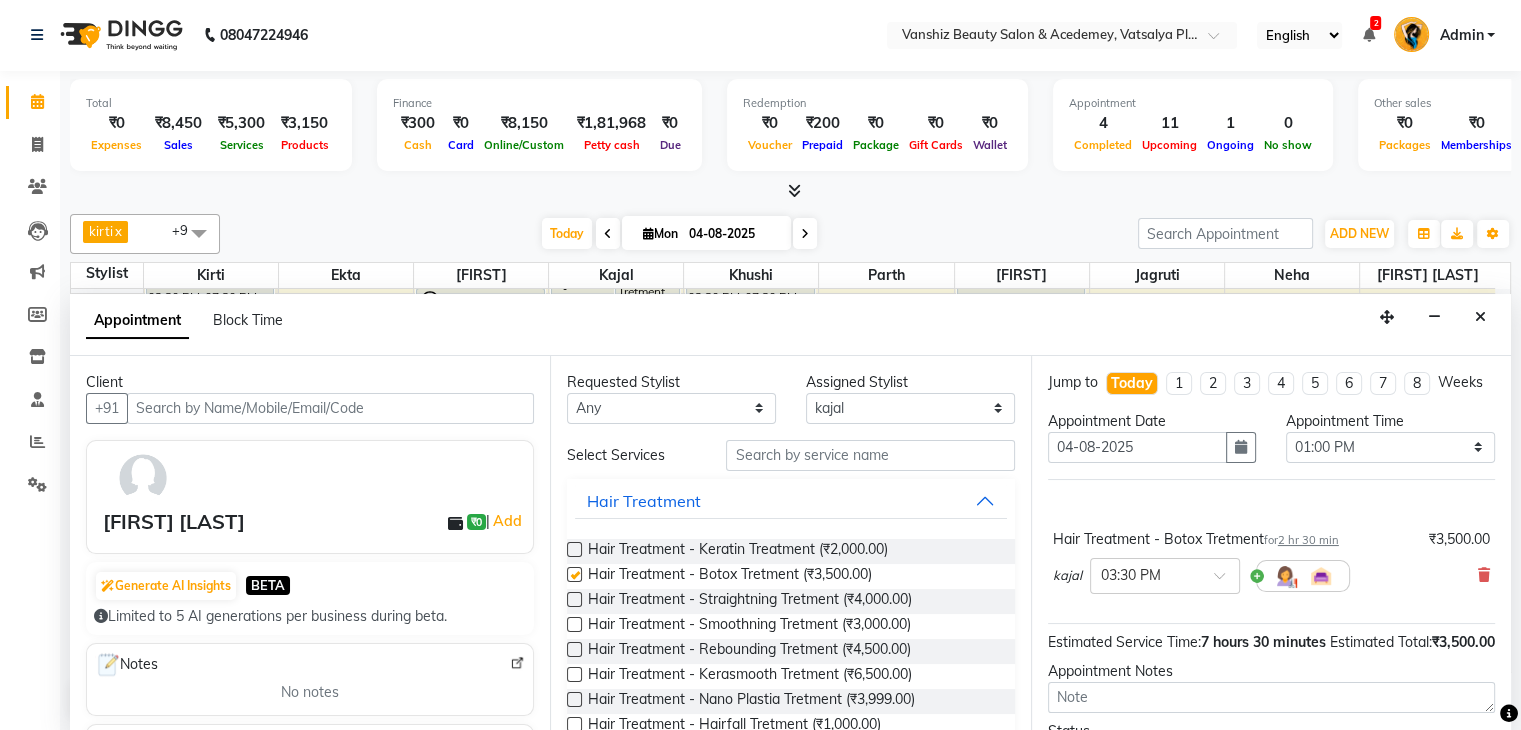checkbox on "false" 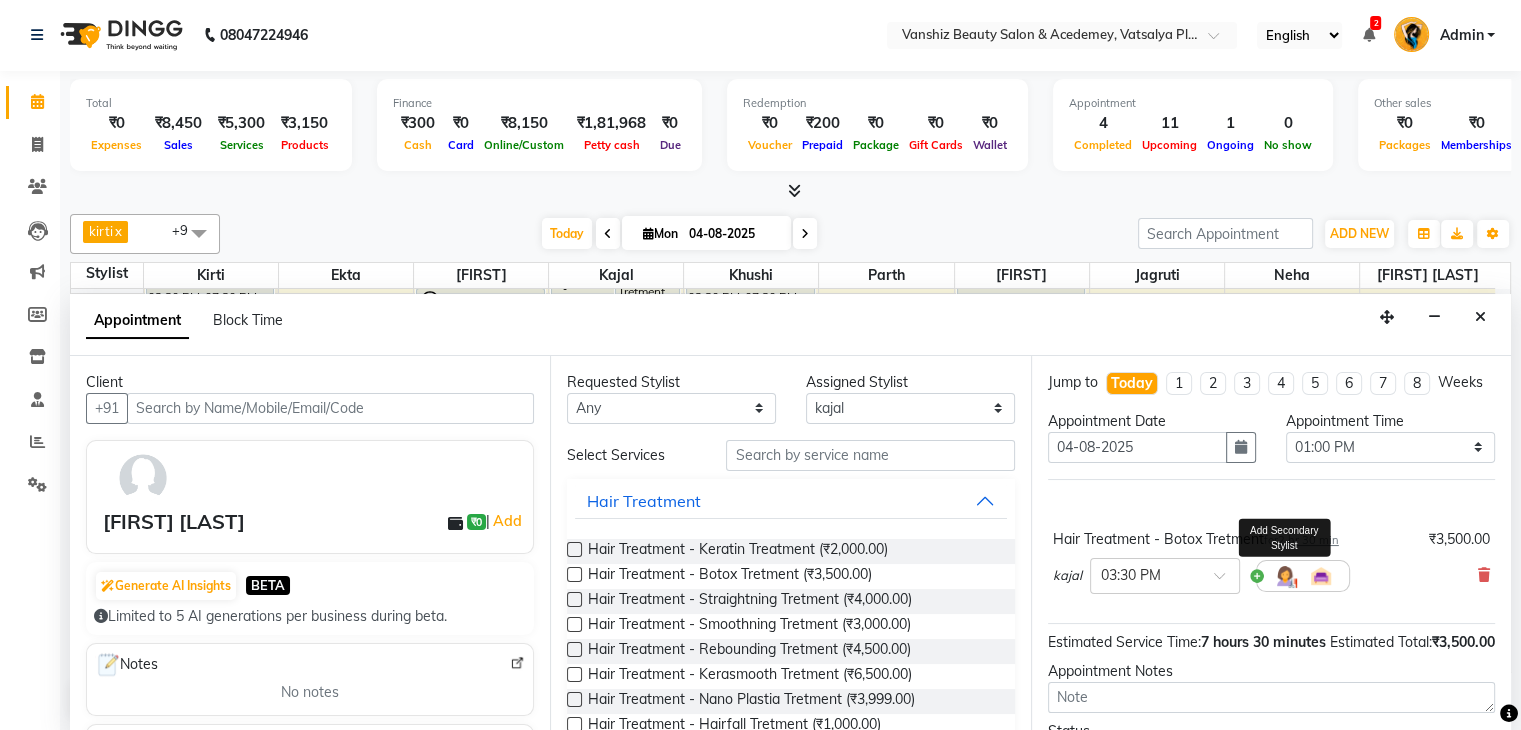 click at bounding box center (1285, 576) 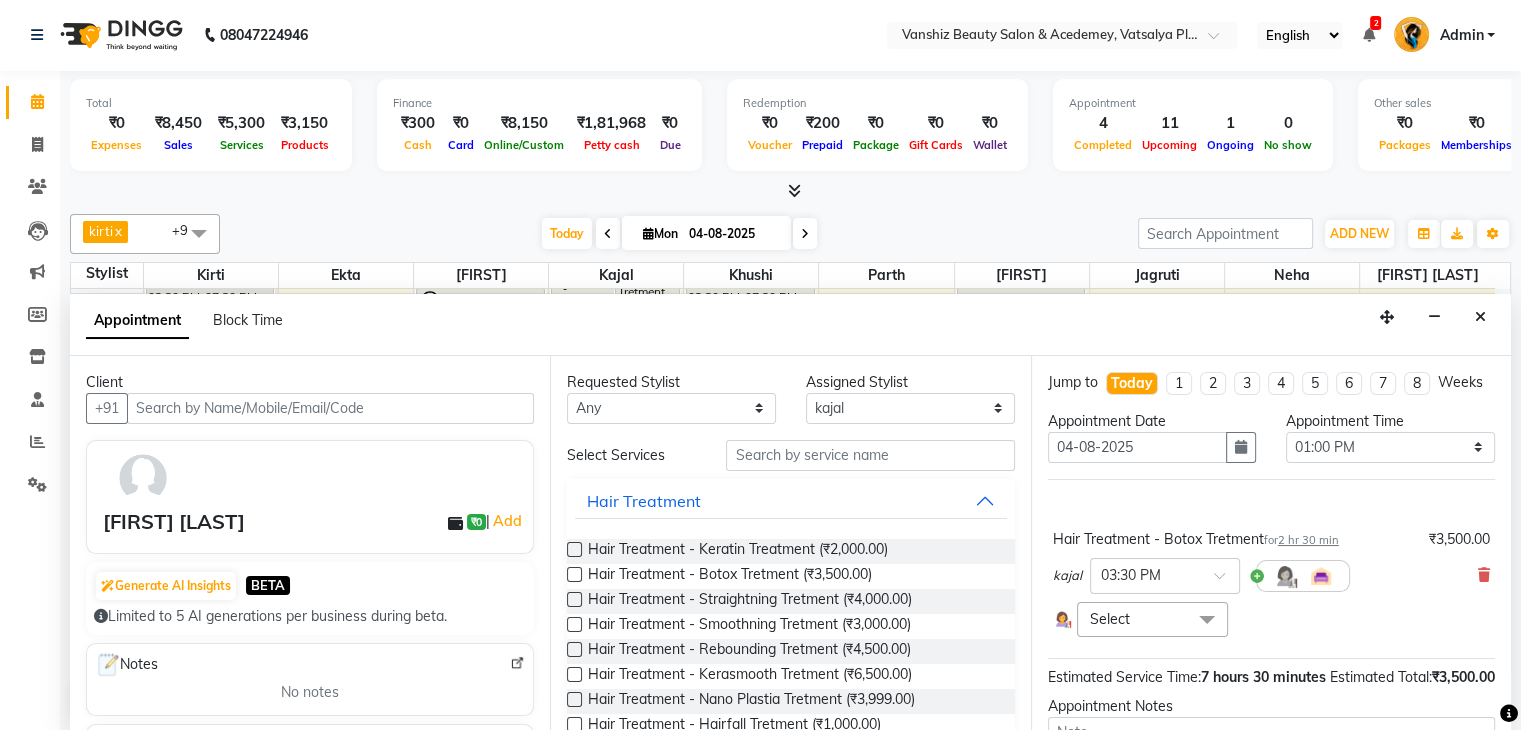 click on "Select" at bounding box center [1152, 619] 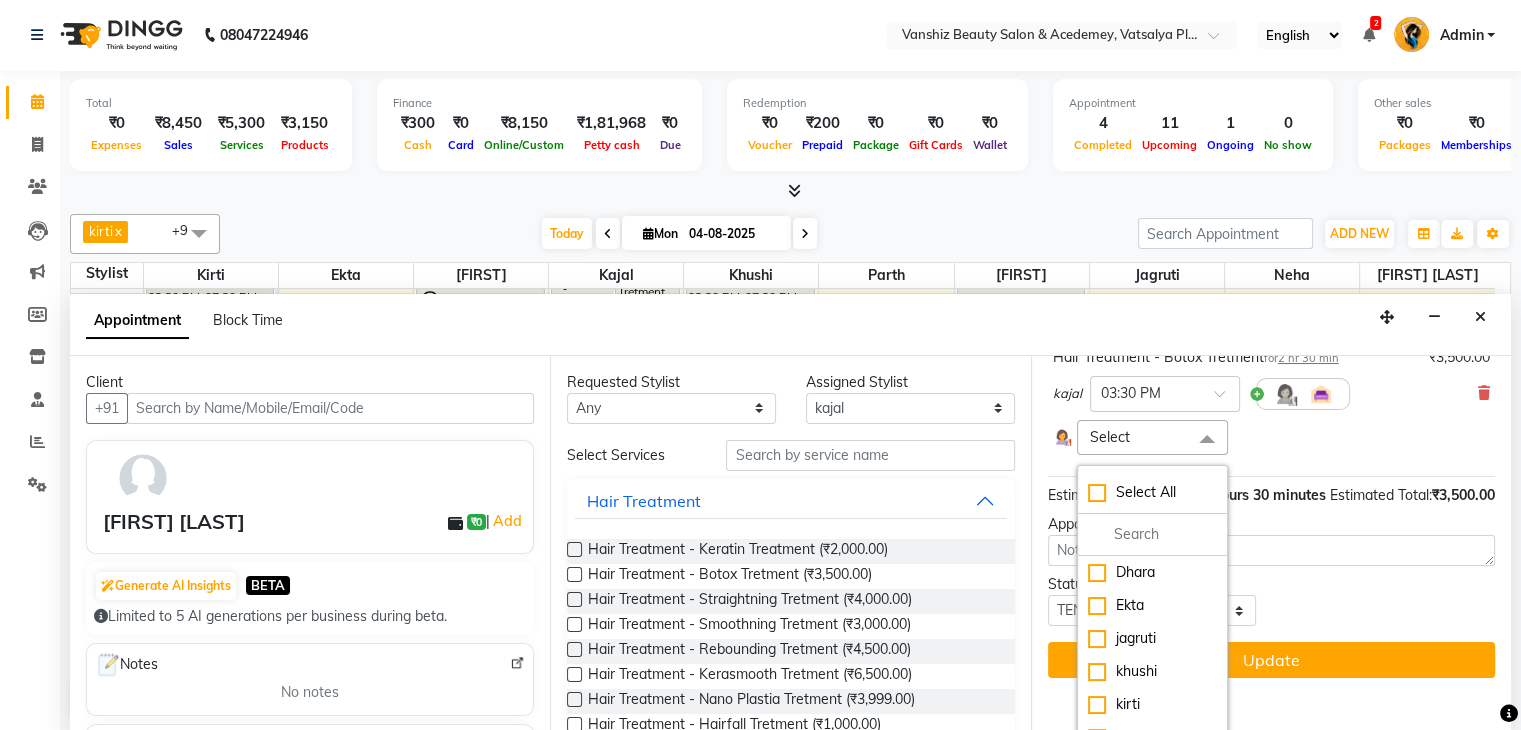 scroll, scrollTop: 184, scrollLeft: 0, axis: vertical 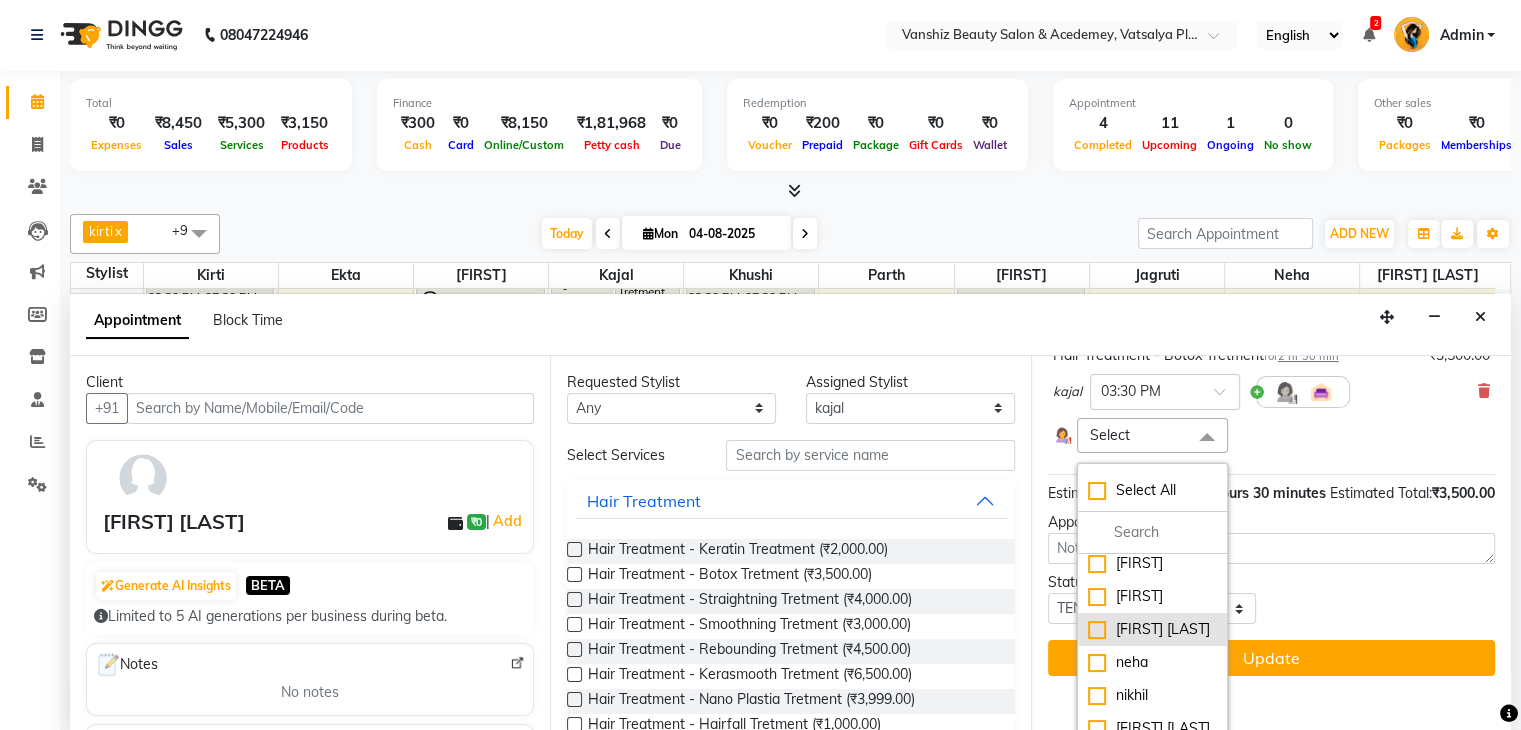 click on "[FIRST] [LAST]" at bounding box center (1152, 629) 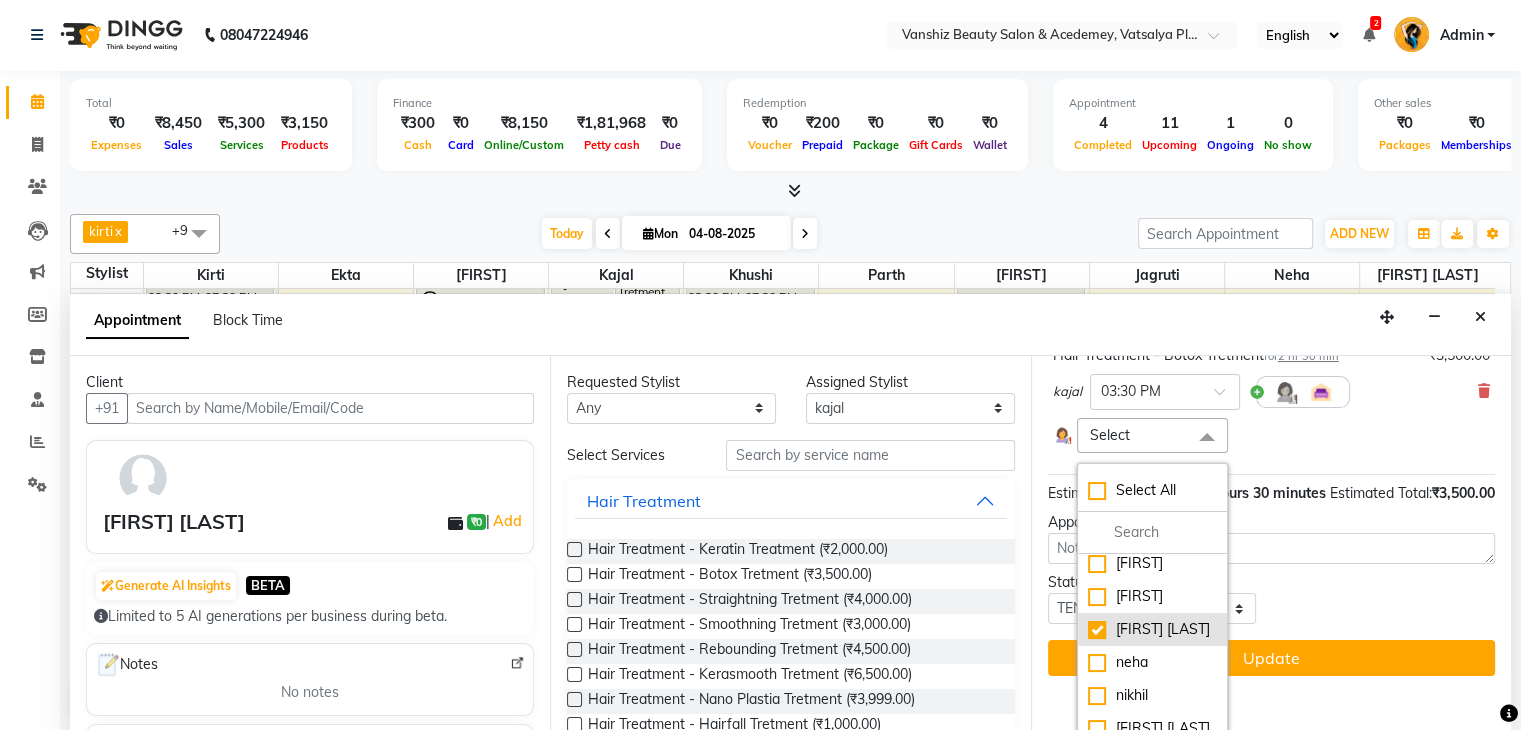 checkbox on "true" 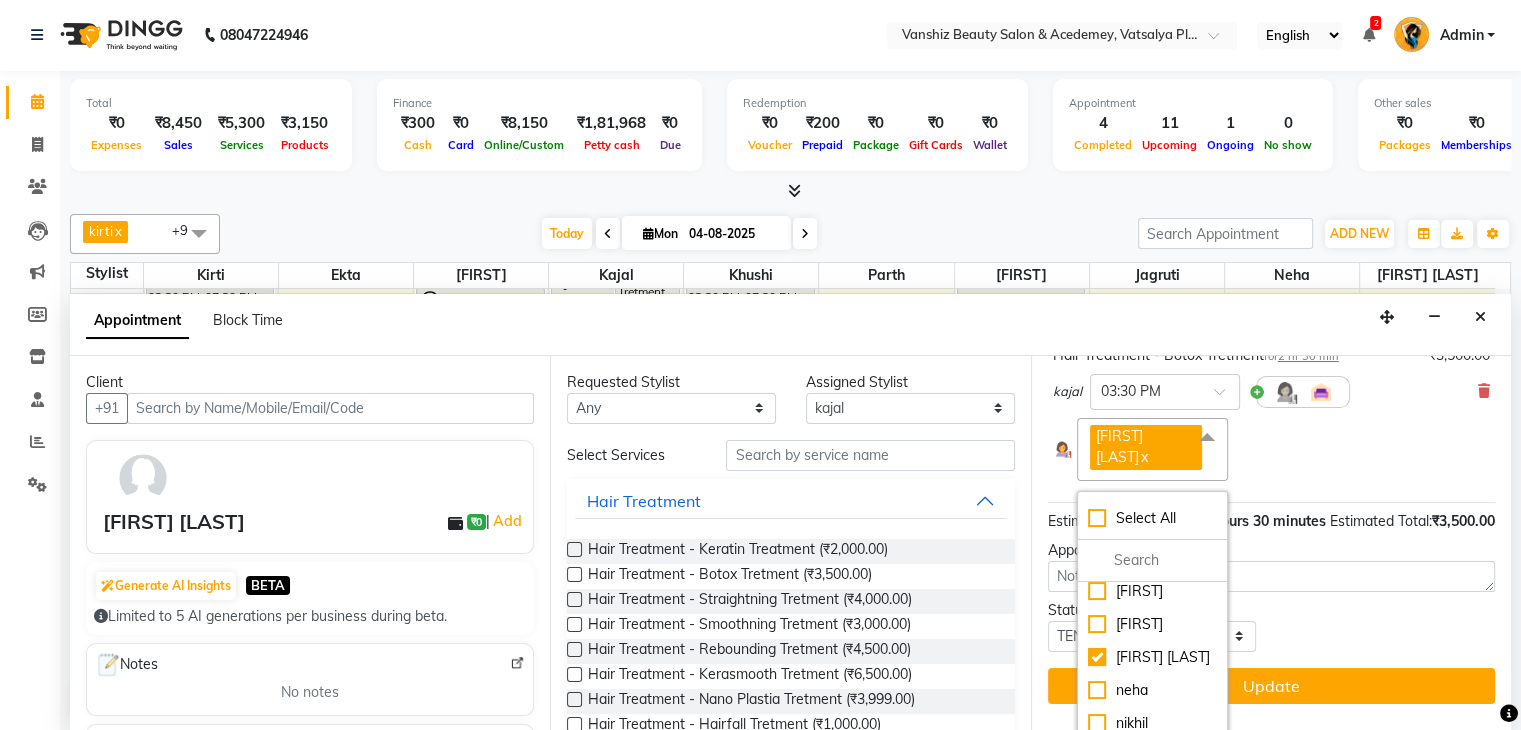 click on "Jump to Today 1 2 3 4 5 6 7 8 Weeks Appointment Date 04-08-2025 Appointment Time Select 09:00 AM 09:15 AM 09:30 AM 09:45 AM 10:00 AM 10:15 AM 10:30 AM 10:45 AM 11:00 AM 11:15 AM 11:30 AM 11:45 AM 12:00 PM 12:15 PM 12:30 PM 12:45 PM 01:00 PM 01:15 PM 01:30 PM 01:45 PM 02:00 PM 02:15 PM 02:30 PM 02:45 PM 03:00 PM 03:15 PM 03:30 PM 03:45 PM 04:00 PM 04:15 PM 04:30 PM 04:45 PM 05:00 PM 05:15 PM 05:30 PM 05:45 PM 06:00 PM 06:15 PM 06:30 PM 06:45 PM 07:00 PM 07:15 PM 07:30 PM 07:45 PM 08:00 PM Hair Treatment - Botox Tretment   for  2 hr 30 min ₹3,500.00 [FIRST] × 03:30 PM [FIRST] [LAST]  x Select All [FIRST] [FIRST] [FIRST] [FIRST] [FIRST] [FIRST] [FIRST] [FIRST] [FIRST] [FIRST] [FIRST] [FIRST] [FIRST] [FIRST] [FIRST] [FIRST] [FIRST] [FIRST] [FIRST] [FIRST] [FIRST]  Estimated Service Time:  7 hours 30 minutes Estimated Total:  ₹3,500.00 Appointment Notes Status Select TENTATIVE CONFIRM CHECK-IN UPCOMING  Update" at bounding box center (1271, 544) 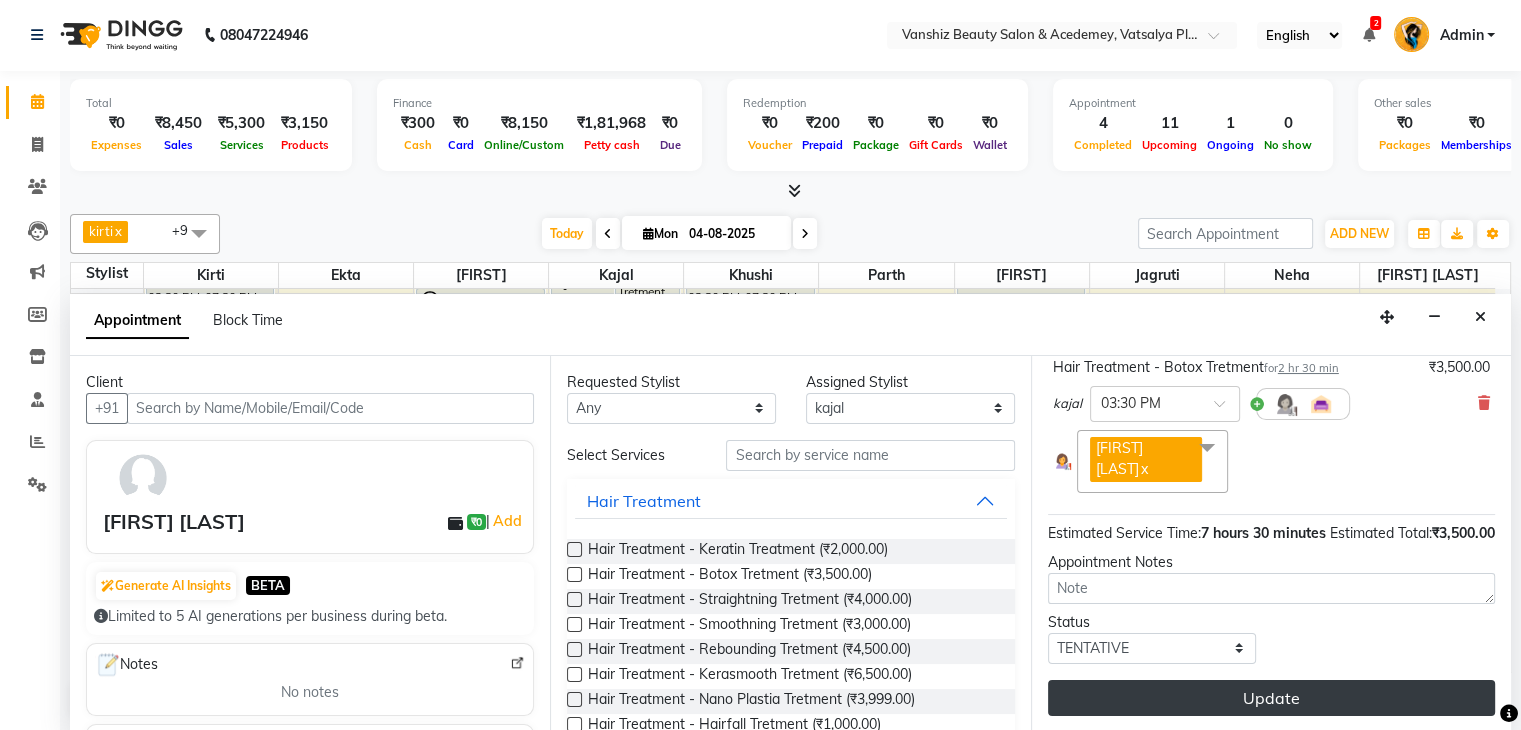 click on "Update" at bounding box center [1271, 698] 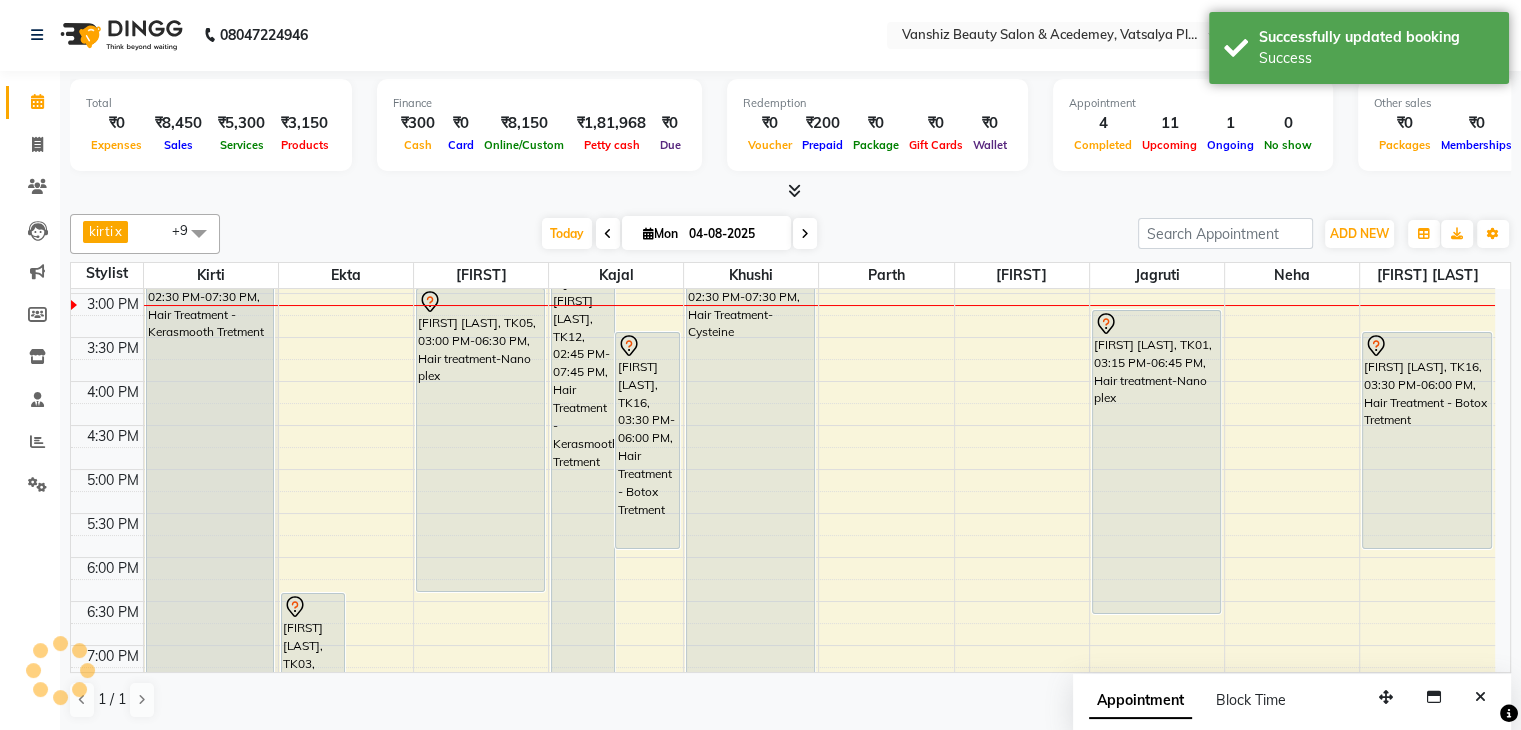 scroll, scrollTop: 0, scrollLeft: 0, axis: both 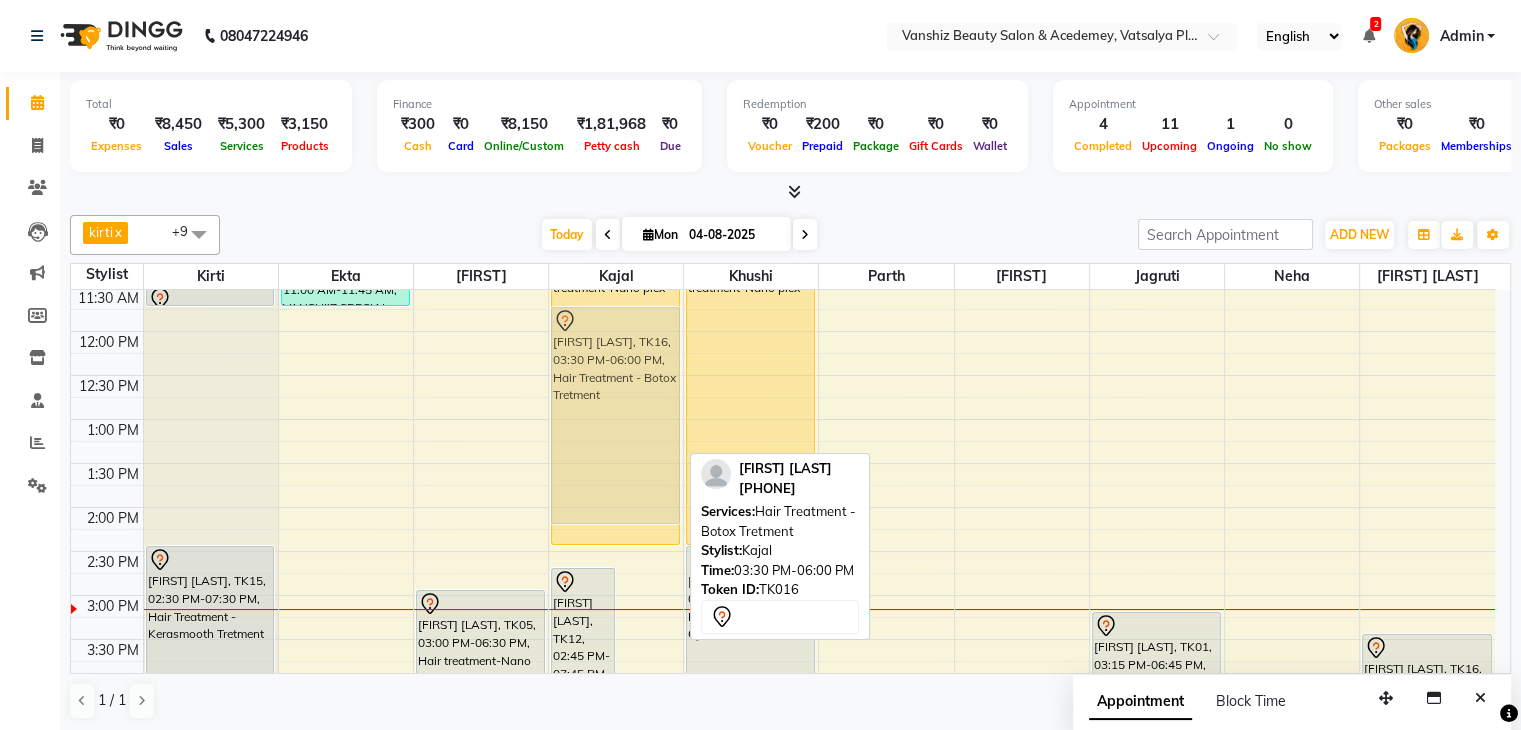 drag, startPoint x: 649, startPoint y: 584, endPoint x: 684, endPoint y: 364, distance: 222.7667 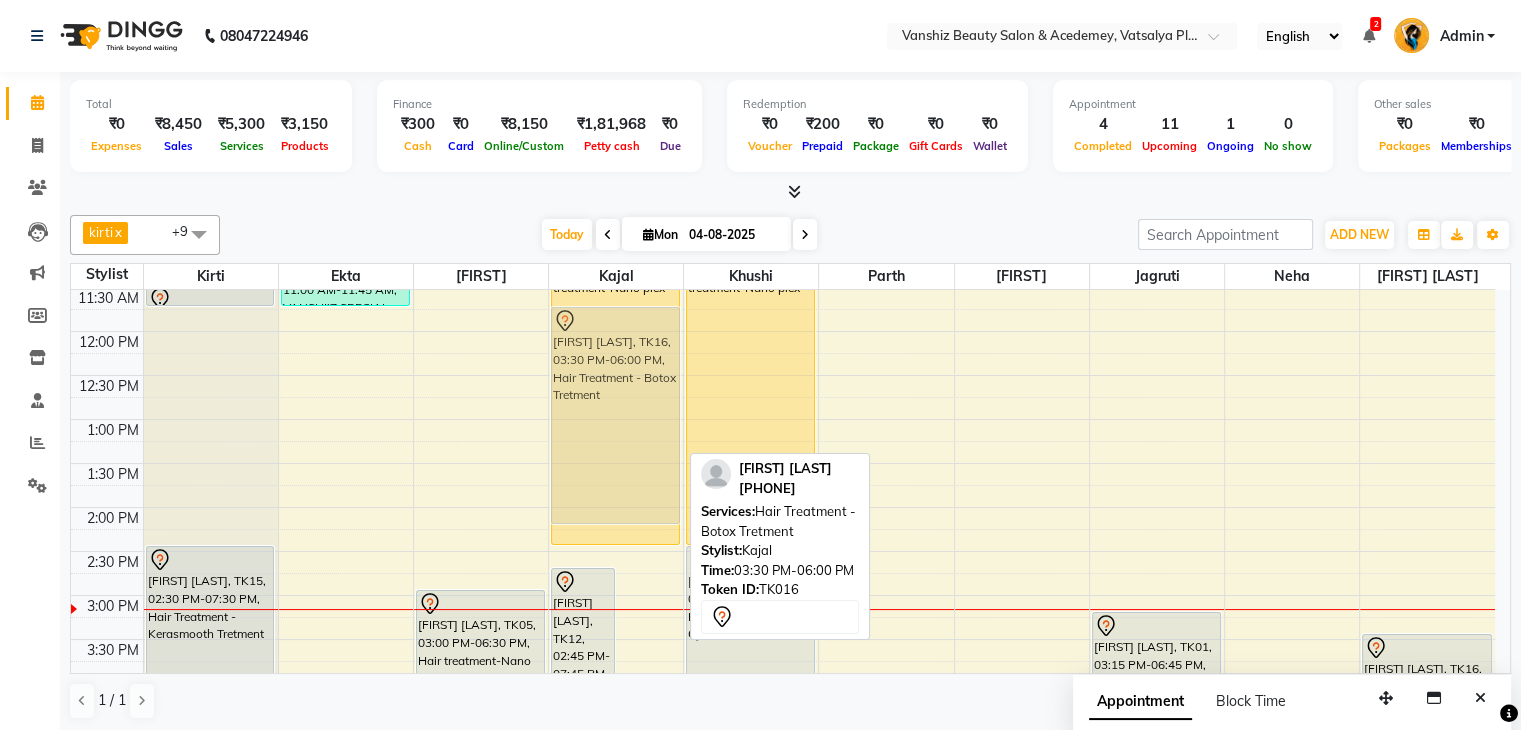 click on "8:00 AM 8:30 AM 9:00 AM 9:30 AM 10:00 AM 10:30 AM 11:00 AM 11:30 AM 12:00 PM 12:30 PM 1:00 PM 1:30 PM 2:00 PM 2:30 PM 3:00 PM 3:30 PM 4:00 PM 4:30 PM 5:00 PM 5:30 PM 6:00 PM 6:30 PM 7:00 PM 7:30 PM 8:00 PM 8:30 PM             [FIRST] [LAST]-model, TK02, 11:30 AM-11:45 AM, Hair Wash - basic             [FIRST] [LAST], TK15, 02:30 PM-07:30 PM, Hair Treatment - Kerasmooth Tretment             [FIRST] [LAST], TK03, 06:30 PM-09:00 PM, Hair Treatment - Botox Tretment             [FIRST] [LAST], TK03, 08:00 PM-09:30 PM, Root touch- streax     [FIRST] [LAST], TK11, 10:00 AM-10:30 AM, Waxing-Cream Wax (Half Leg )     [FIRST] [LAST], TK11, 10:30 AM-11:00 AM, Waxing - Cream Wax     [FIRST] [LAST], TK04, 11:00 AM-11:45 AM, VANSHI'Z SPECIAL HAIR WASH             [FIRST] [LAST], TK05, 03:00 PM-06:30 PM, Hair treatment-Nano plex             [FIRST] [LAST], TK12, 02:45 PM-07:45 PM, Hair Treatment - Kerasmooth Tretment             [FIRST] [LAST], TK16, 03:30 PM-06:00 PM, Hair Treatment - Botox Tretment" at bounding box center (783, 551) 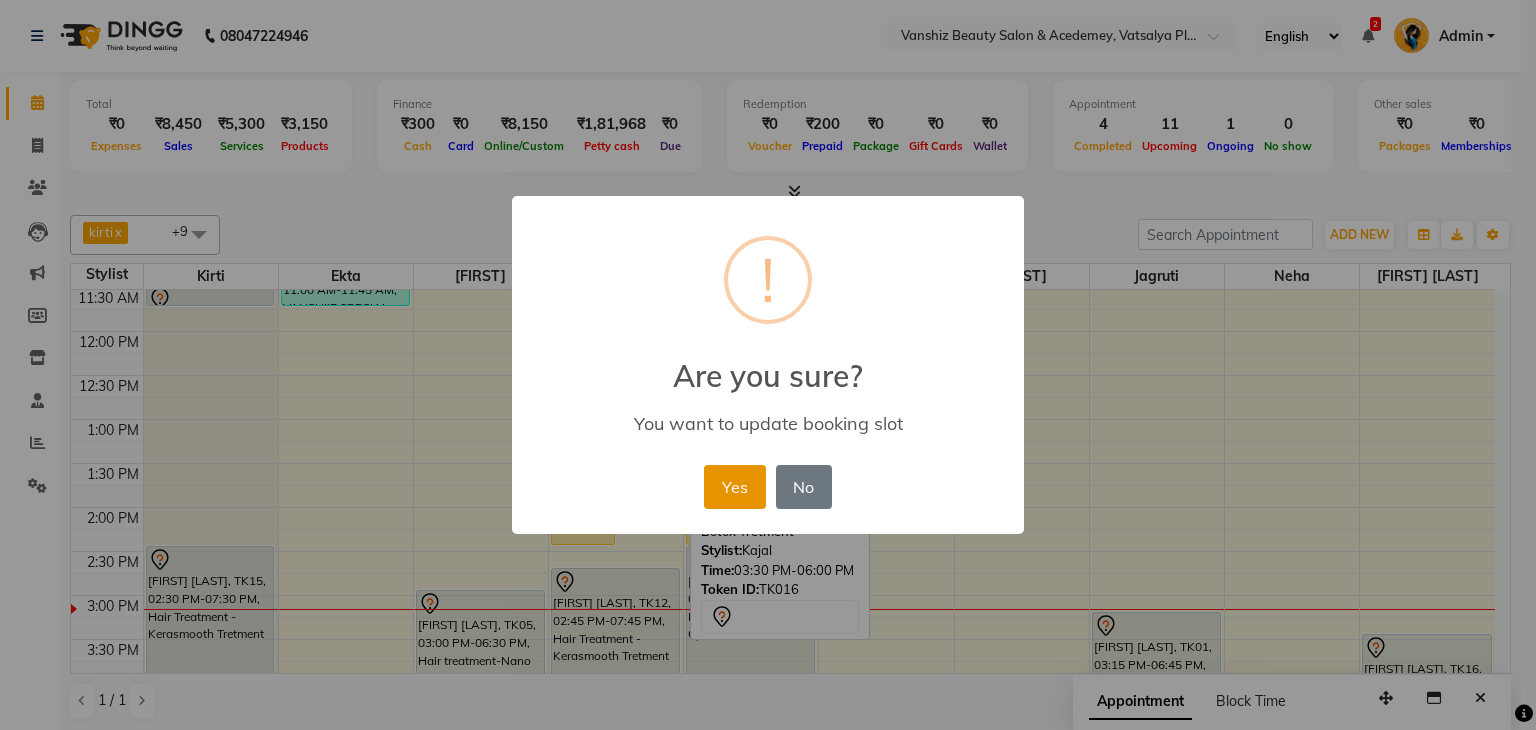click on "Yes" at bounding box center (734, 487) 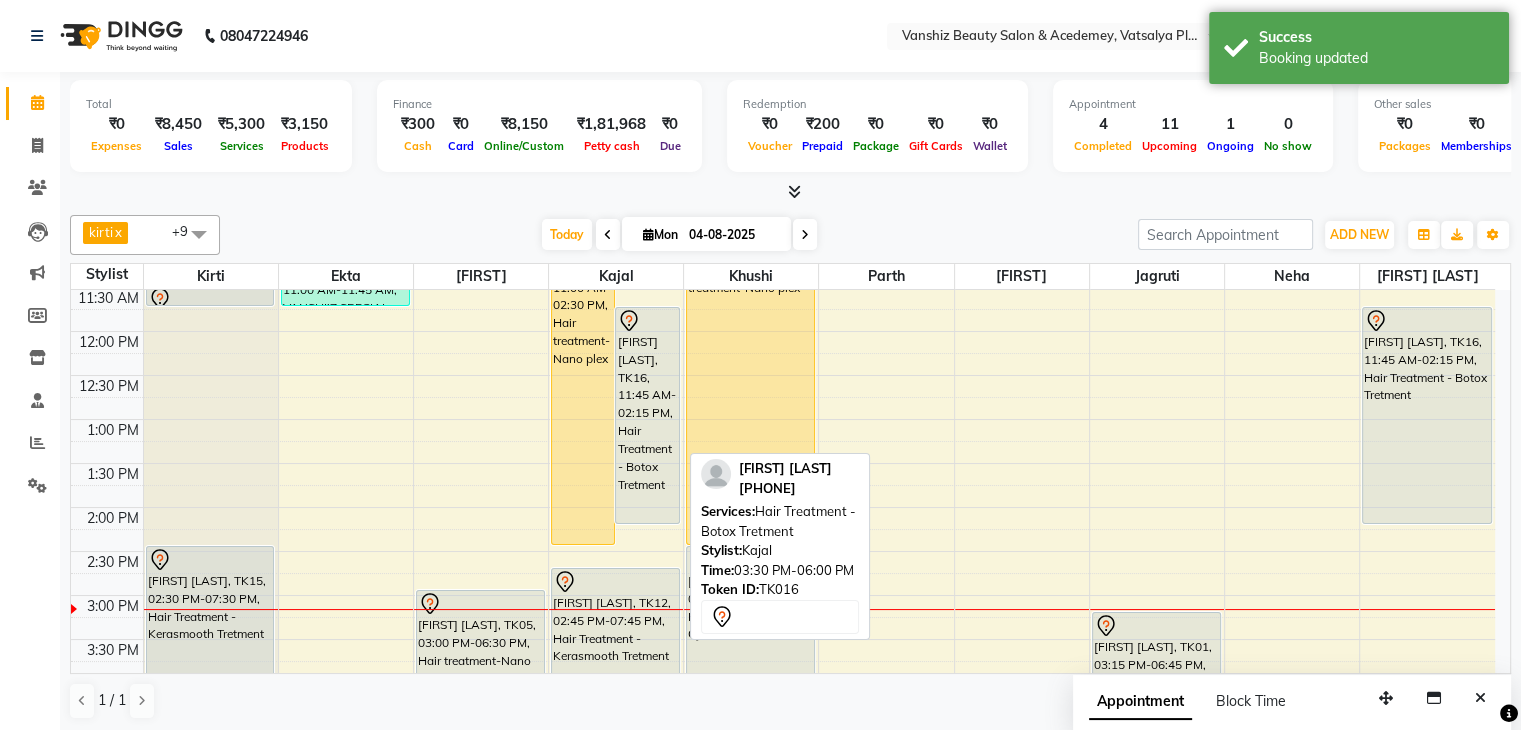 scroll, scrollTop: 259, scrollLeft: 0, axis: vertical 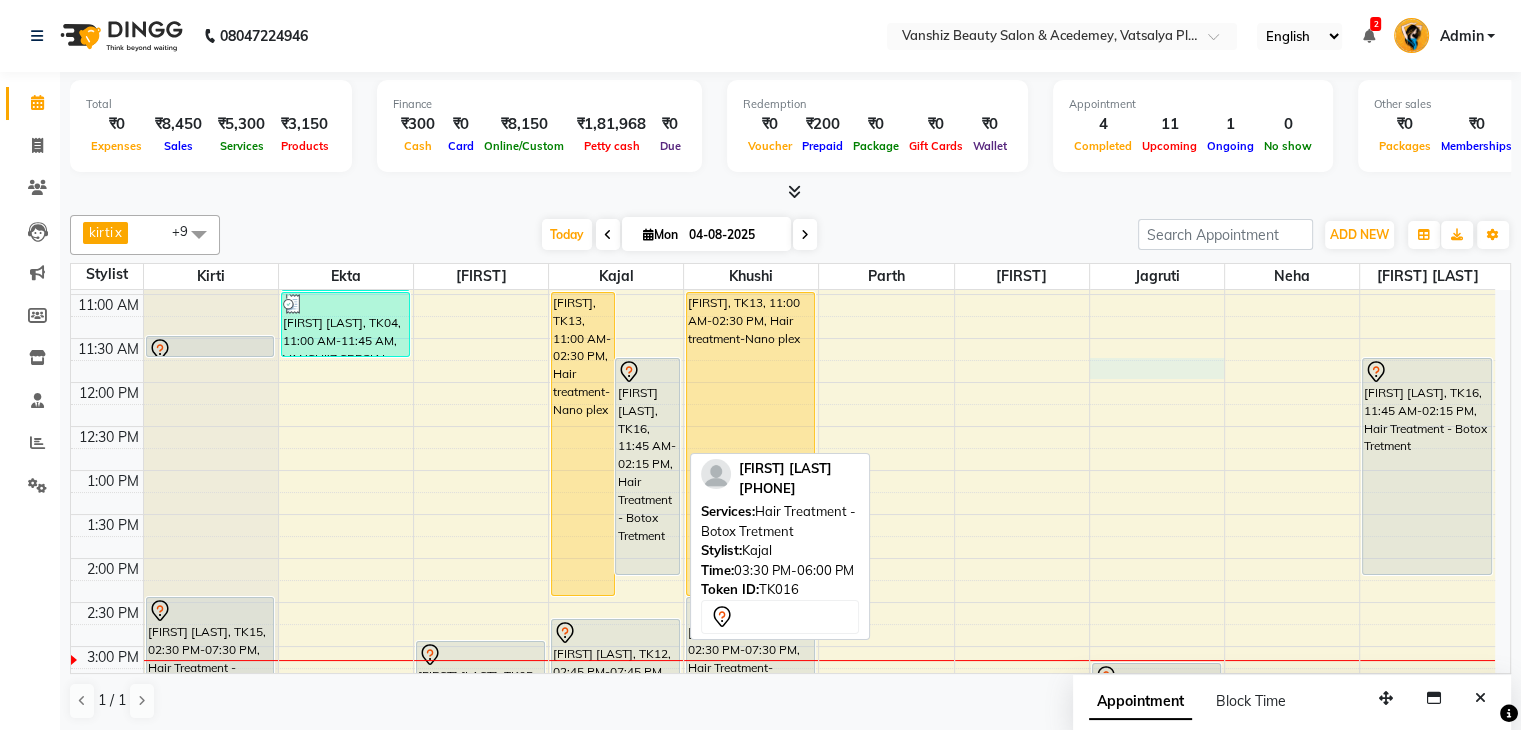 click on "8:00 AM 8:30 AM 9:00 AM 9:30 AM 10:00 AM 10:30 AM 11:00 AM 11:30 AM 12:00 PM 12:30 PM 1:00 PM 1:30 PM 2:00 PM 2:30 PM 3:00 PM 3:30 PM 4:00 PM 4:30 PM 5:00 PM 5:30 PM 6:00 PM 6:30 PM 7:00 PM 7:30 PM 8:00 PM 8:30 PM             [FIRST] [LAST]-model, TK02, 11:30 AM-11:45 AM, Hair Wash - basic             [FIRST] [LAST], TK15, 02:30 PM-07:30 PM, Hair Treatment - Kerasmooth Tretment             [FIRST] [LAST], TK03, 06:30 PM-09:00 PM, Hair Treatment - Botox Tretment             [FIRST] [LAST], TK03, 08:00 PM-09:30 PM, Root touch- streax     [FIRST] [LAST], TK11, 10:00 AM-10:30 AM, Waxing-Cream Wax (Half Leg )     [FIRST] [LAST], TK11, 10:30 AM-11:00 AM, Waxing - Cream Wax     [FIRST] [LAST], TK04, 11:00 AM-11:45 AM, VANSHI'Z SPECIAL HAIR WASH             [FIRST] [LAST], TK05, 03:00 PM-06:30 PM, Hair treatment-Nano plex    [FIRST] [LAST], TK13, 11:00 AM-02:30 PM, Hair treatment-Nano plex             [FIRST] [LAST], TK16, 11:45 AM-02:15 PM, Hair Treatment - Botox Tretment" at bounding box center [783, 602] 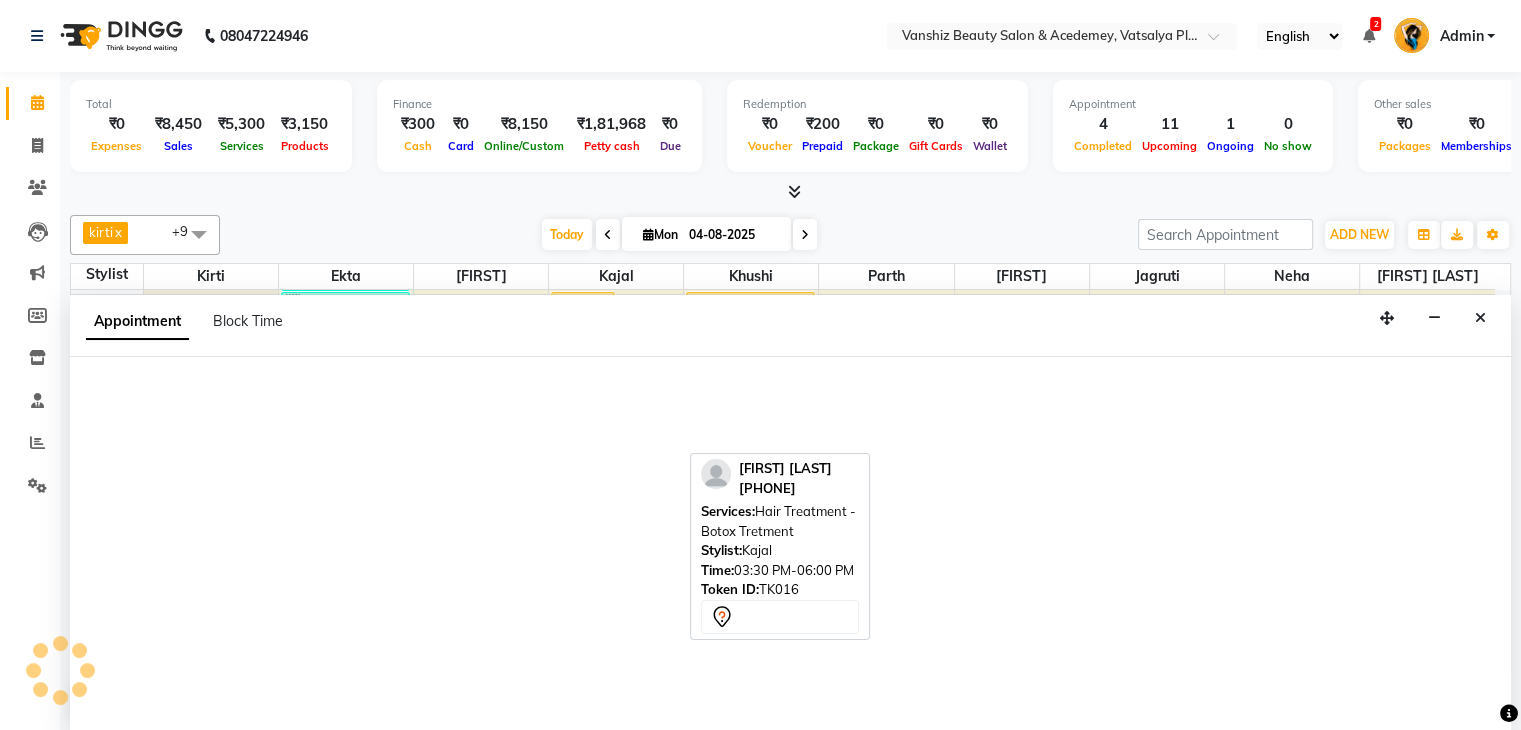 scroll, scrollTop: 1, scrollLeft: 0, axis: vertical 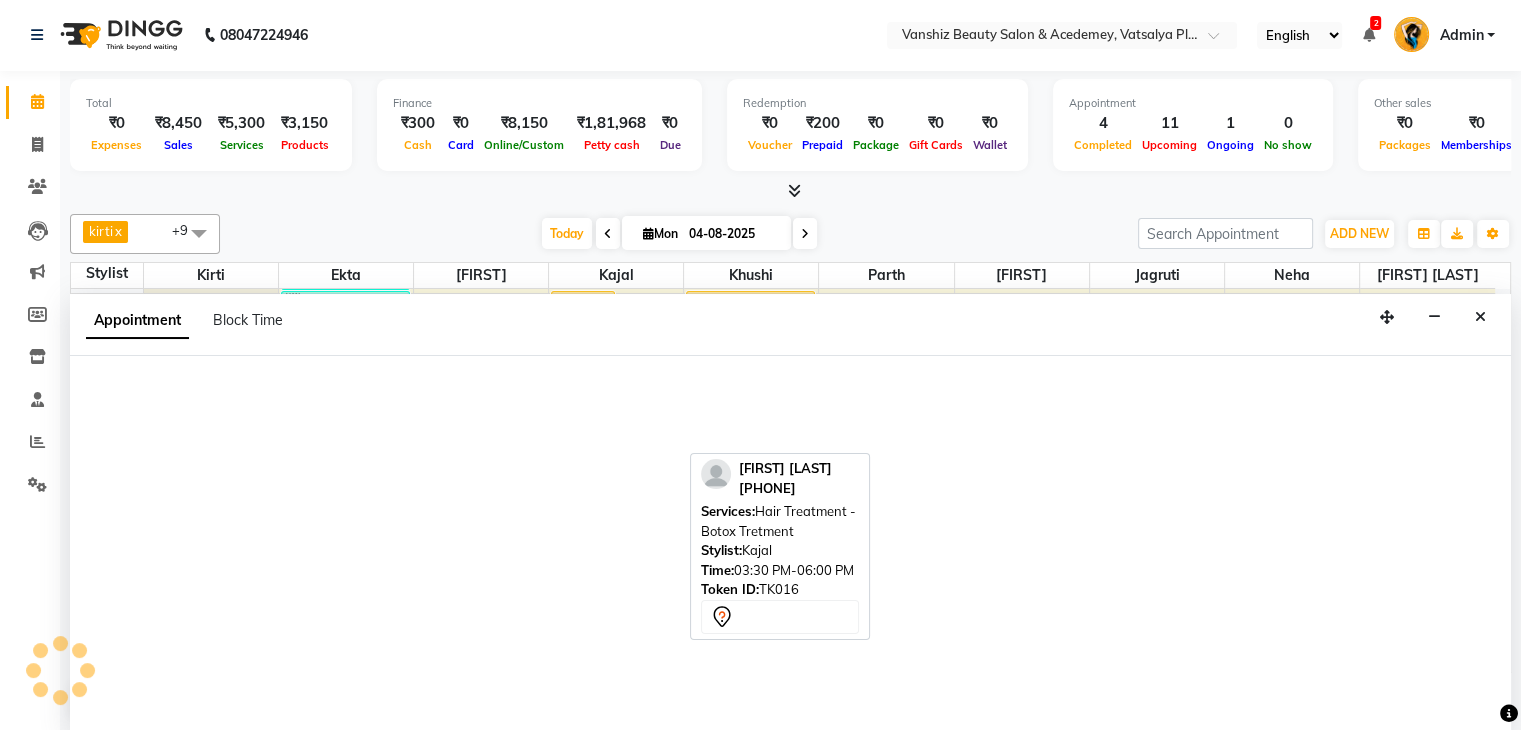 select on "87480" 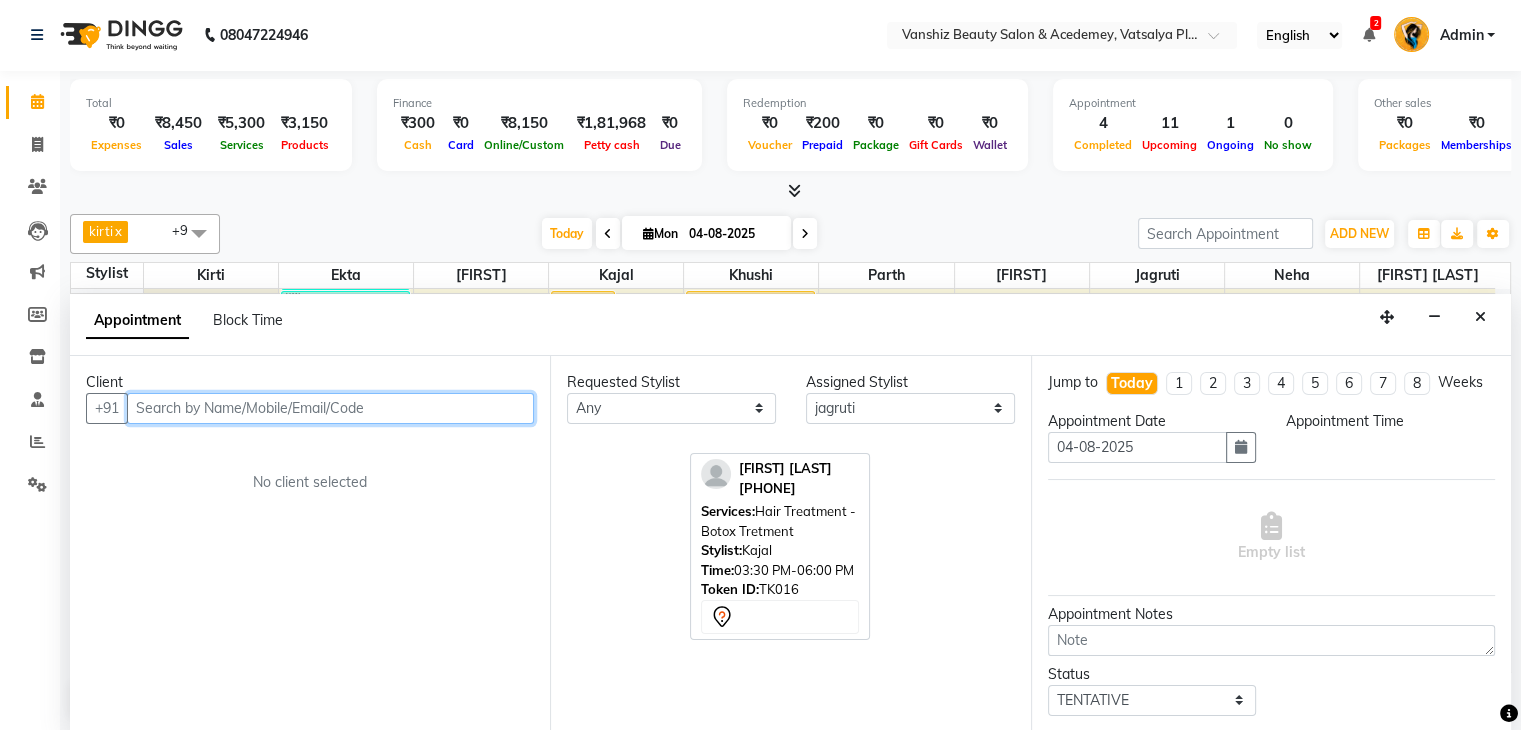 select on "705" 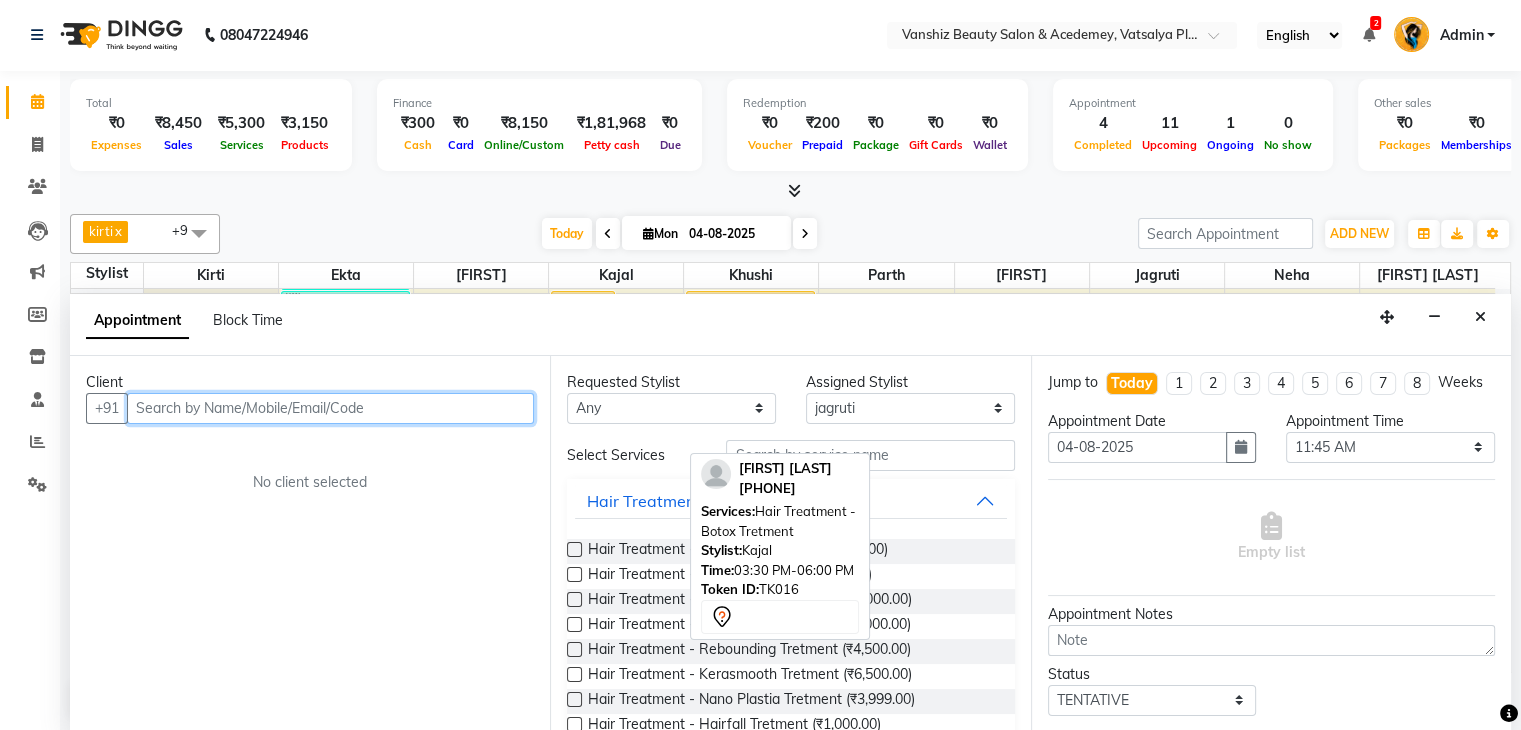 click at bounding box center (330, 408) 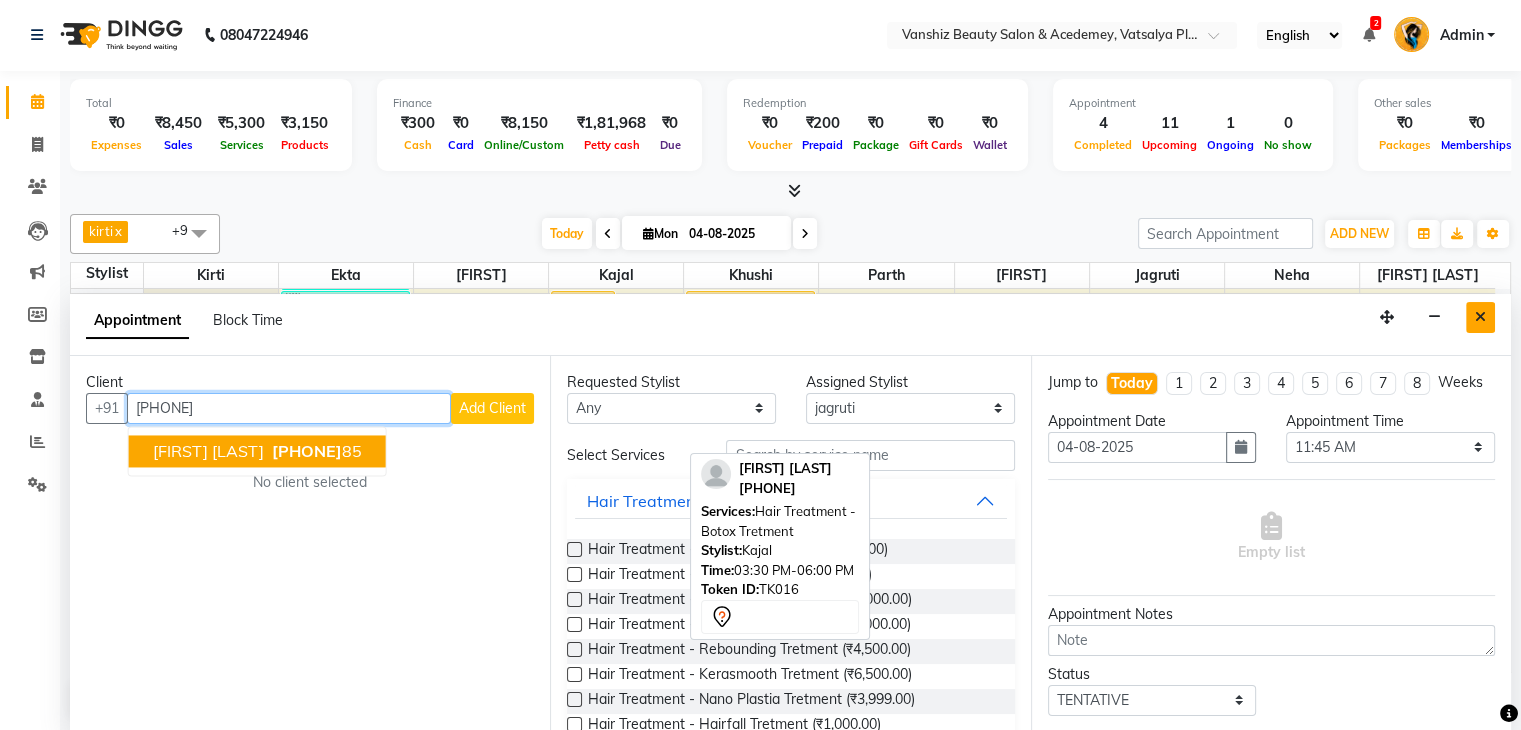 type on "[PHONE]" 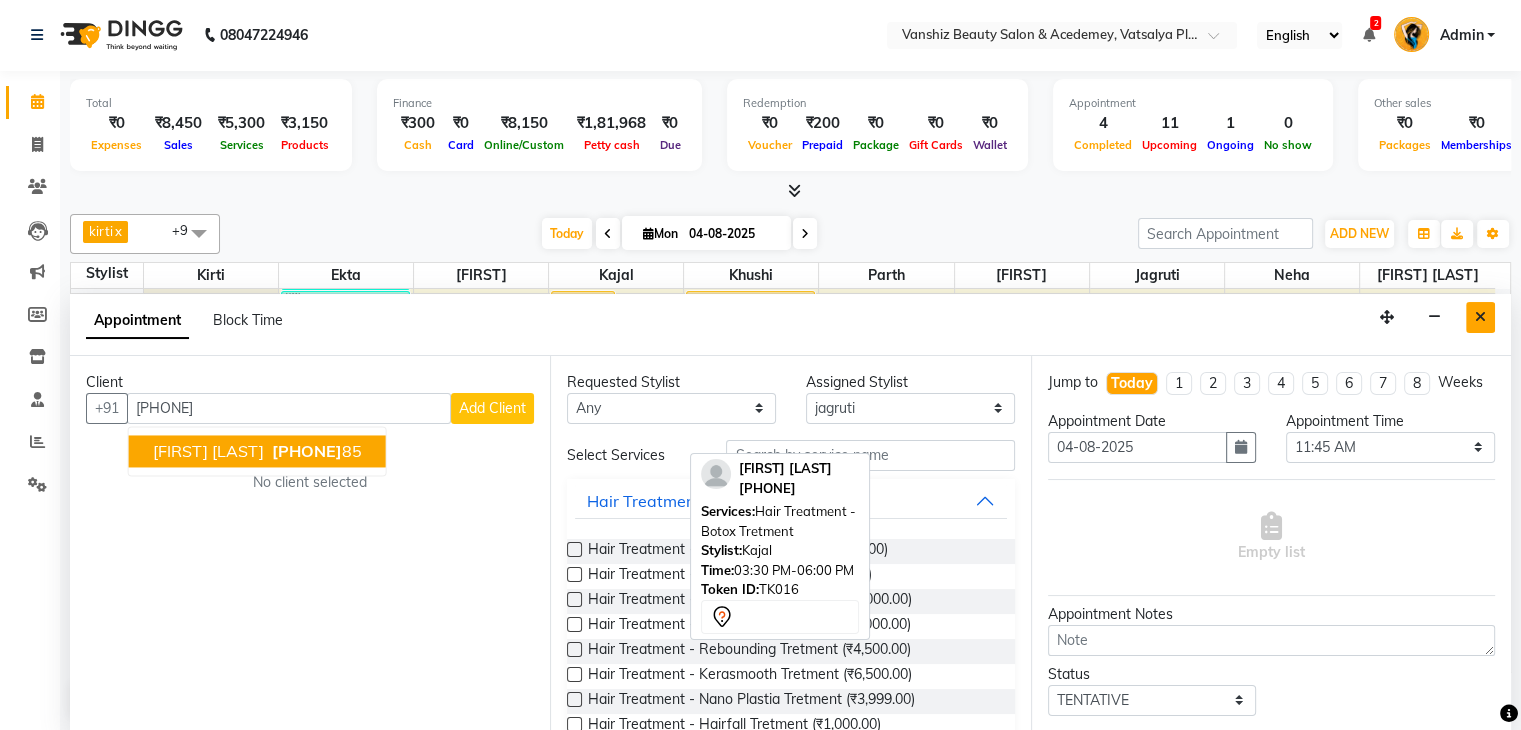 click at bounding box center [1480, 317] 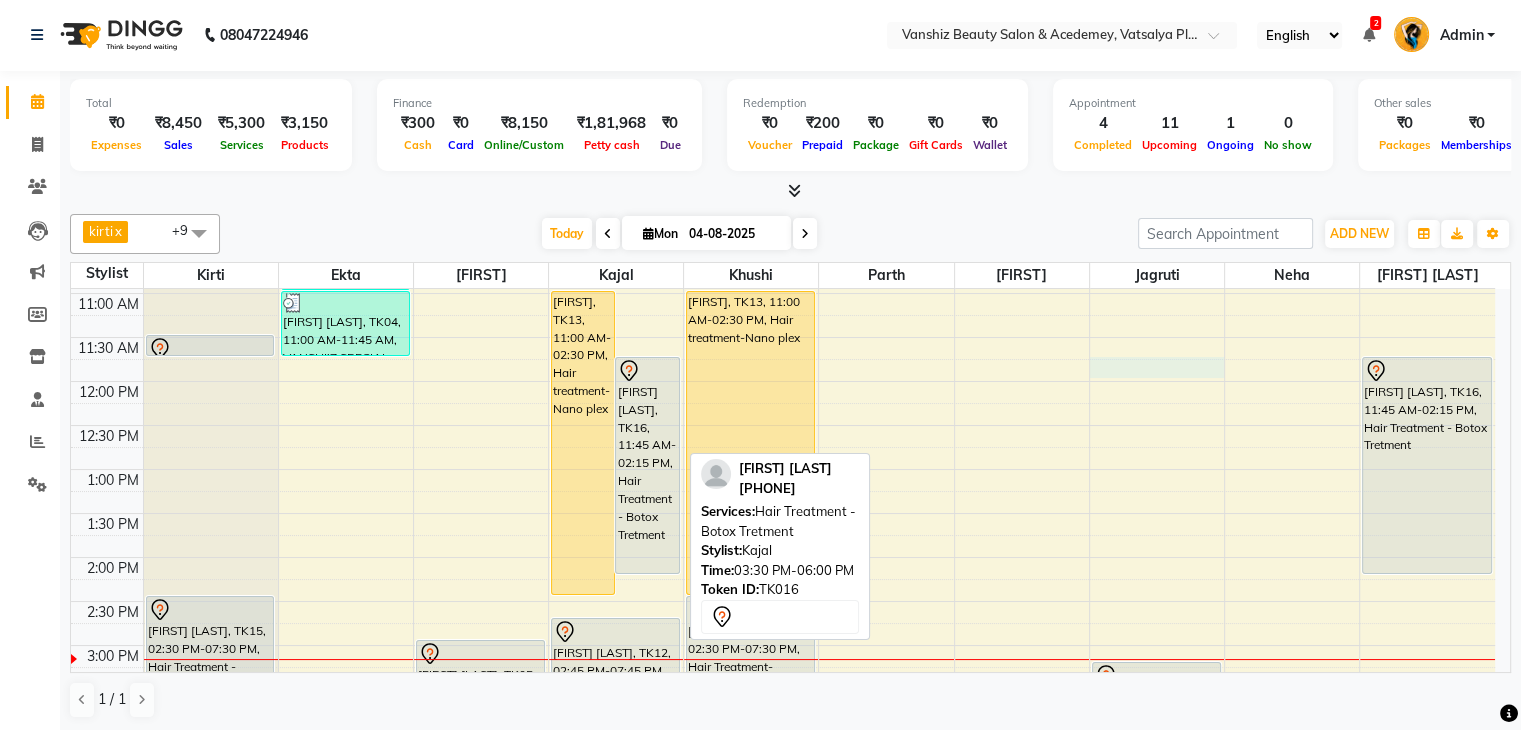 click on "8:00 AM 8:30 AM 9:00 AM 9:30 AM 10:00 AM 10:30 AM 11:00 AM 11:30 AM 12:00 PM 12:30 PM 1:00 PM 1:30 PM 2:00 PM 2:30 PM 3:00 PM 3:30 PM 4:00 PM 4:30 PM 5:00 PM 5:30 PM 6:00 PM 6:30 PM 7:00 PM 7:30 PM 8:00 PM 8:30 PM             [FIRST] [LAST]-model, TK02, 11:30 AM-11:45 AM, Hair Wash - basic             [FIRST] [LAST], TK15, 02:30 PM-07:30 PM, Hair Treatment - Kerasmooth Tretment             [FIRST] [LAST], TK03, 06:30 PM-09:00 PM, Hair Treatment - Botox Tretment             [FIRST] [LAST], TK03, 08:00 PM-09:30 PM, Root touch- streax     [FIRST] [LAST], TK11, 10:00 AM-10:30 AM, Waxing-Cream Wax (Half Leg )     [FIRST] [LAST], TK11, 10:30 AM-11:00 AM, Waxing - Cream Wax     [FIRST] [LAST], TK04, 11:00 AM-11:45 AM, VANSHI'Z SPECIAL HAIR WASH             [FIRST] [LAST], TK05, 03:00 PM-06:30 PM, Hair treatment-Nano plex    [FIRST] [LAST], TK13, 11:00 AM-02:30 PM, Hair treatment-Nano plex             [FIRST] [LAST], TK16, 11:45 AM-02:15 PM, Hair Treatment - Botox Tretment" at bounding box center (783, 601) 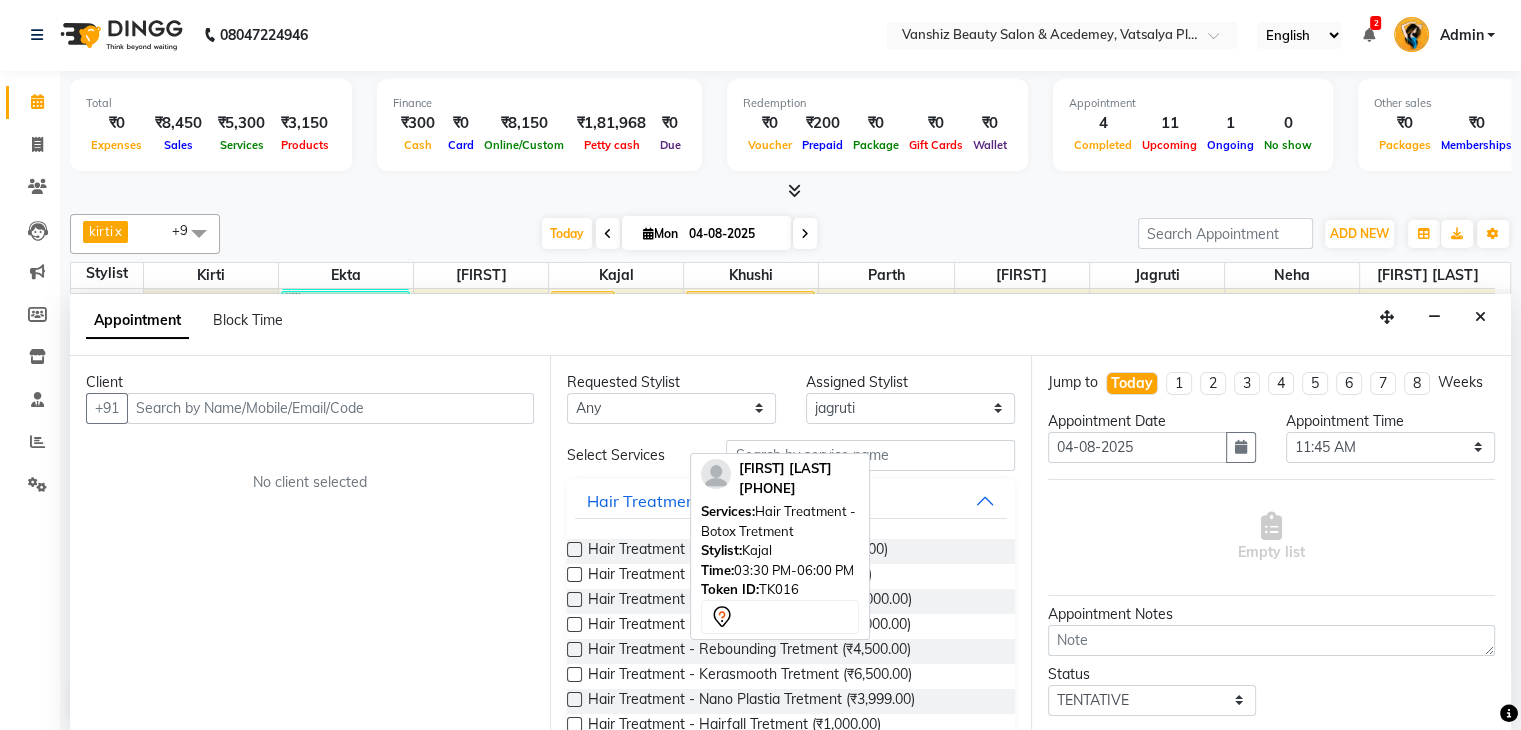 click at bounding box center (330, 408) 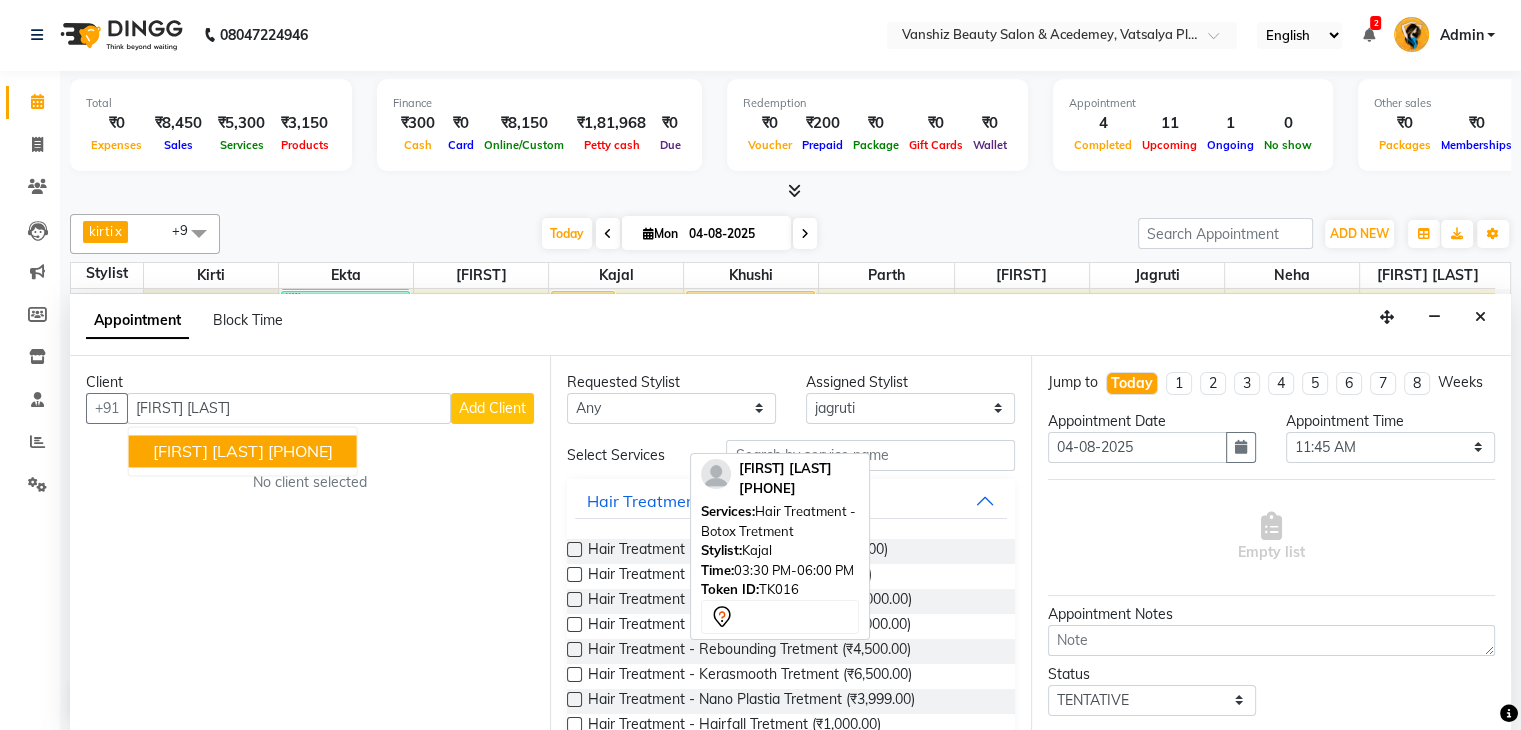 click on "[PHONE]" at bounding box center (300, 451) 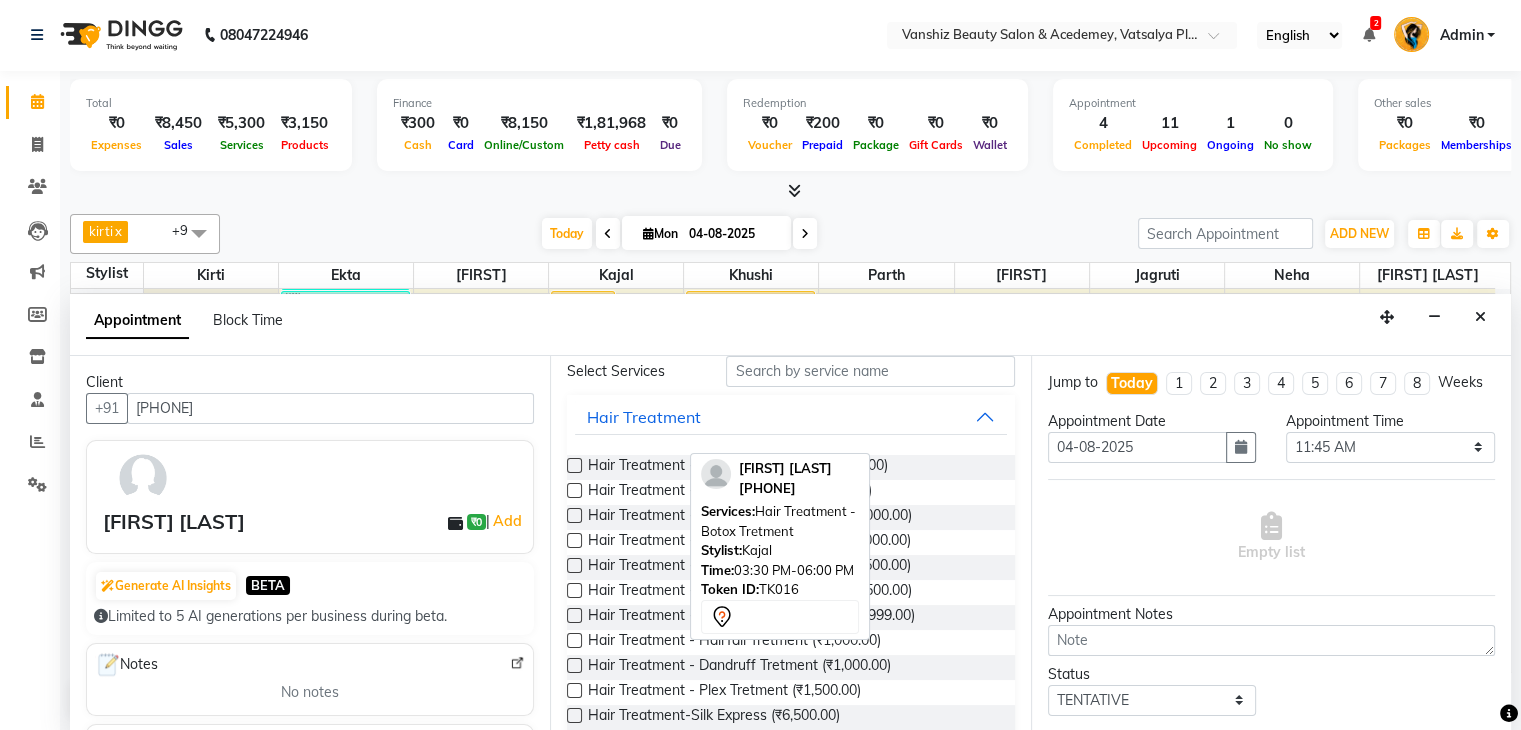 scroll, scrollTop: 0, scrollLeft: 0, axis: both 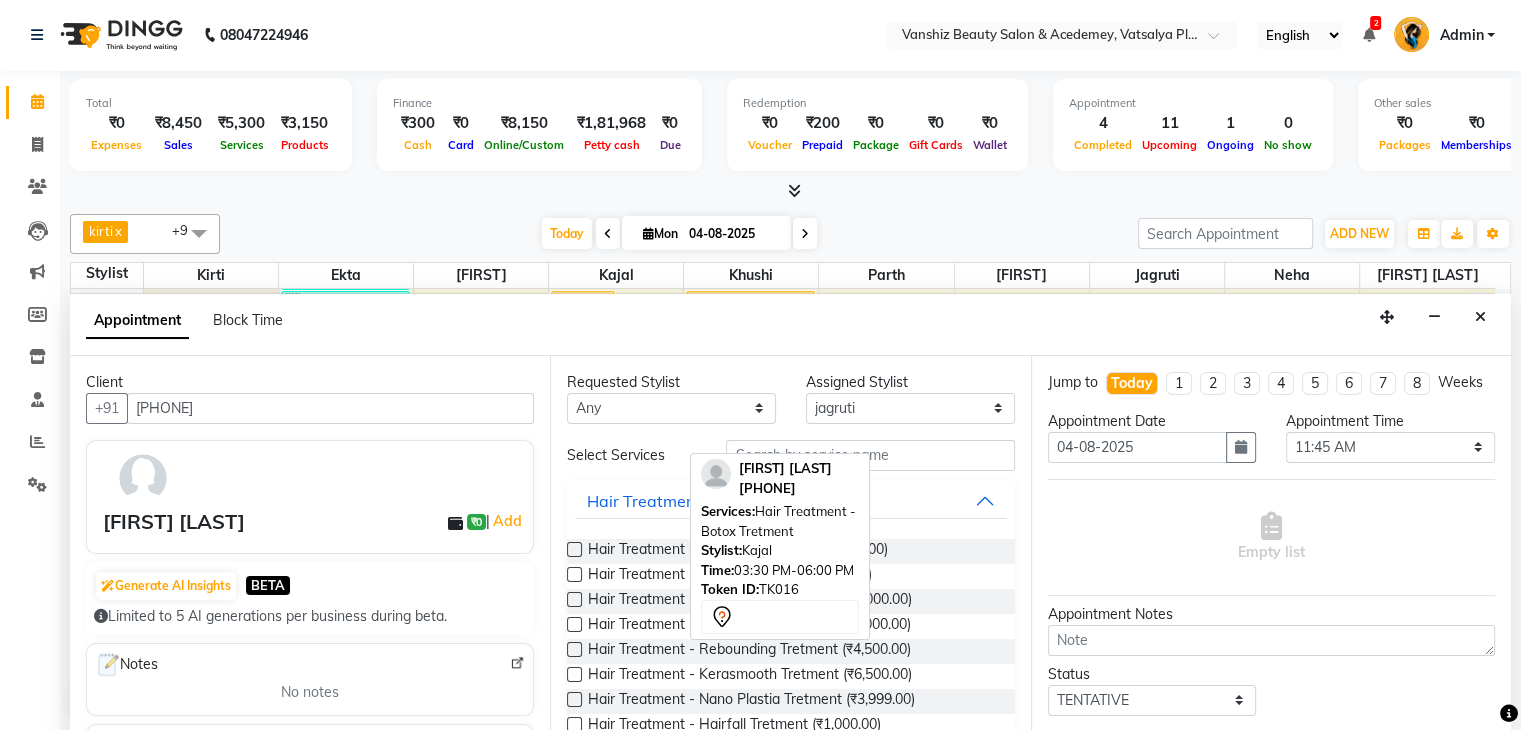 type on "[PHONE]" 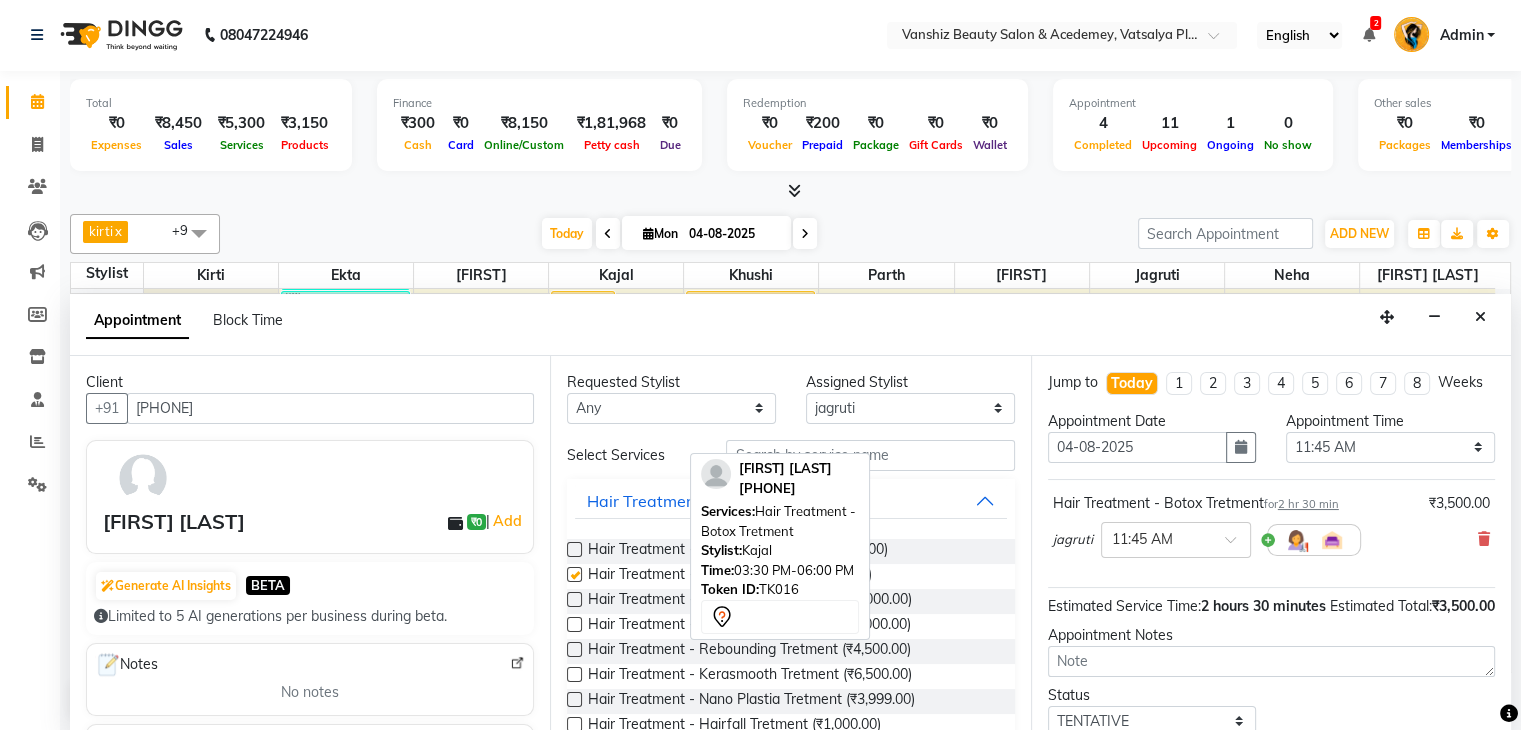 checkbox on "false" 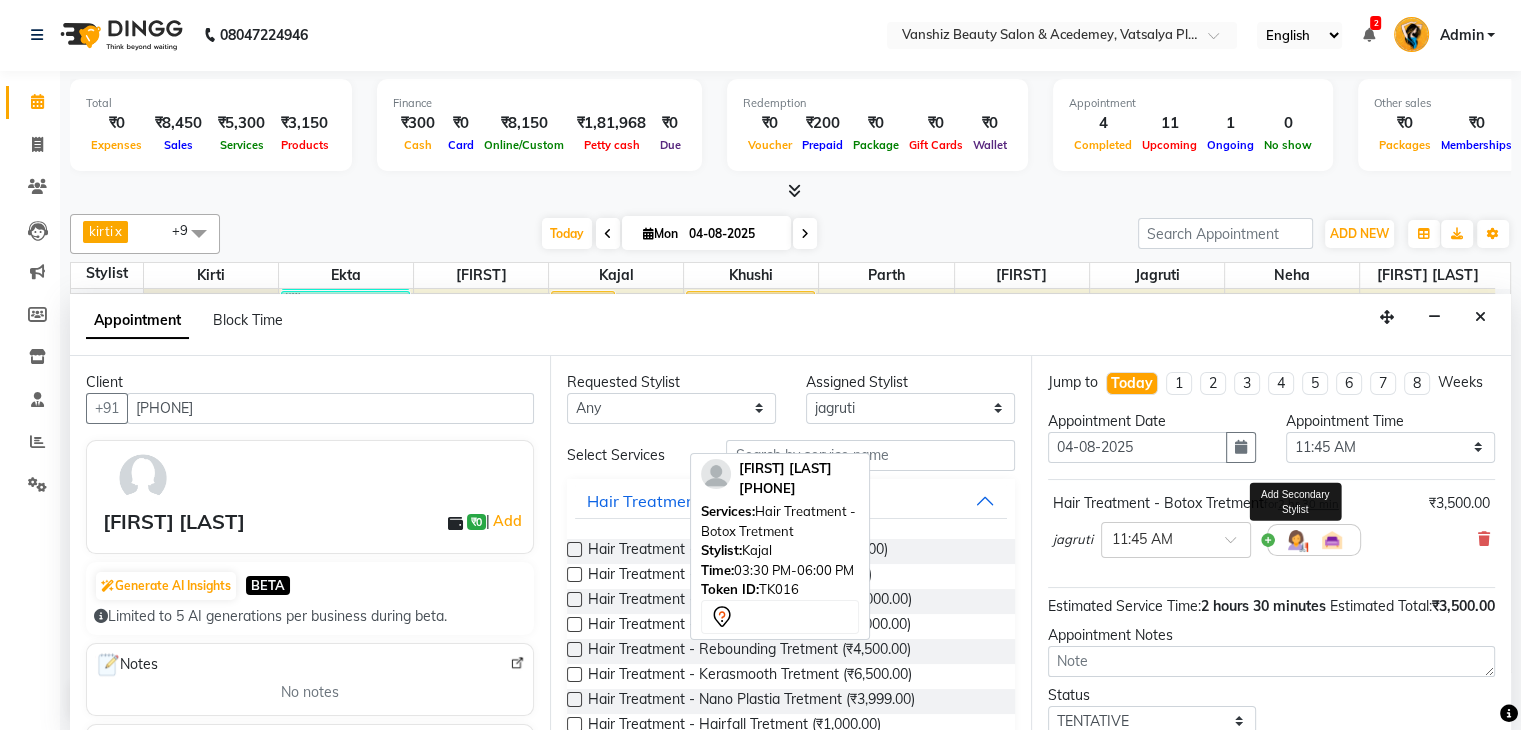 click at bounding box center (1296, 540) 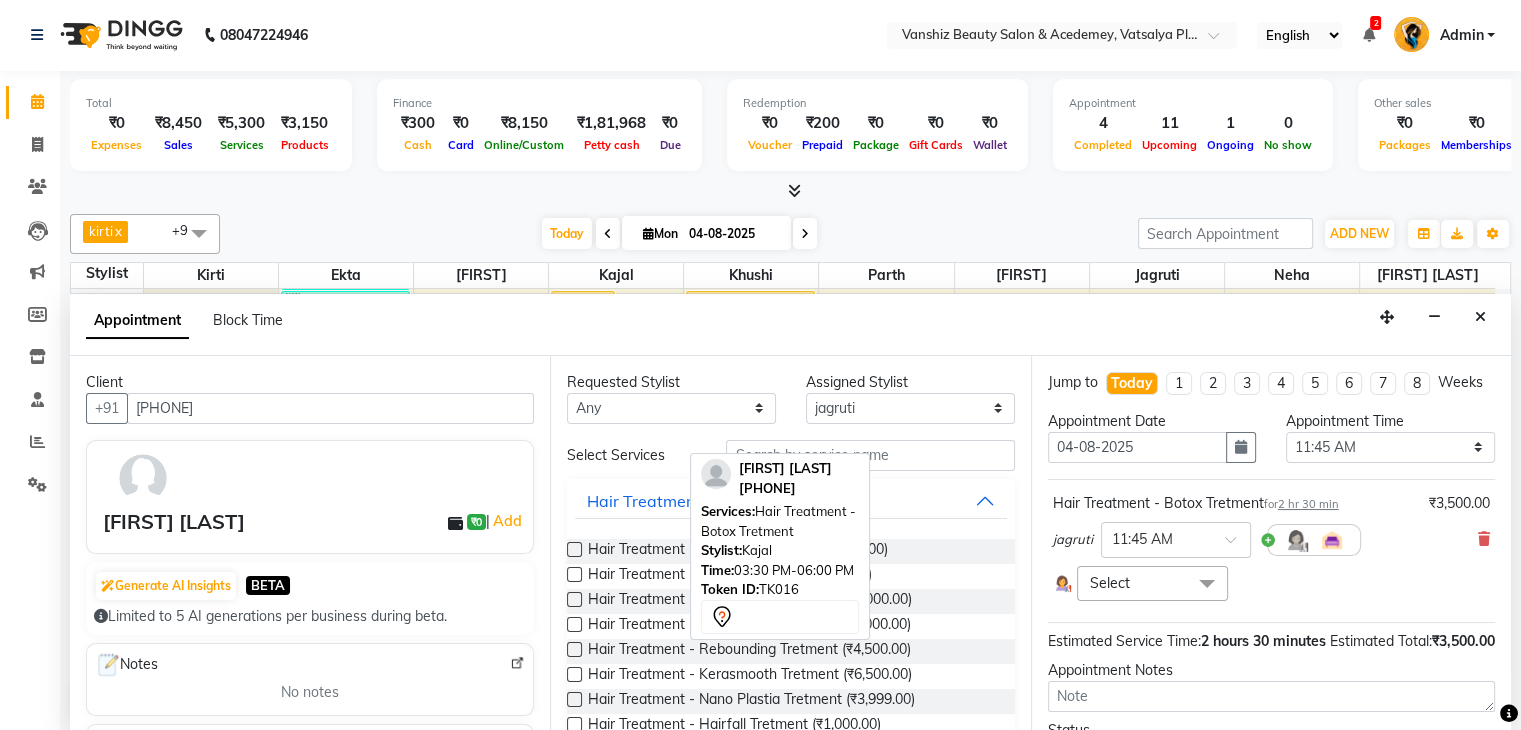 click on "Select" at bounding box center [1152, 583] 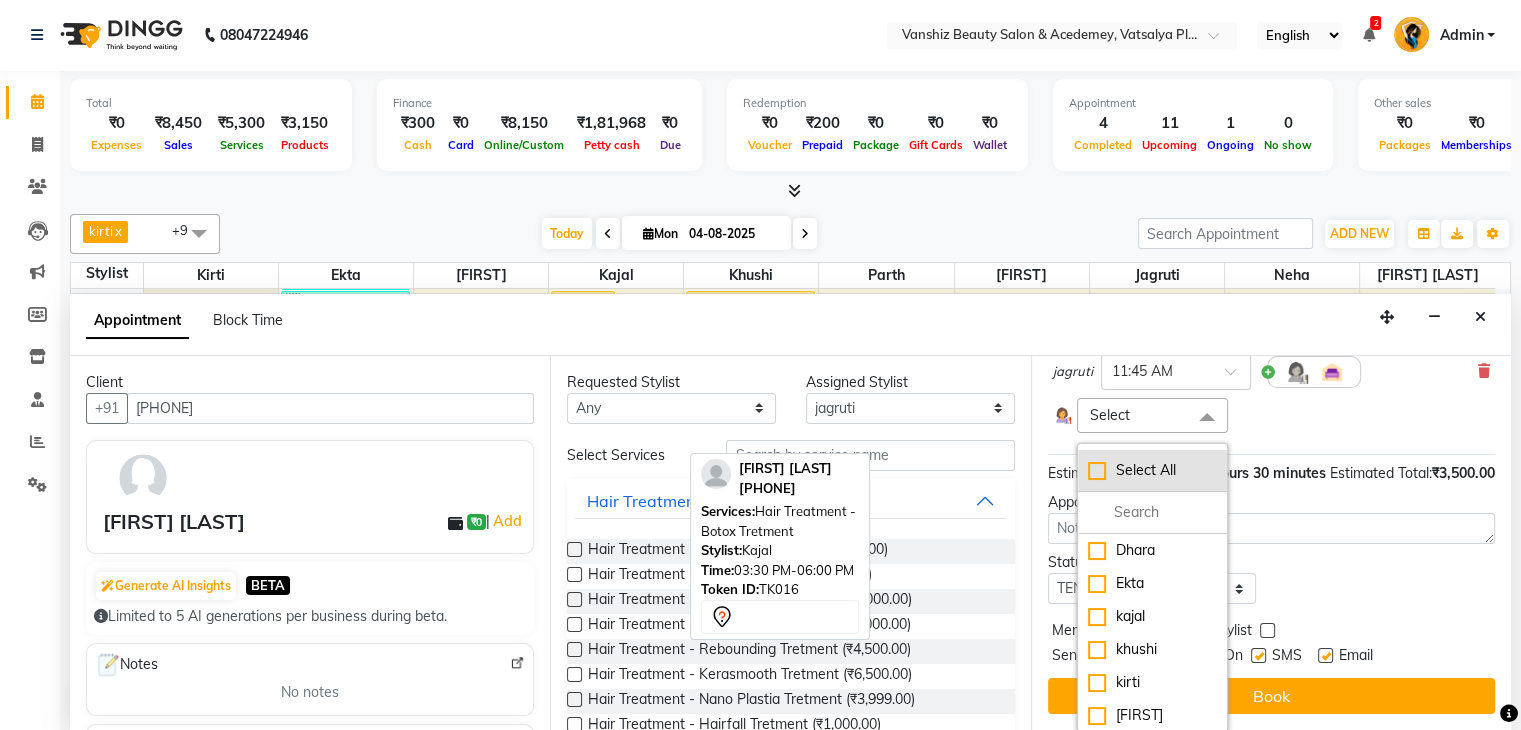 scroll, scrollTop: 176, scrollLeft: 0, axis: vertical 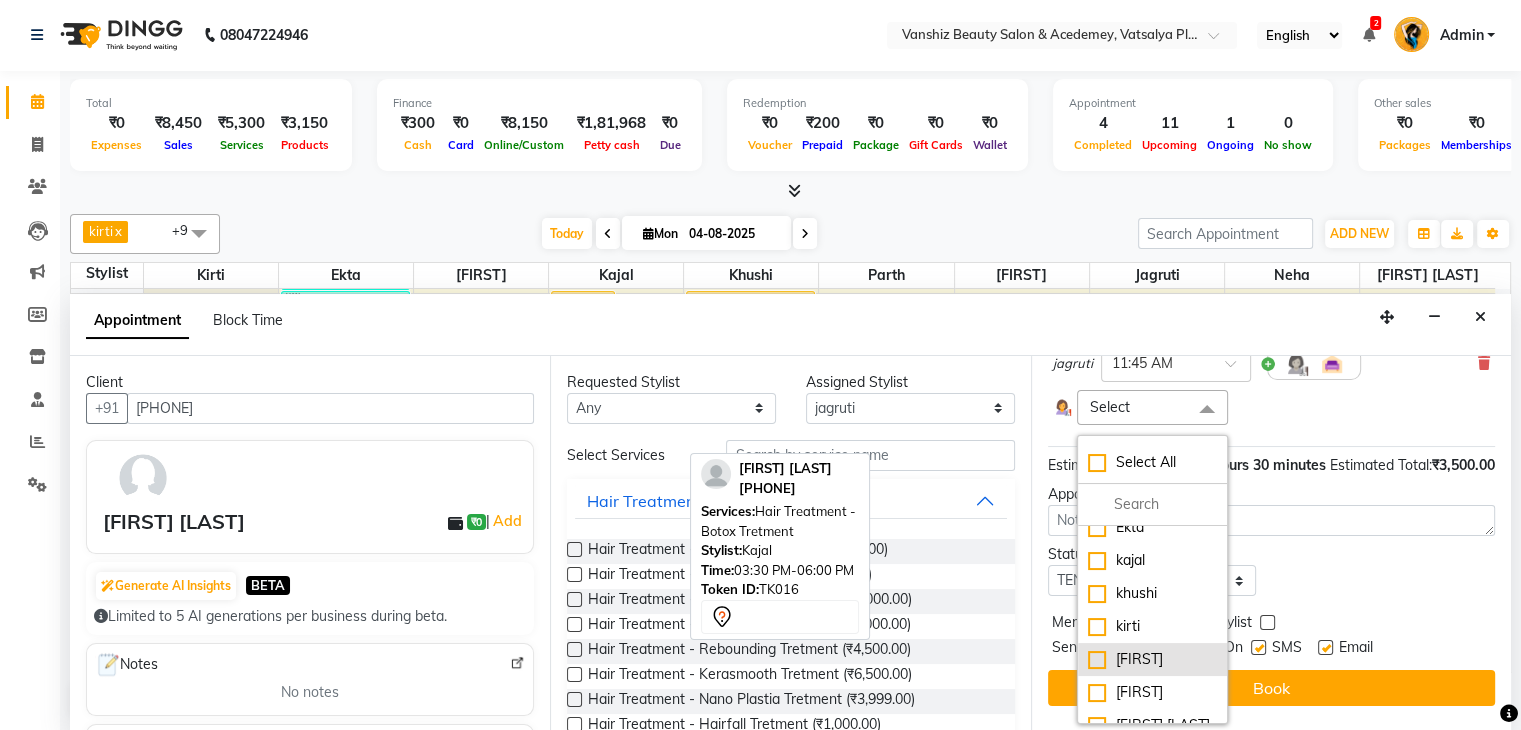 click on "[FIRST]" at bounding box center (1152, 659) 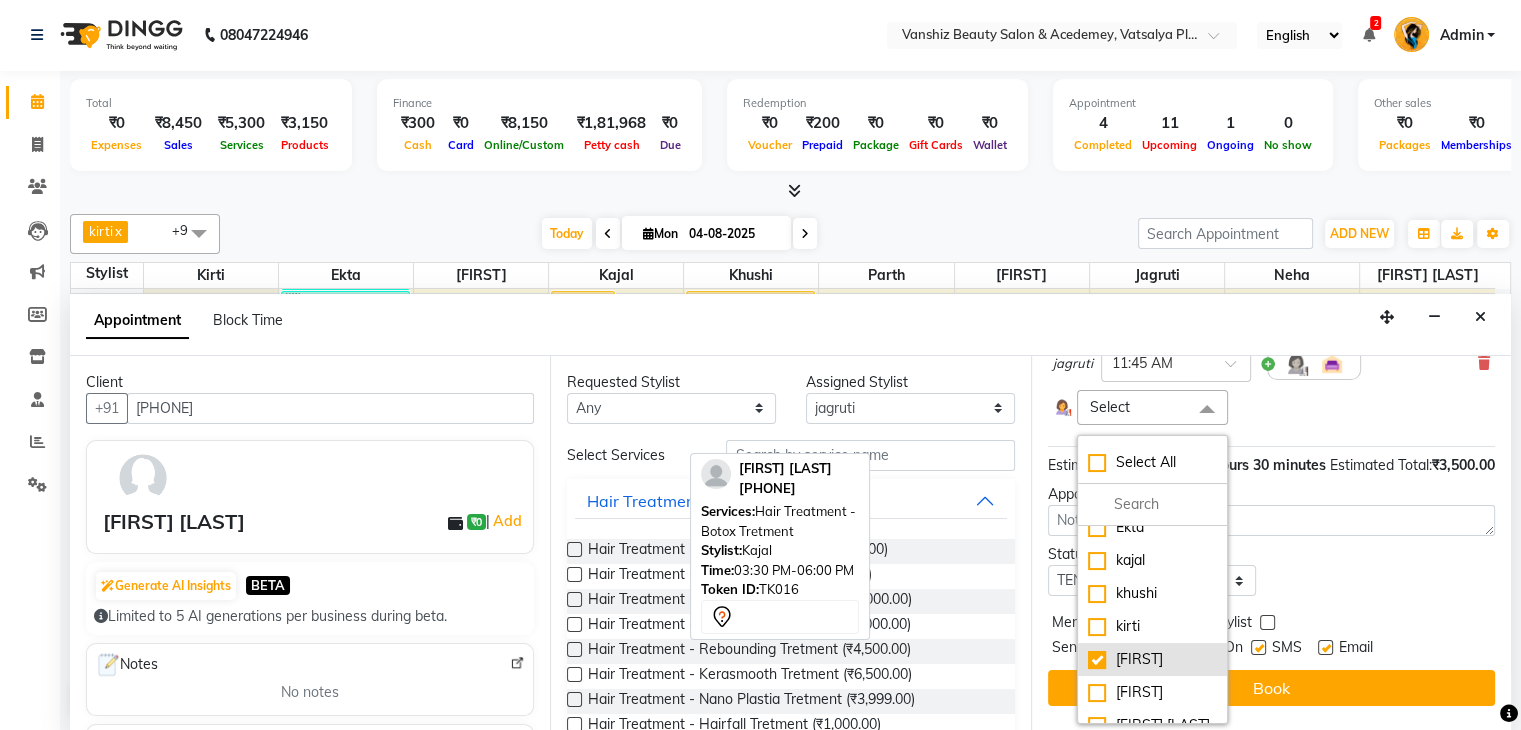 checkbox on "true" 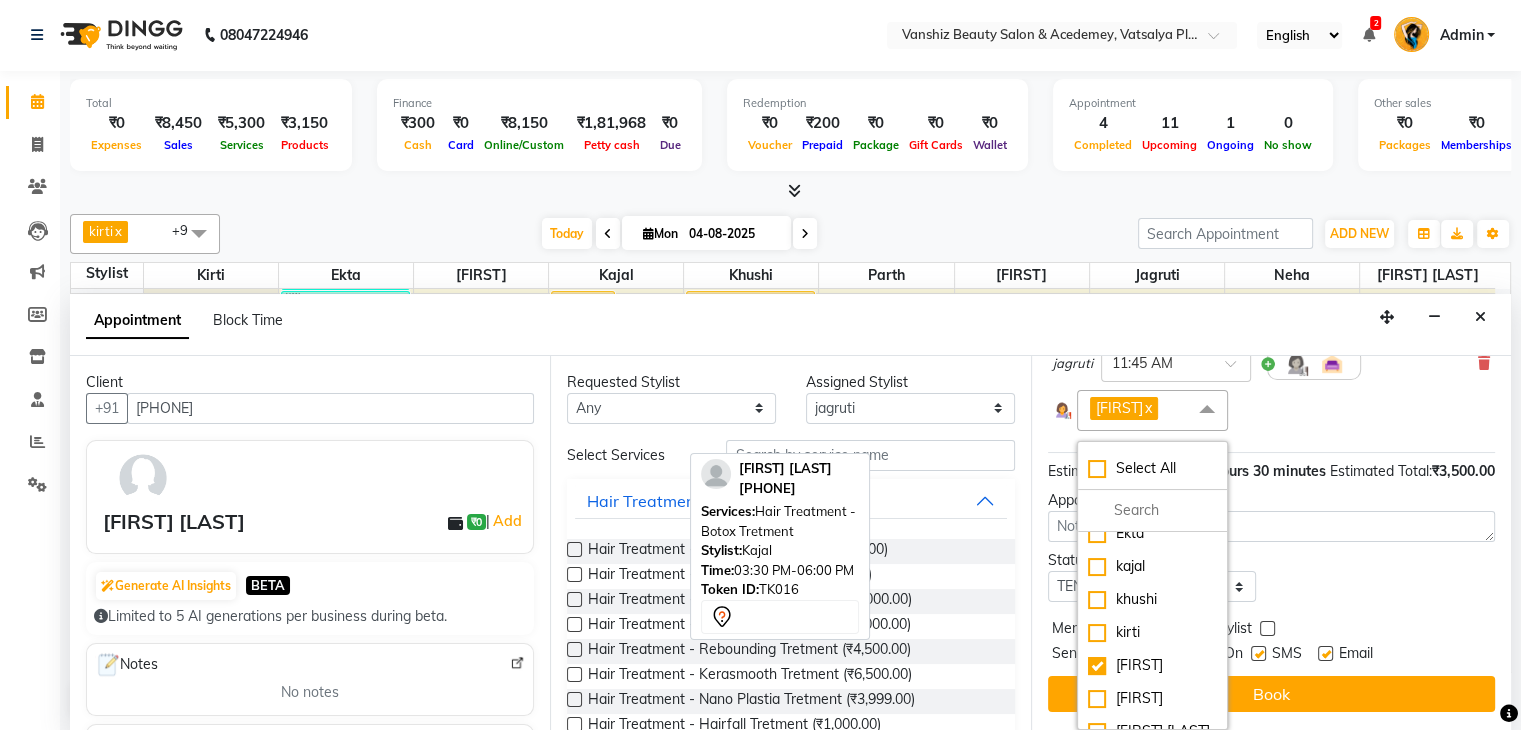 click at bounding box center (1258, 653) 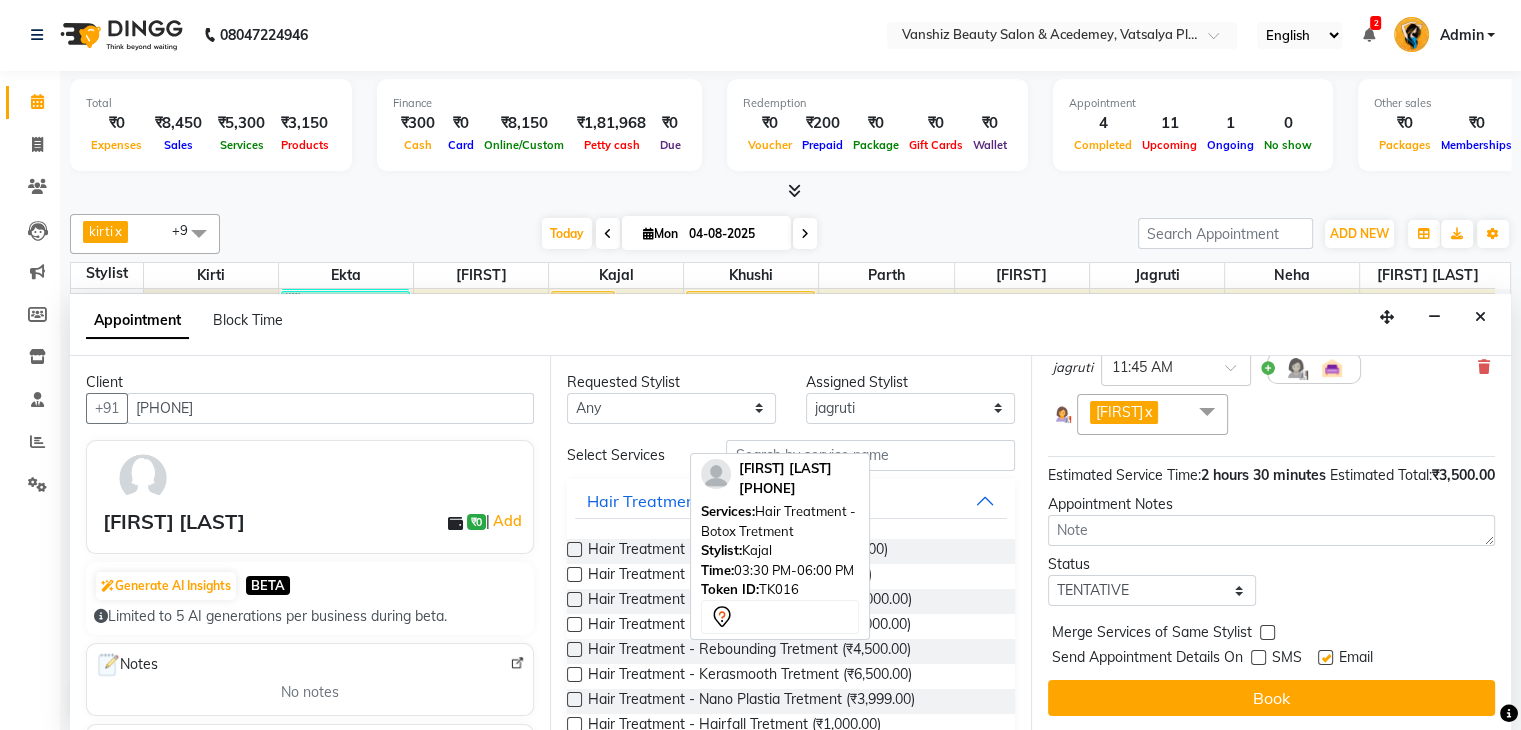 click at bounding box center [1325, 657] 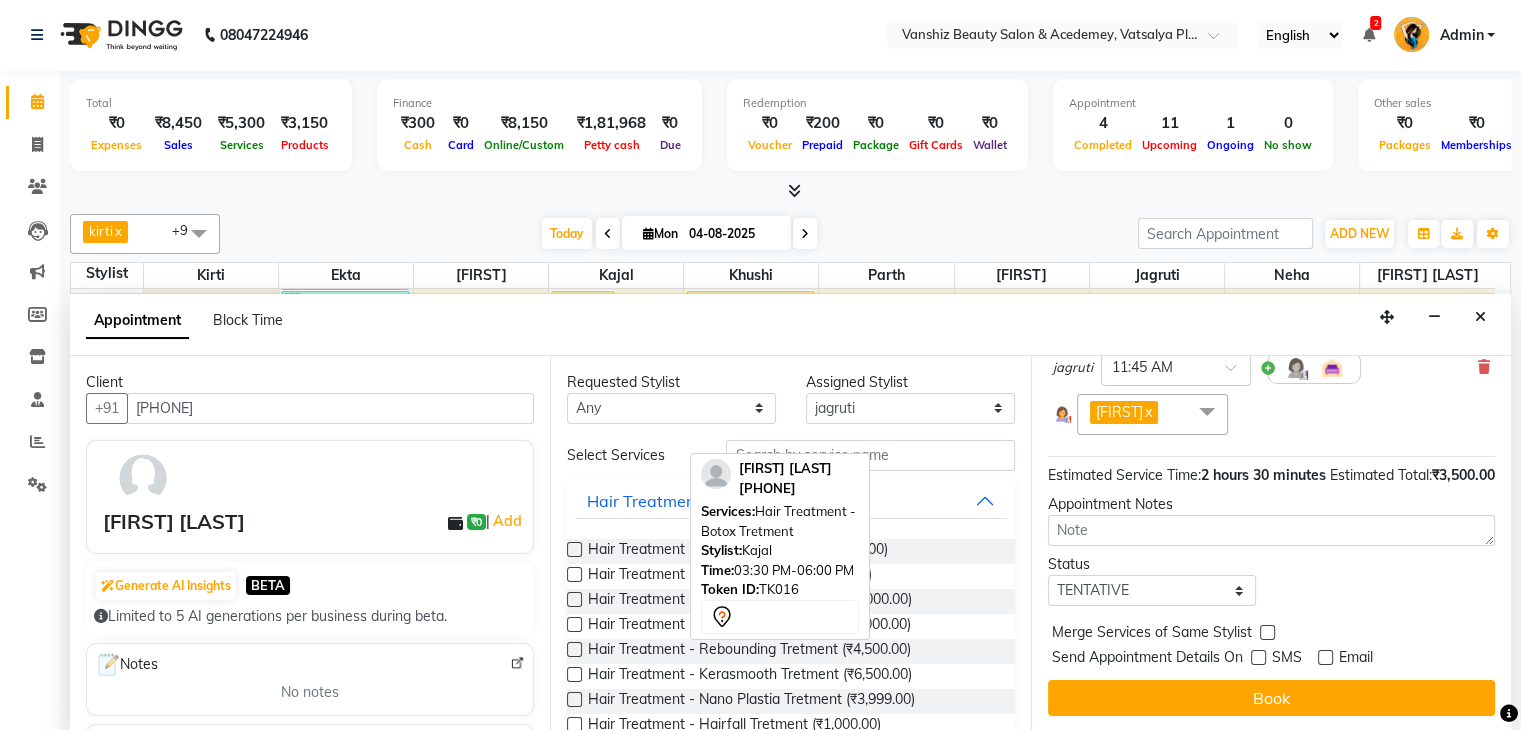 scroll, scrollTop: 211, scrollLeft: 0, axis: vertical 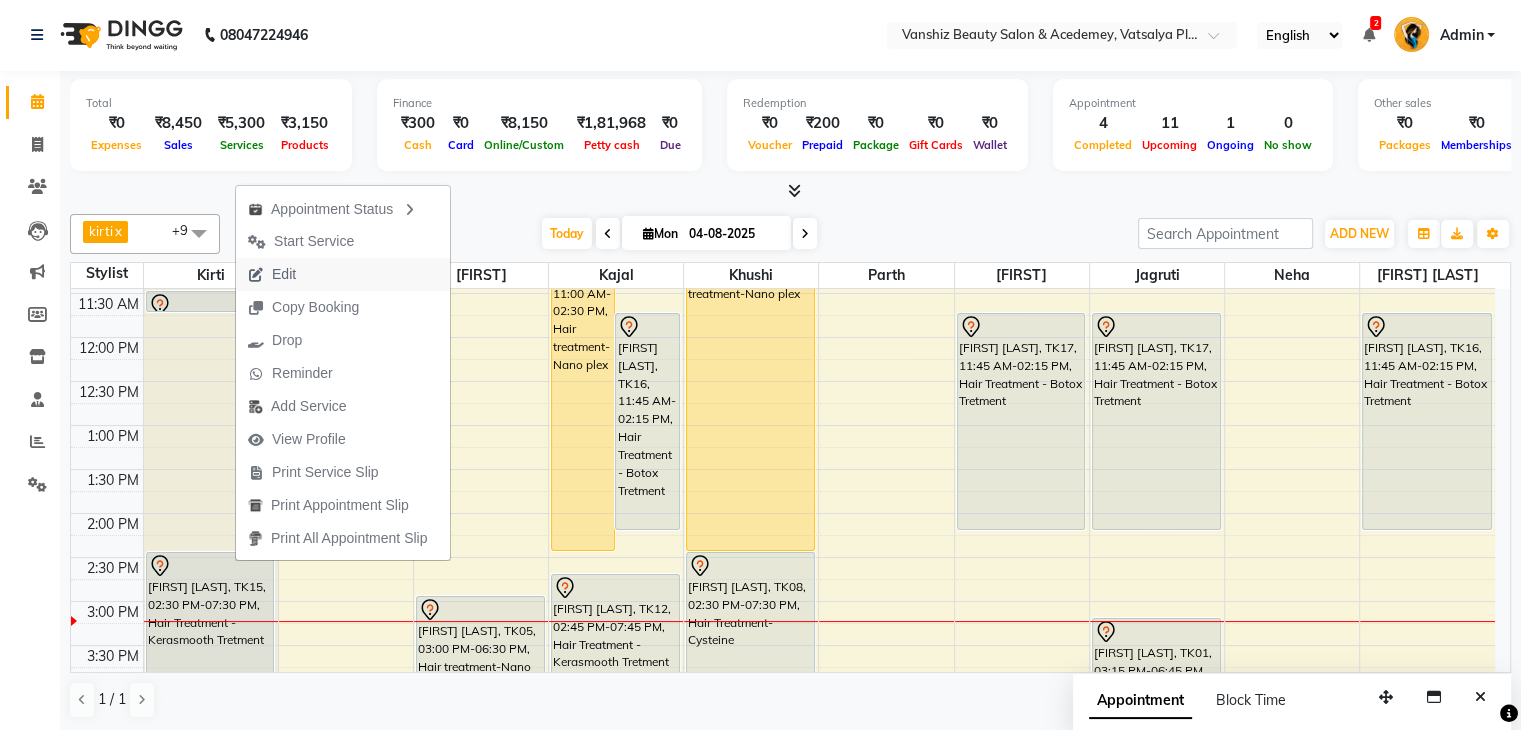 click on "Edit" at bounding box center (343, 274) 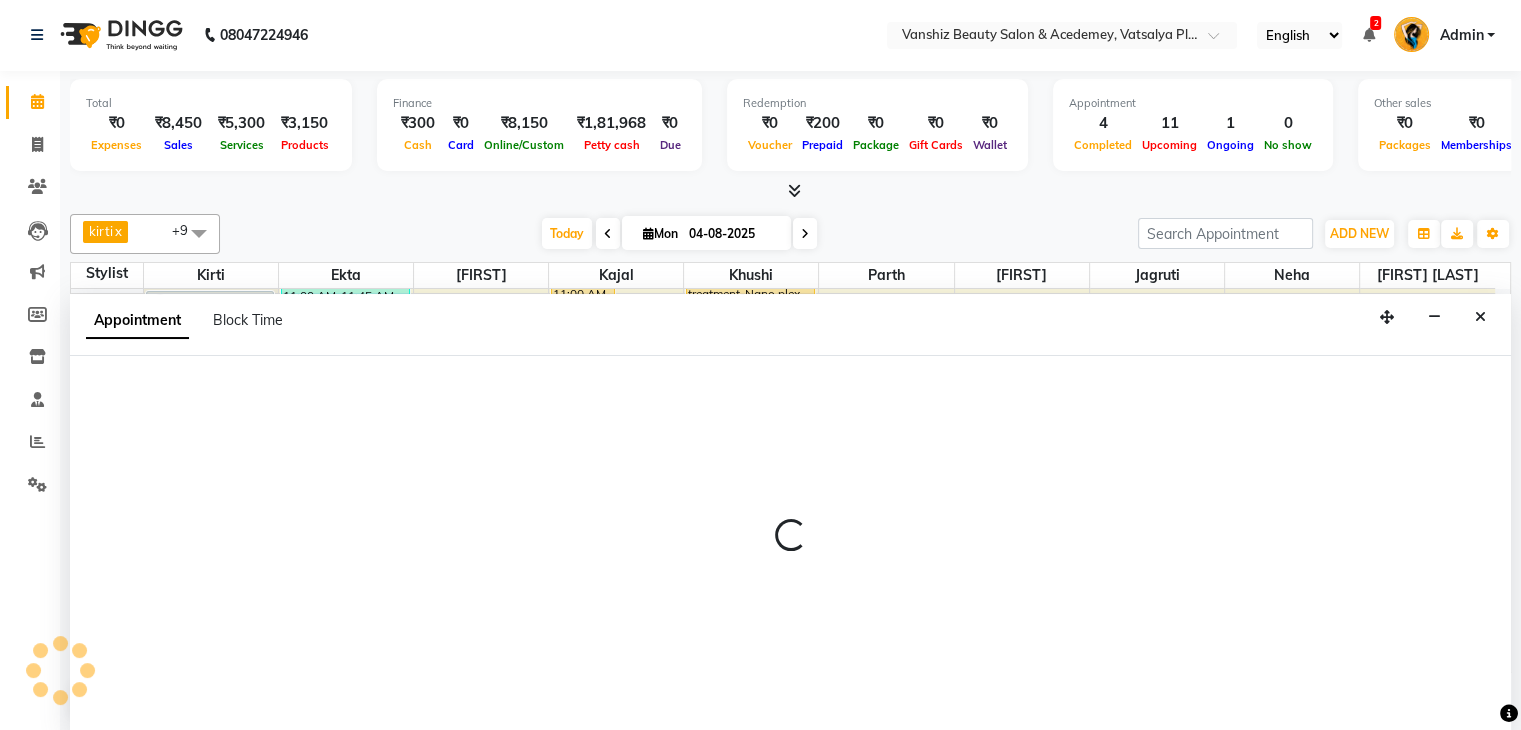select on "tentative" 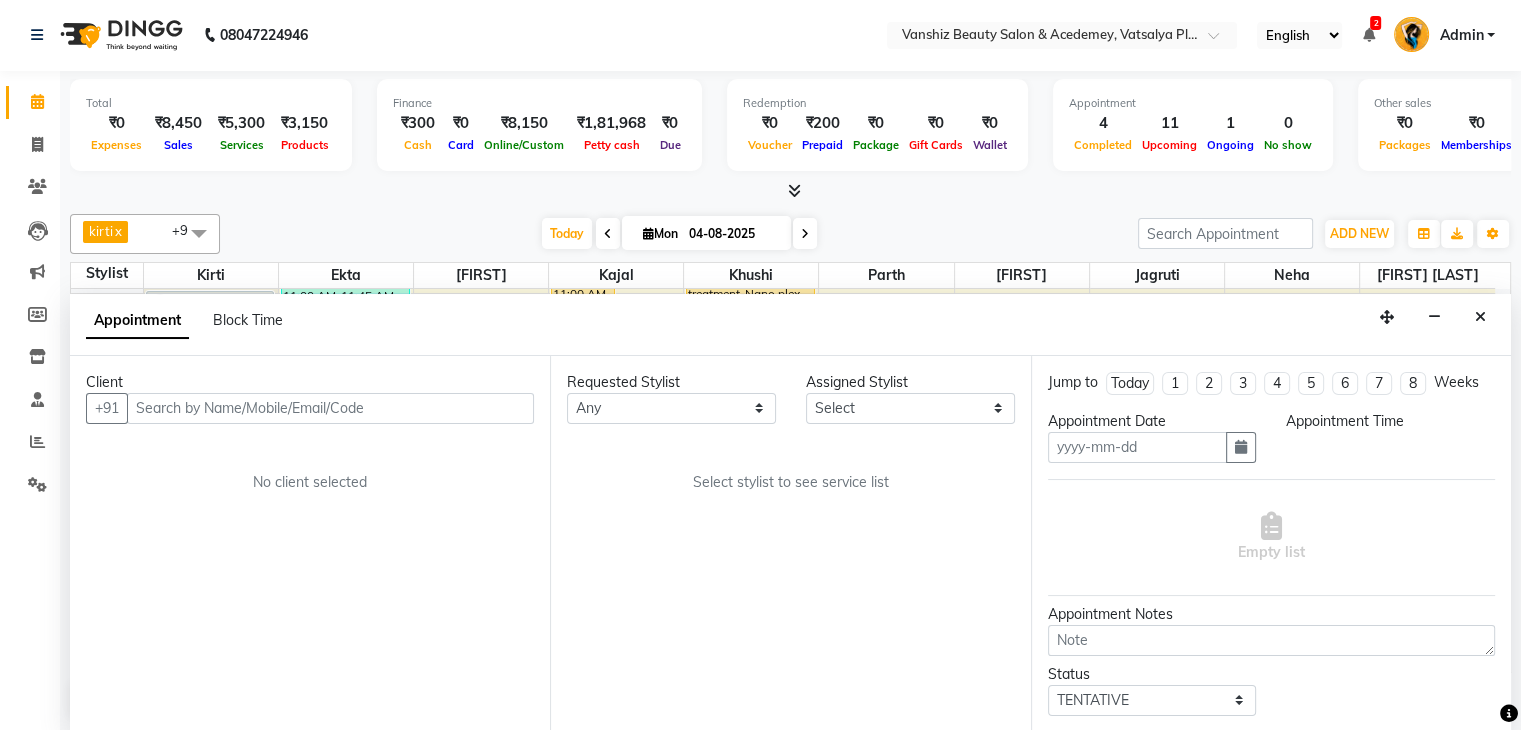 type on "04-08-2025" 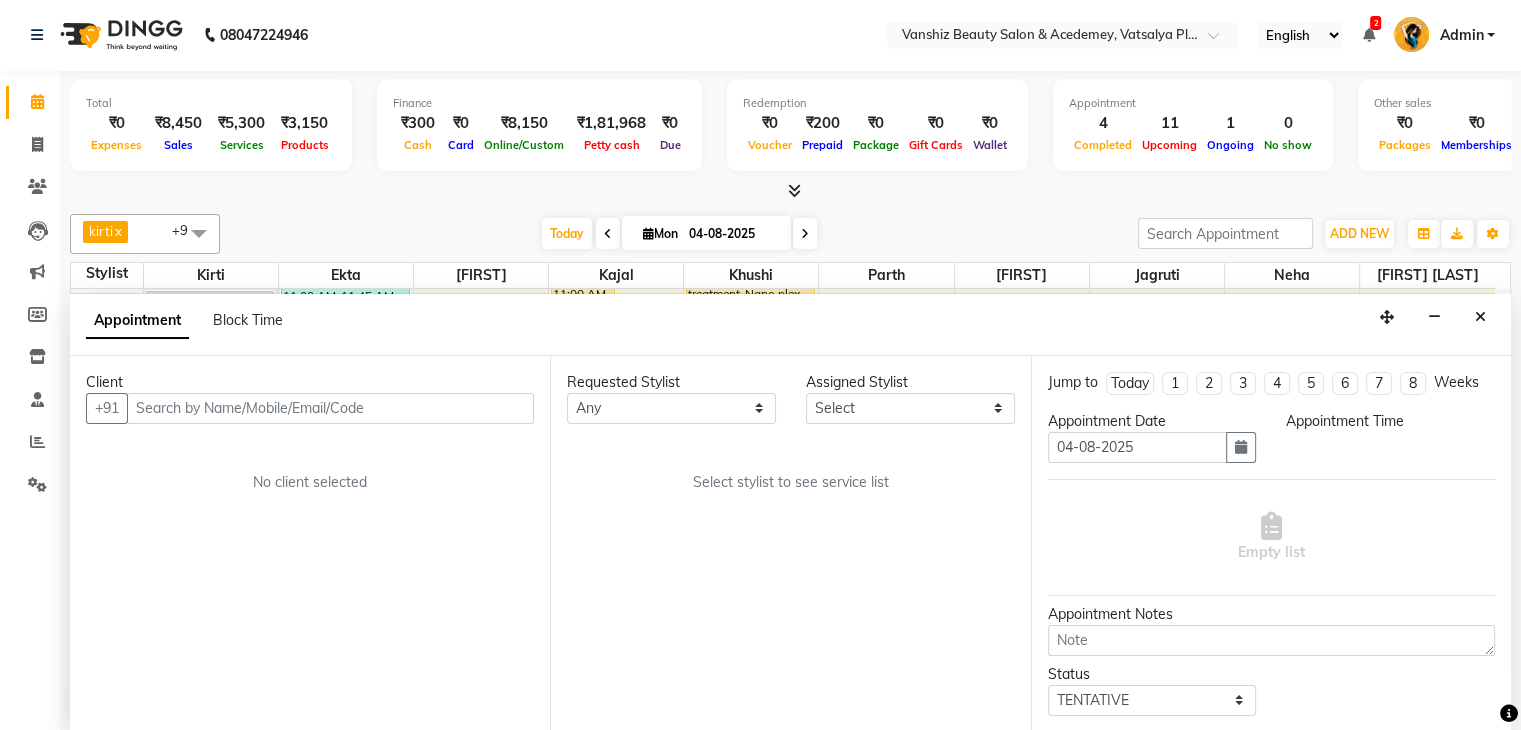 select on "870" 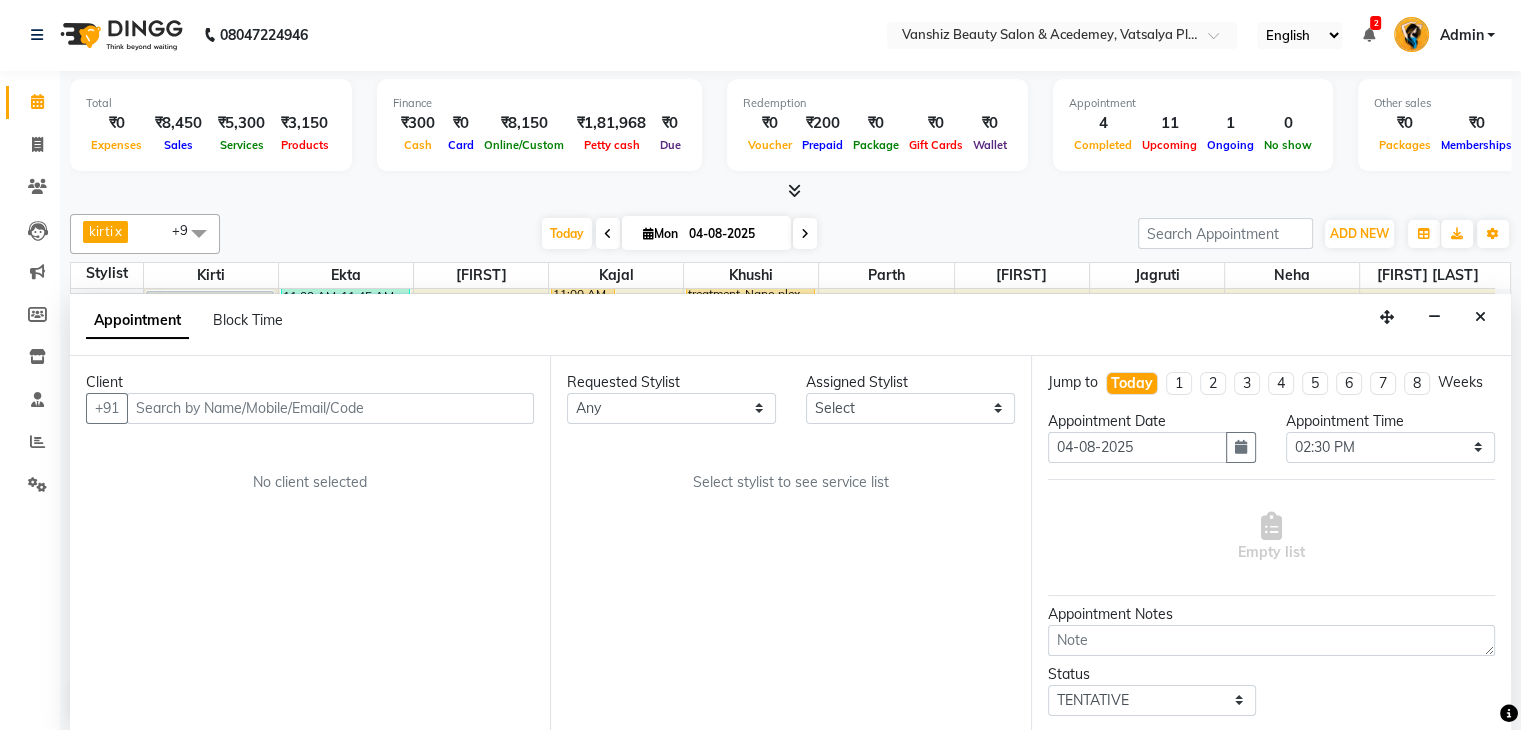 scroll, scrollTop: 0, scrollLeft: 0, axis: both 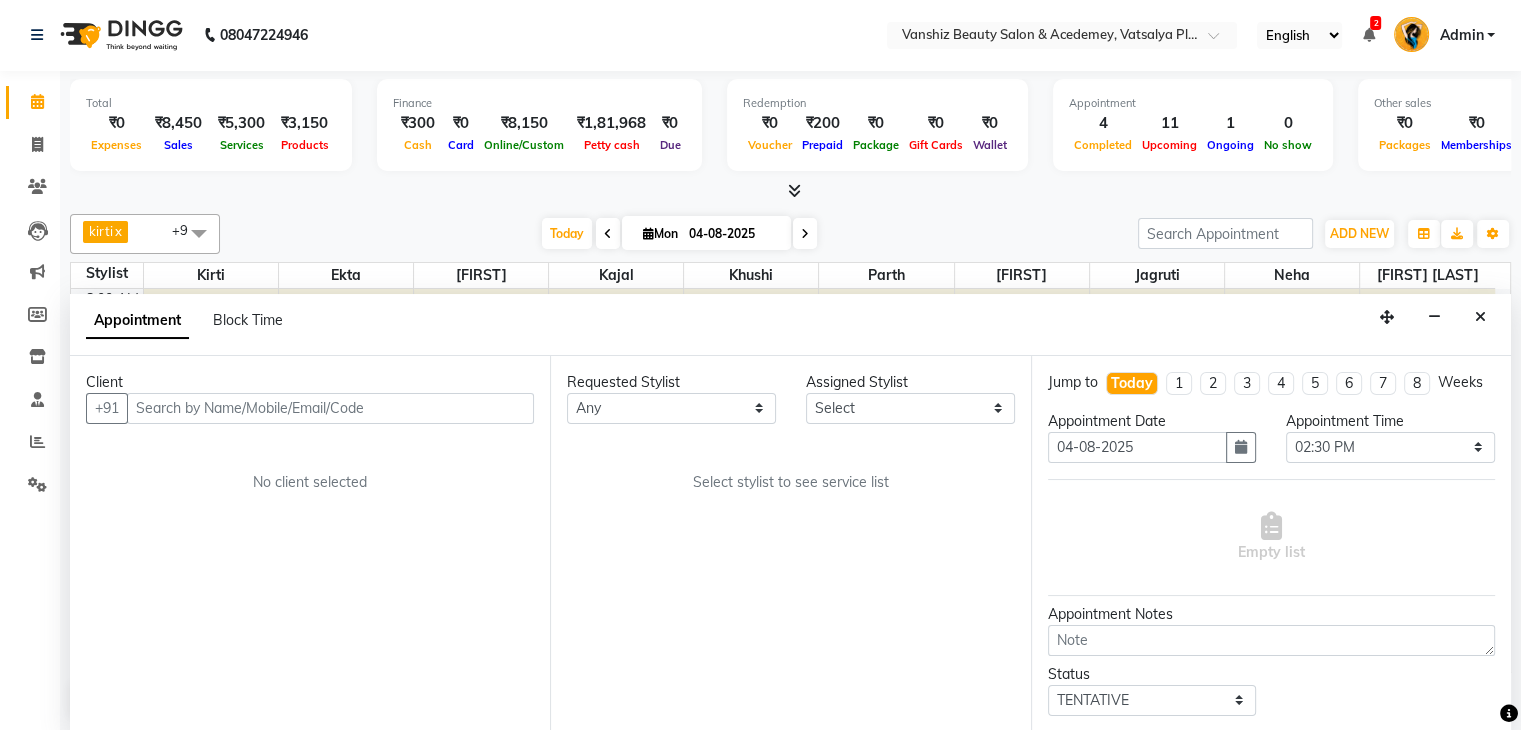 select on "38128" 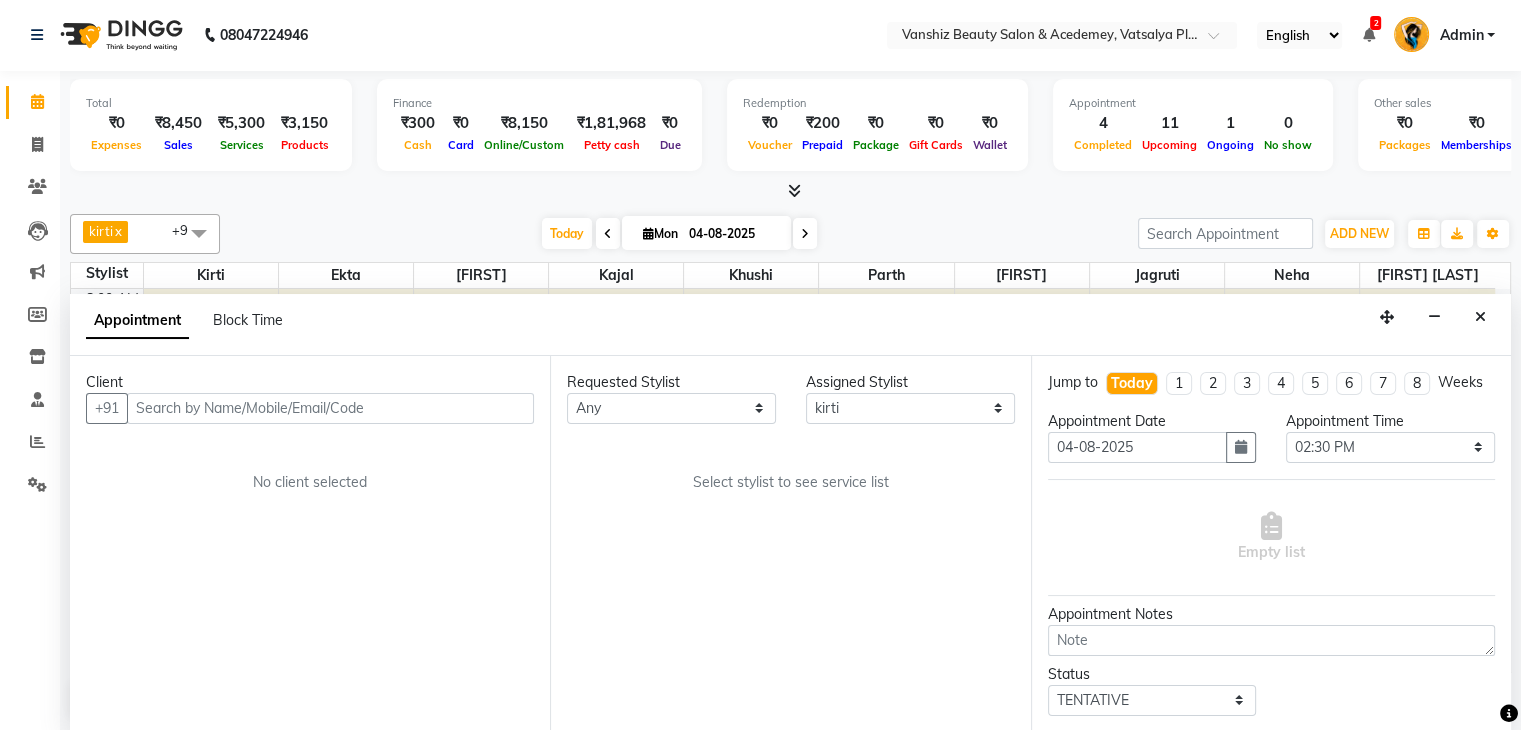 scroll, scrollTop: 611, scrollLeft: 0, axis: vertical 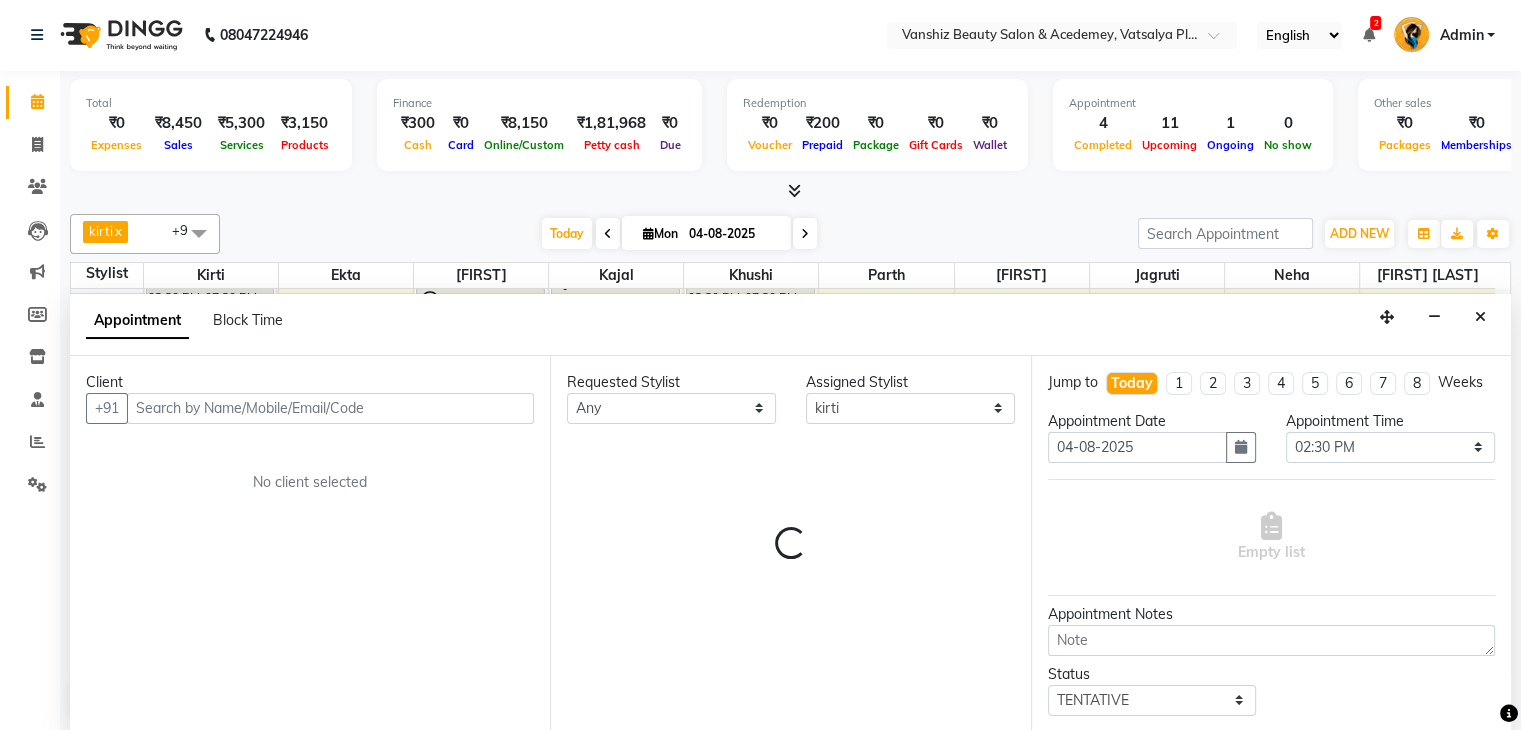 select on "2468" 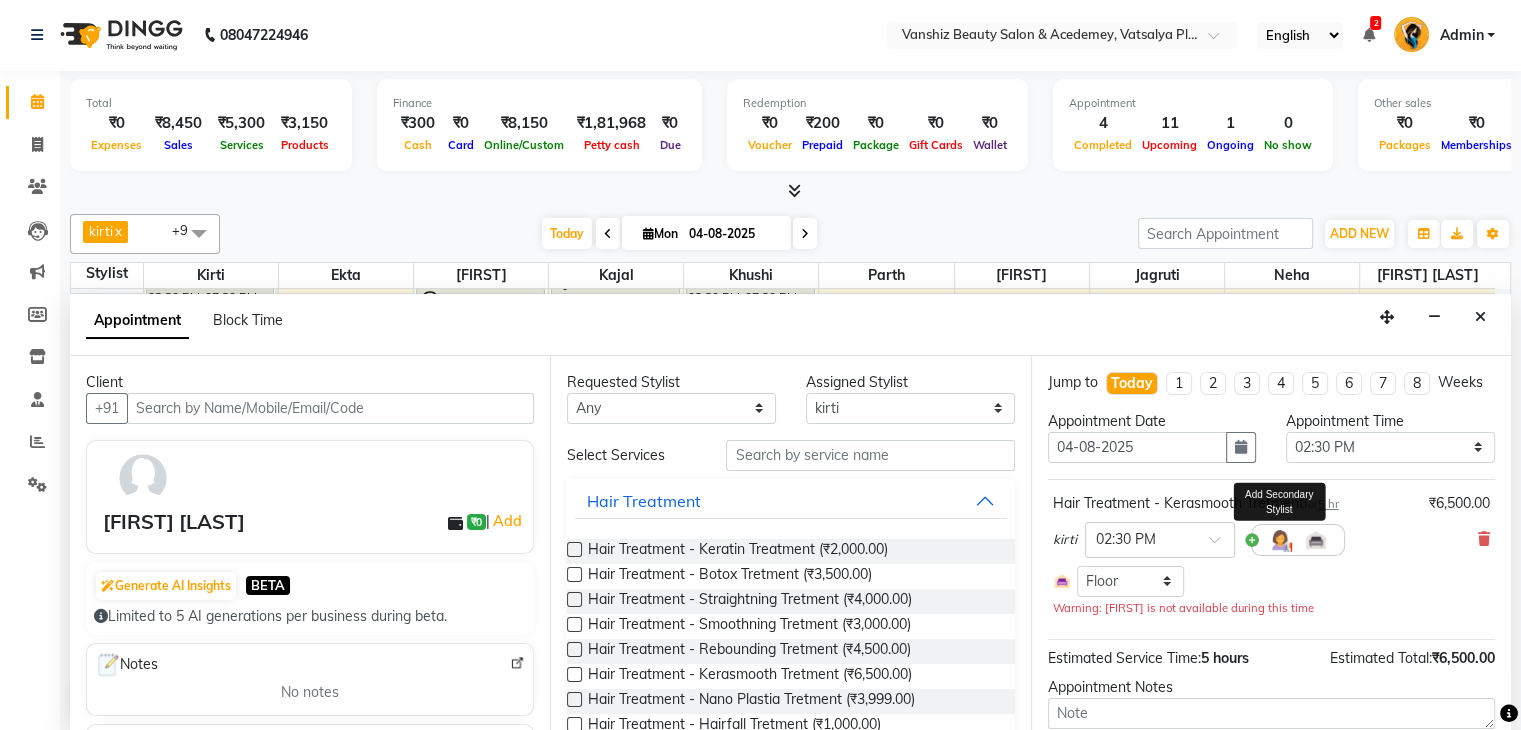 click at bounding box center [1280, 540] 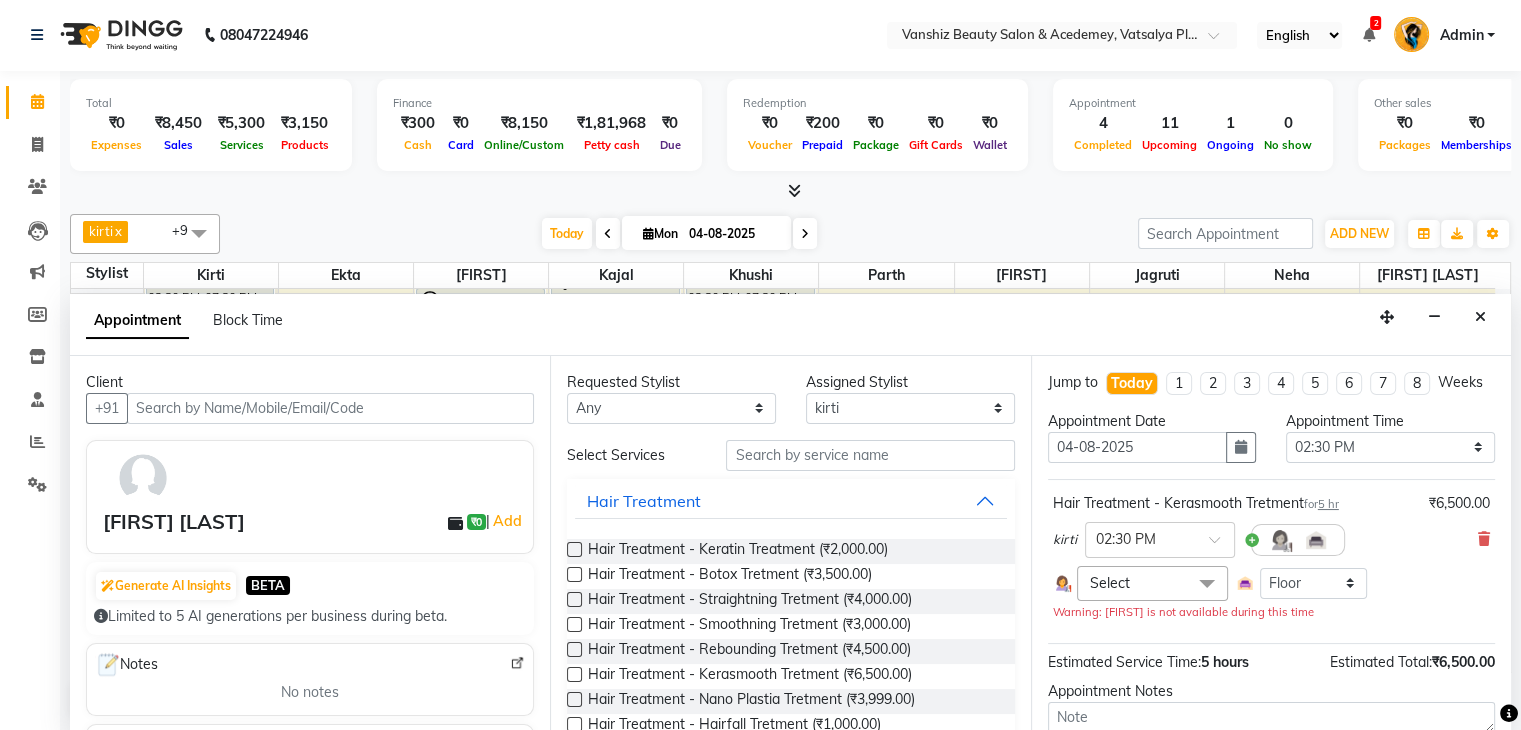 click on "Select" at bounding box center [1152, 583] 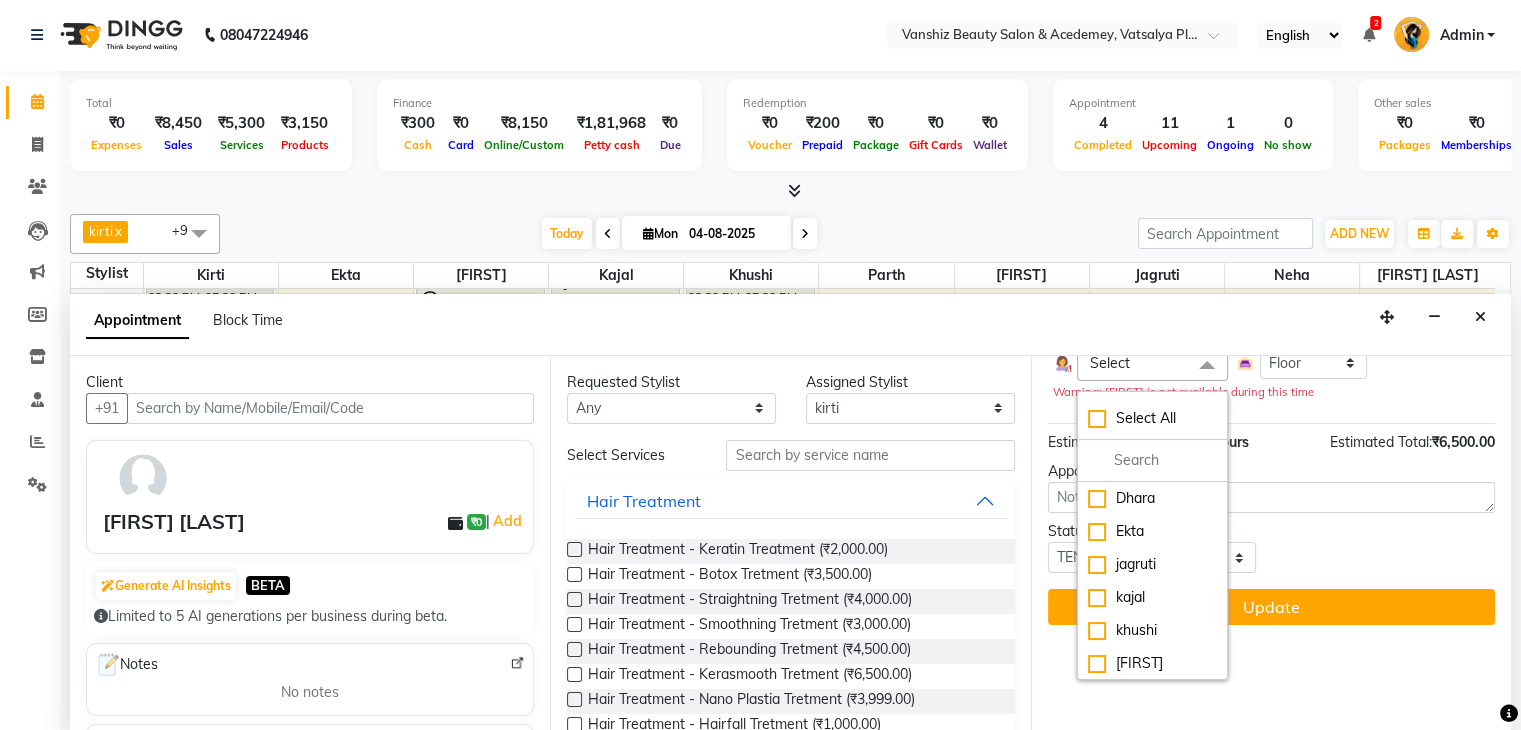 scroll, scrollTop: 224, scrollLeft: 0, axis: vertical 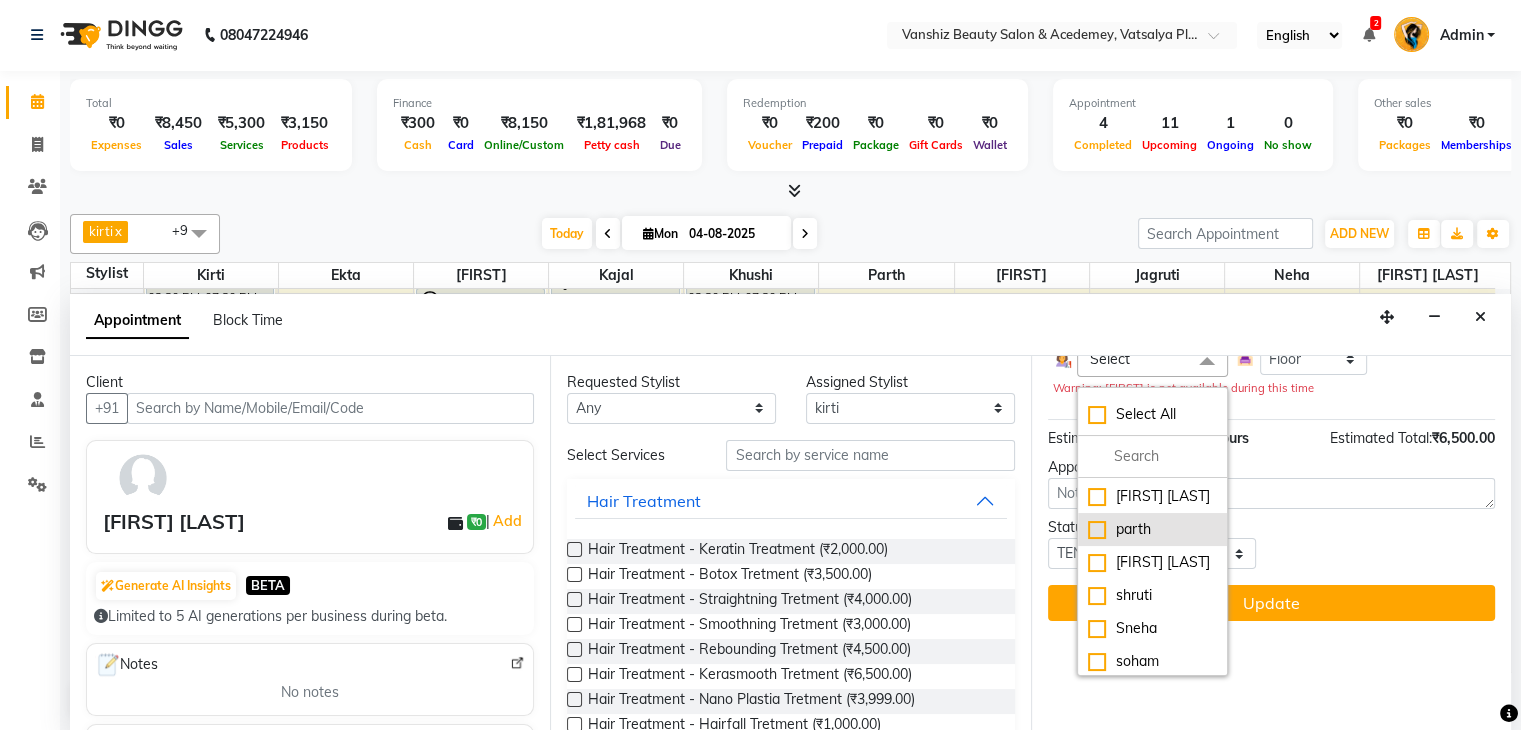click on "parth" at bounding box center [1152, 529] 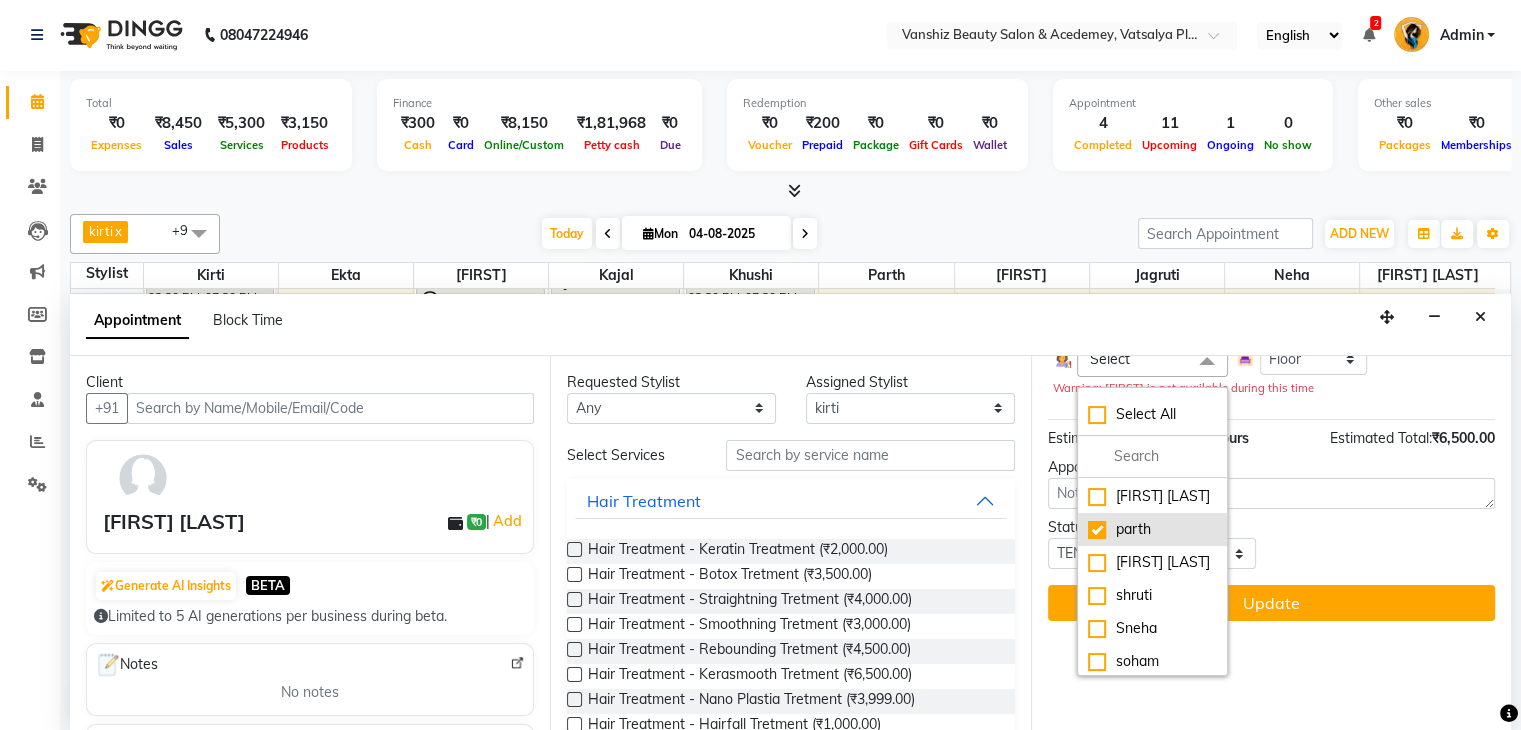 checkbox on "true" 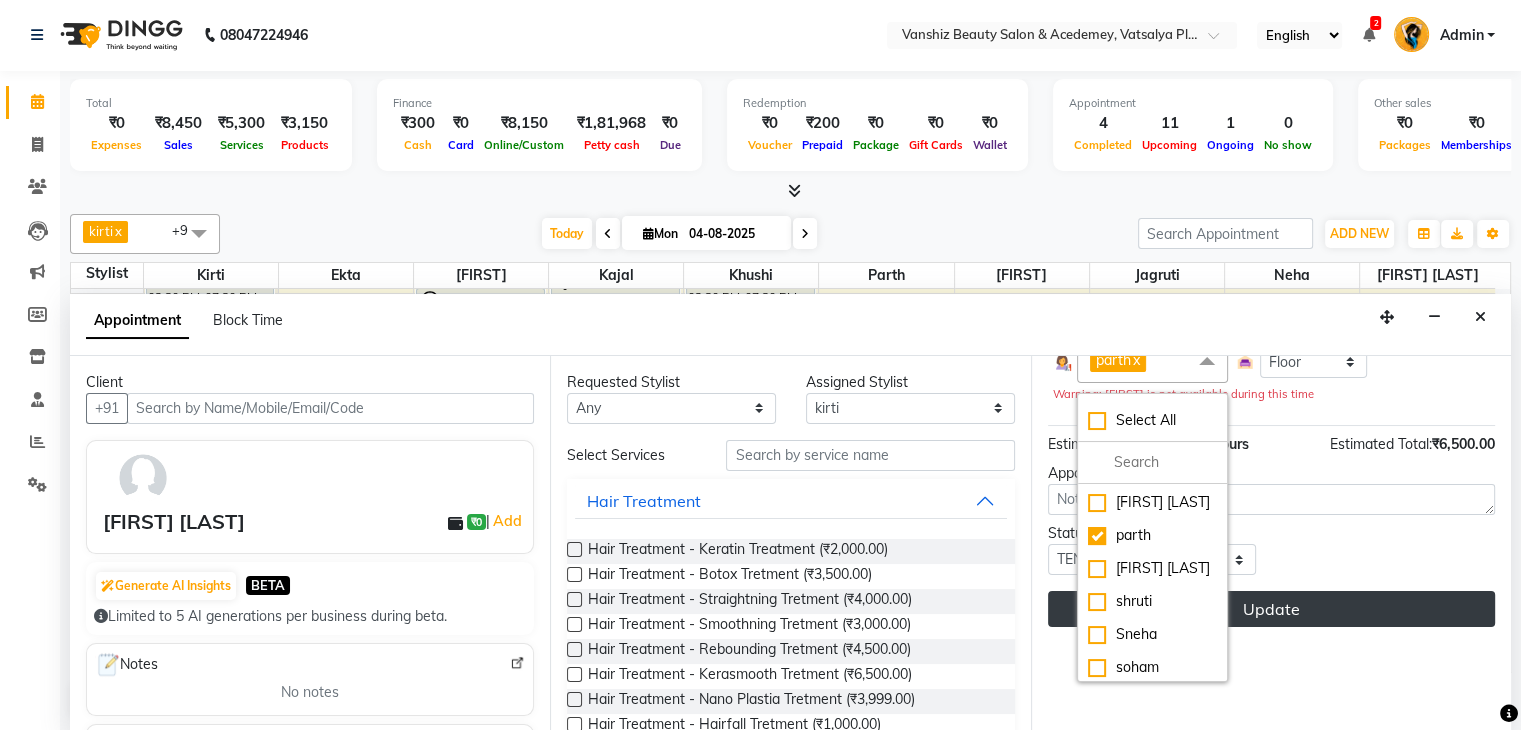 click on "Update" at bounding box center [1271, 609] 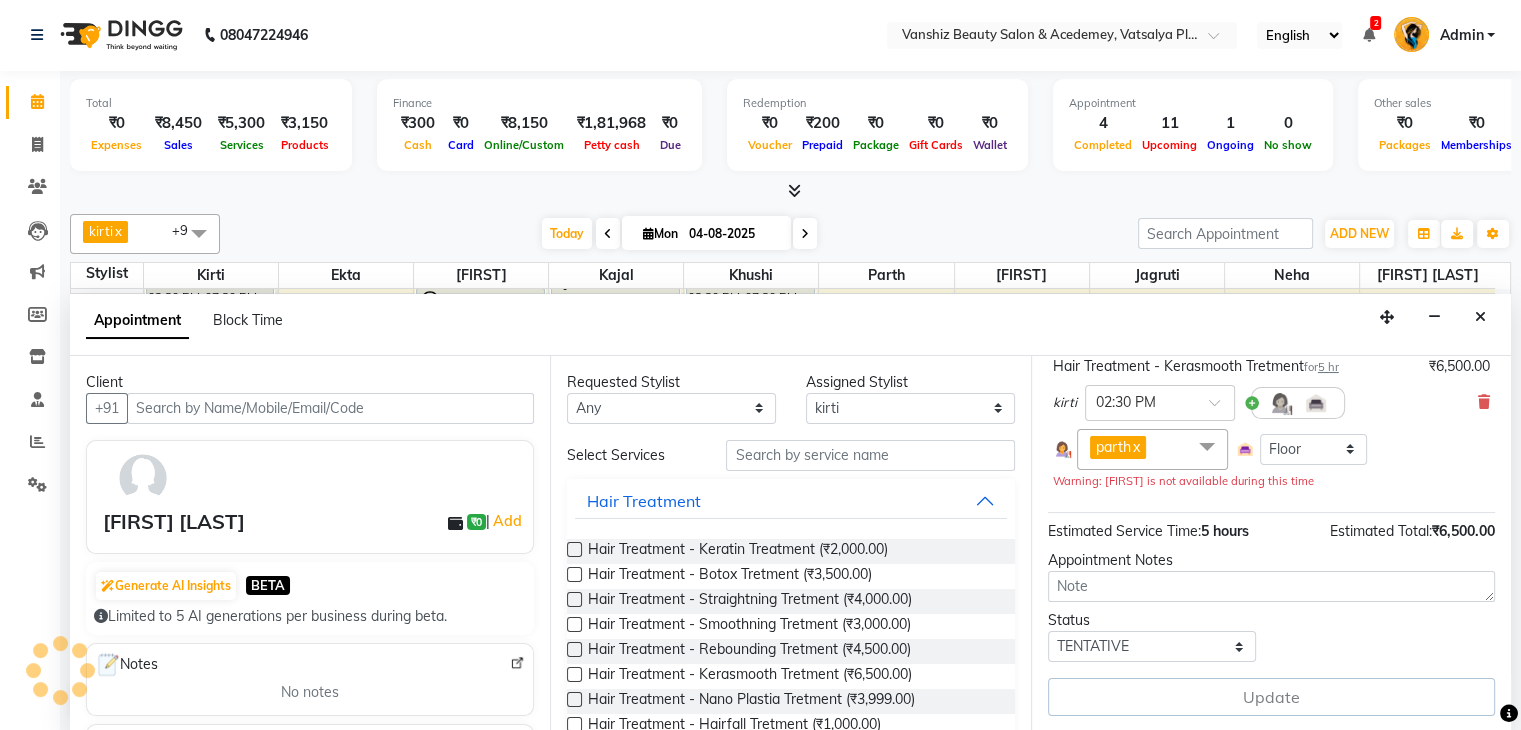 scroll, scrollTop: 155, scrollLeft: 0, axis: vertical 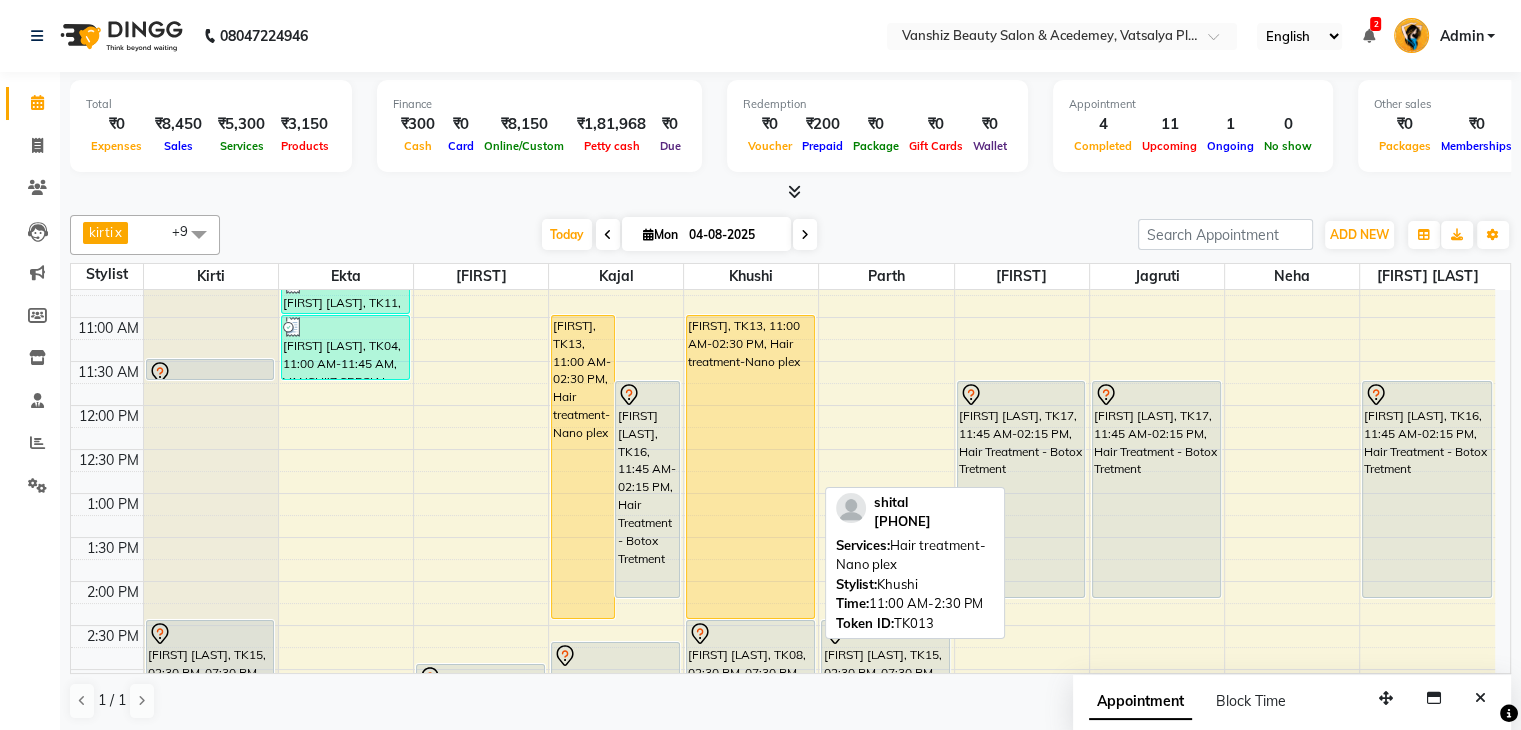 click on "[FIRST], TK13, 11:00 AM-02:30 PM, Hair treatment-Nano plex" at bounding box center (750, 467) 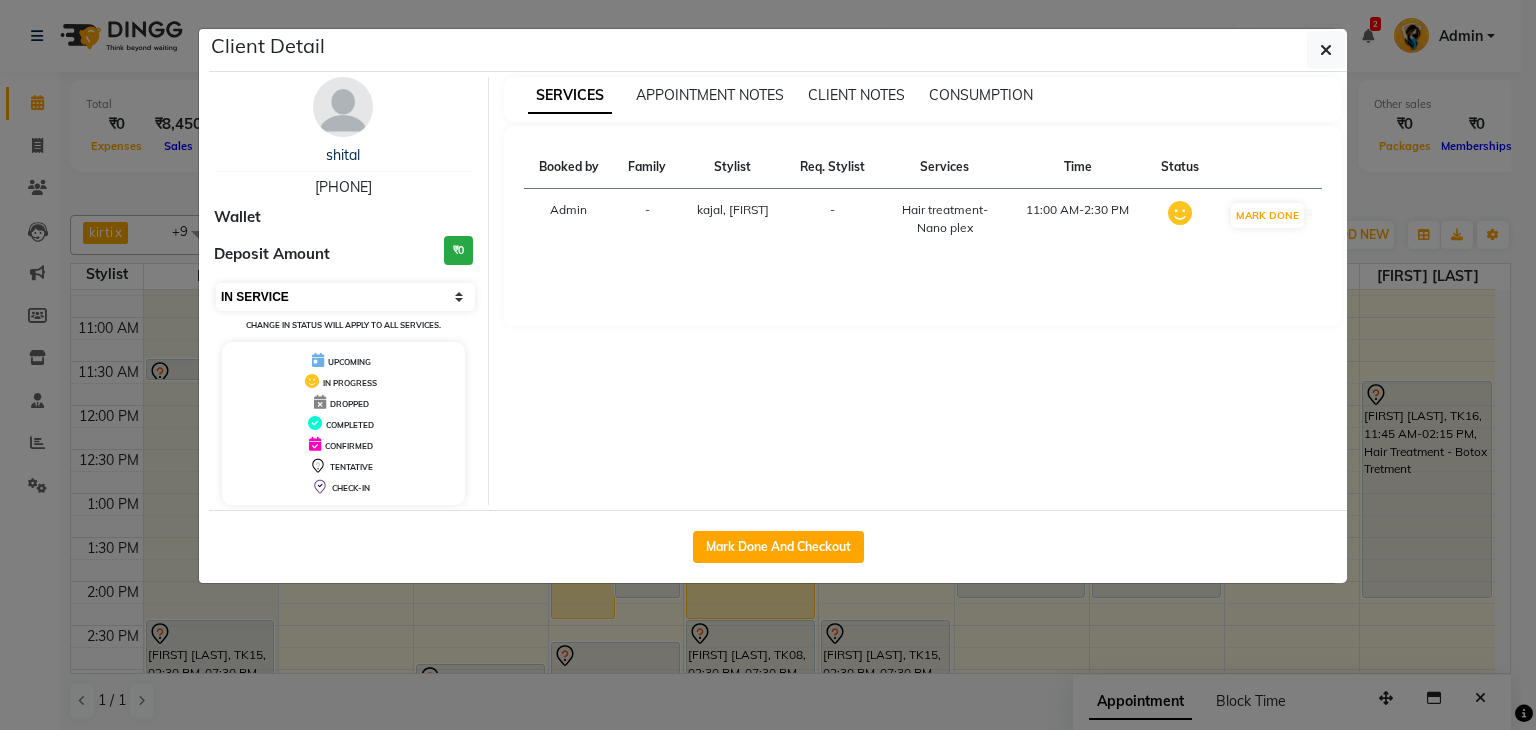 click on "Select IN SERVICE CONFIRMED TENTATIVE CHECK IN MARK DONE DROPPED UPCOMING" at bounding box center (345, 297) 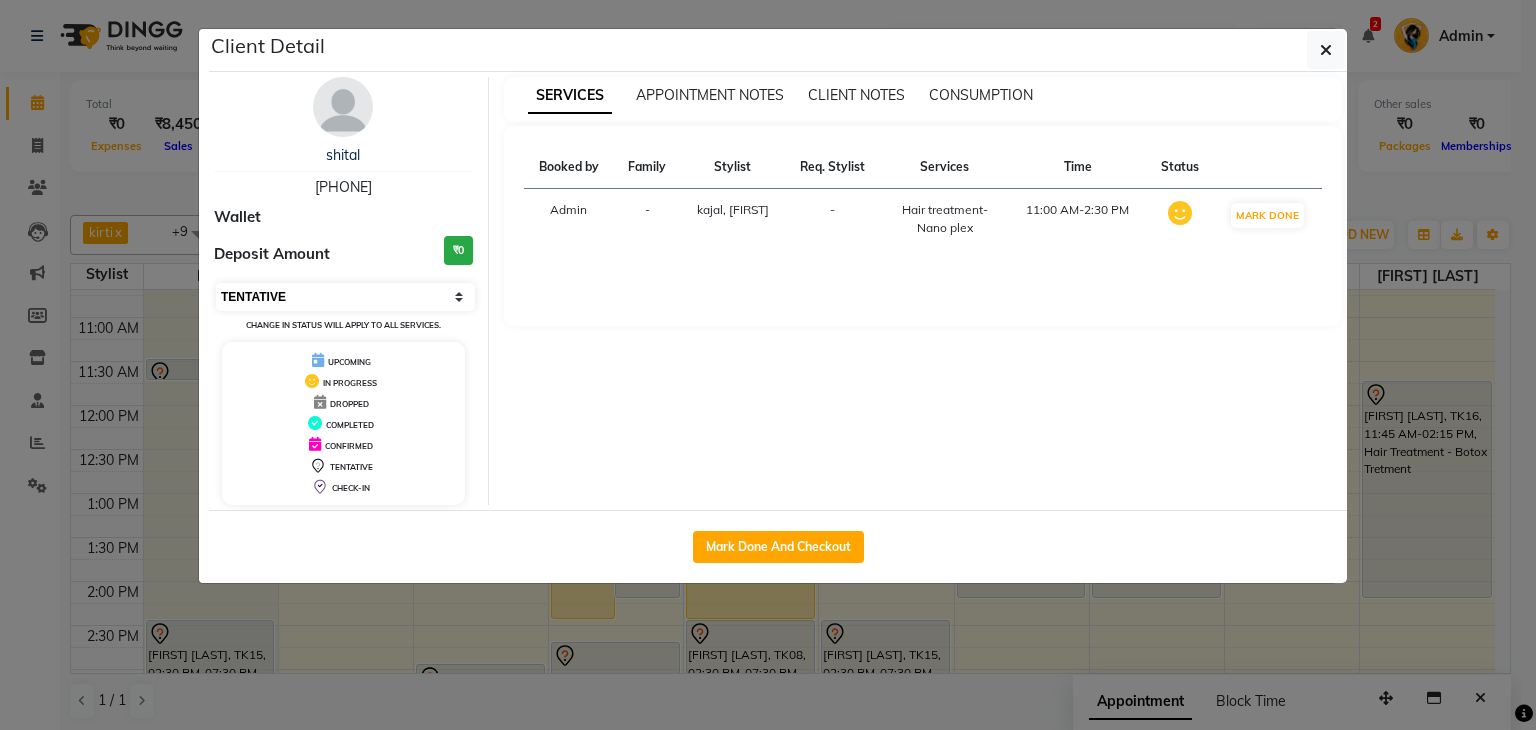 click on "Select IN SERVICE CONFIRMED TENTATIVE CHECK IN MARK DONE DROPPED UPCOMING" at bounding box center (345, 297) 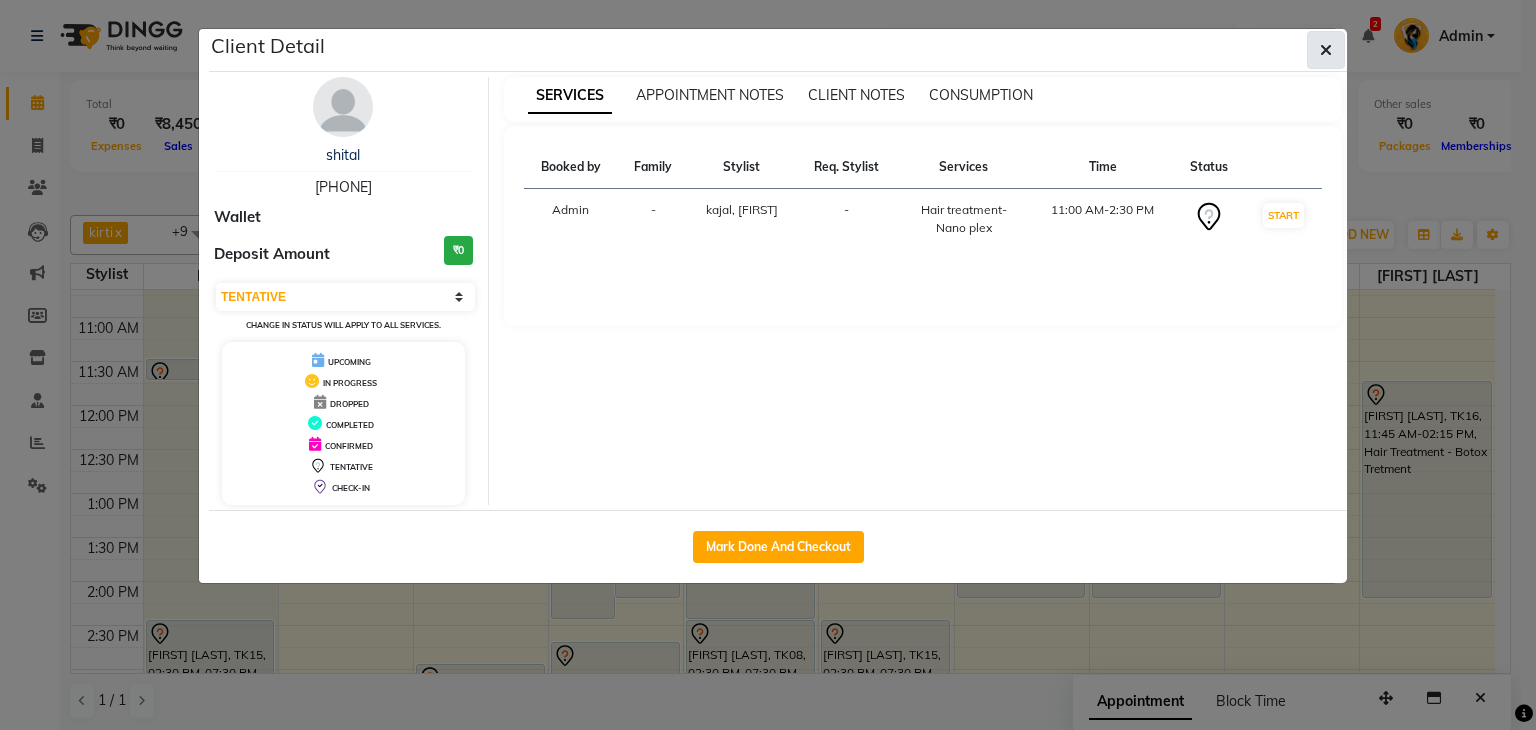 click 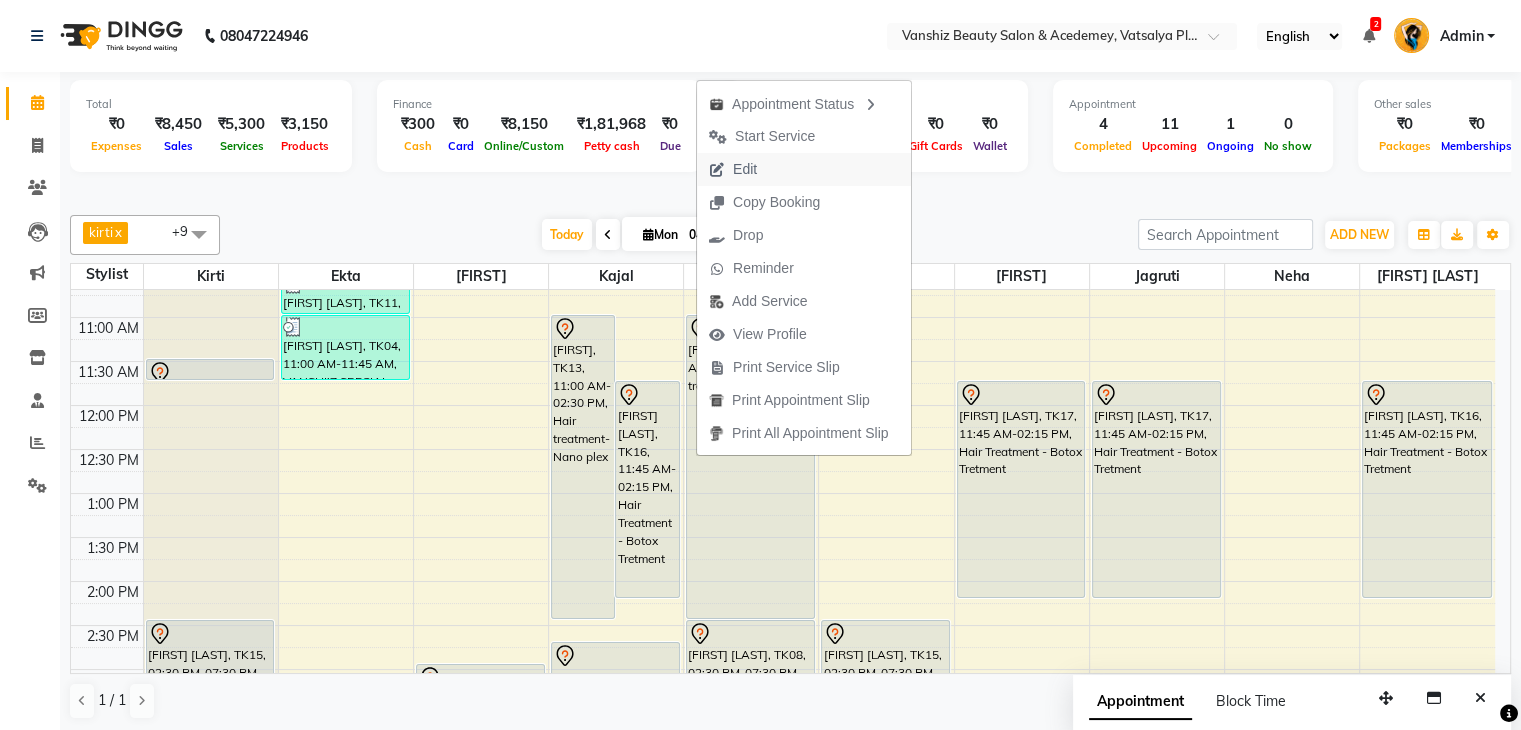 click on "Edit" at bounding box center (733, 169) 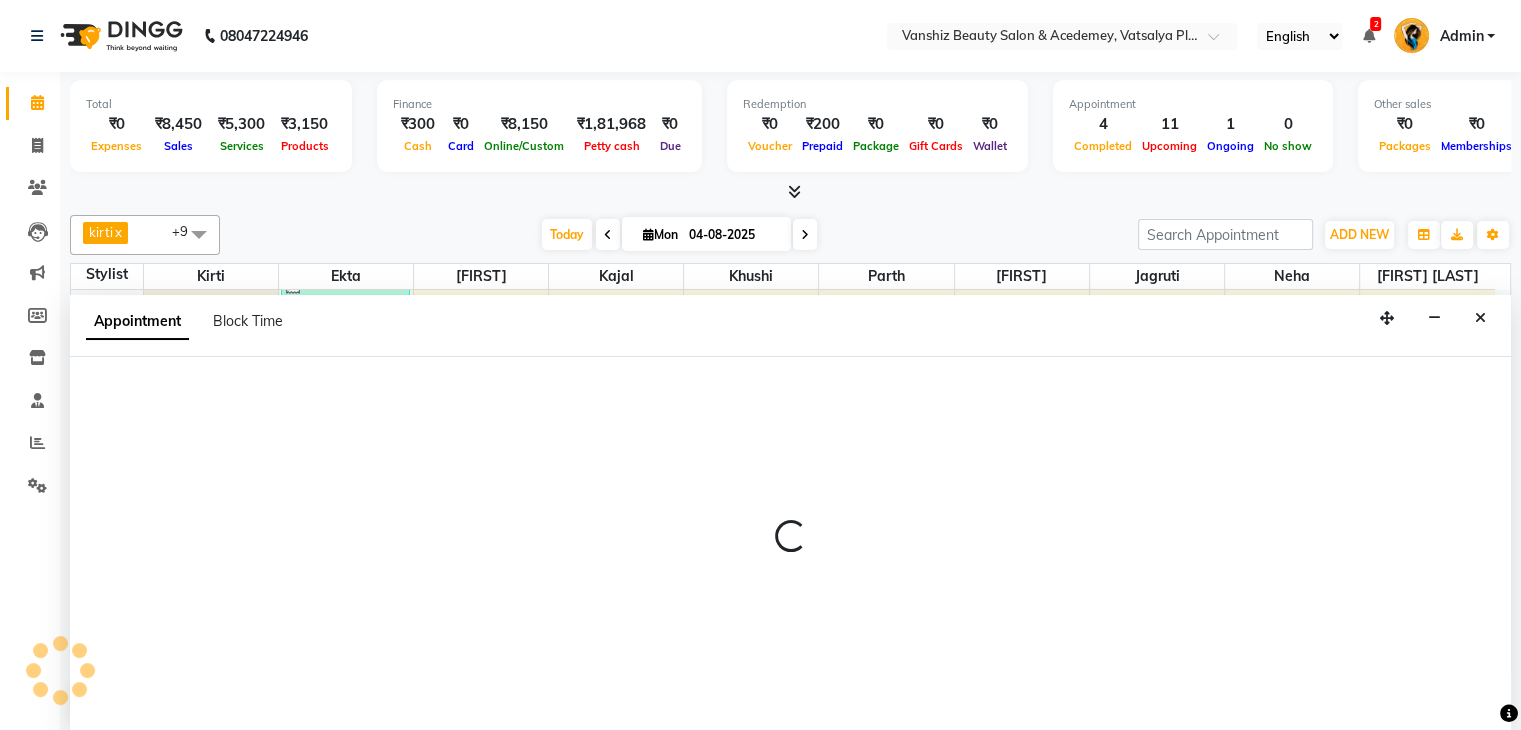 scroll, scrollTop: 1, scrollLeft: 0, axis: vertical 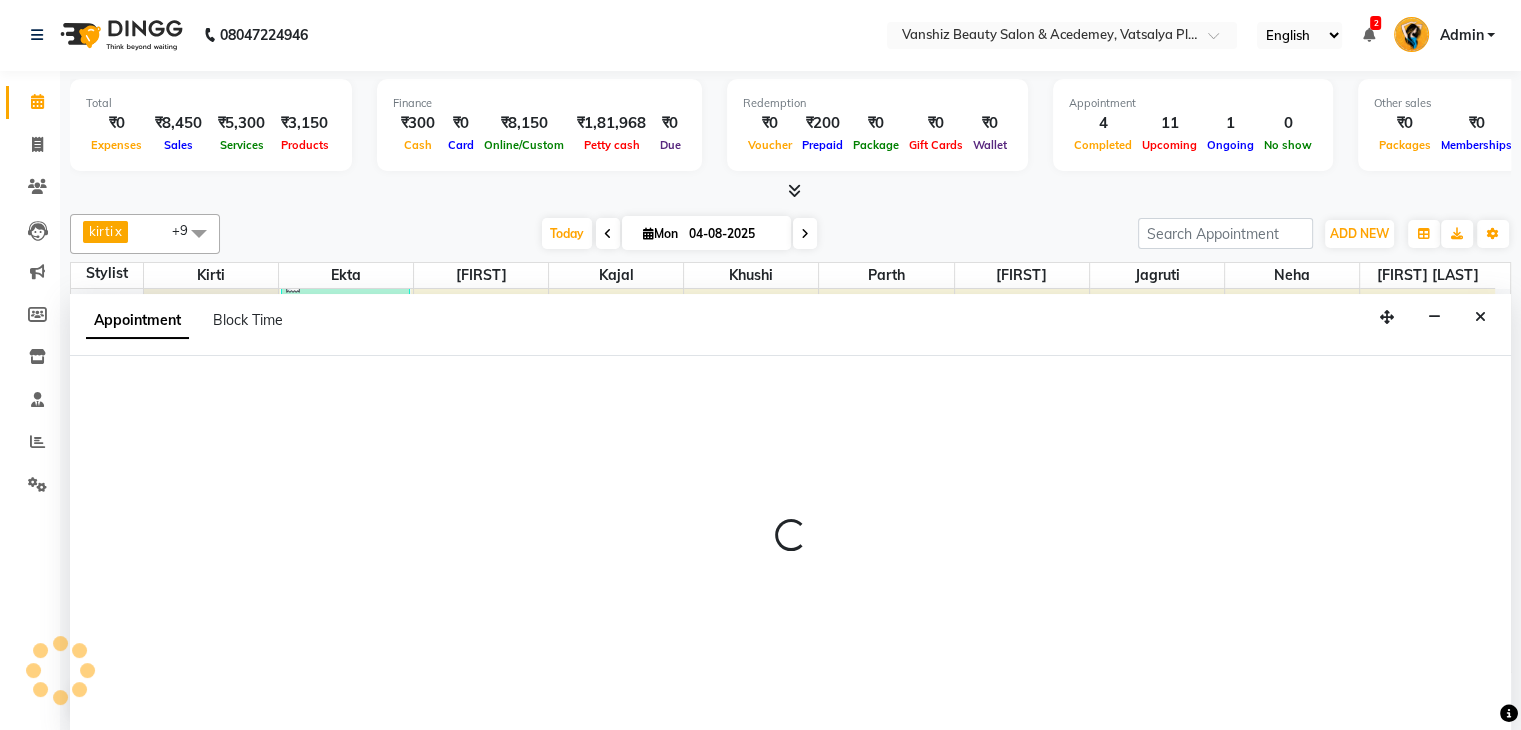 select on "tentative" 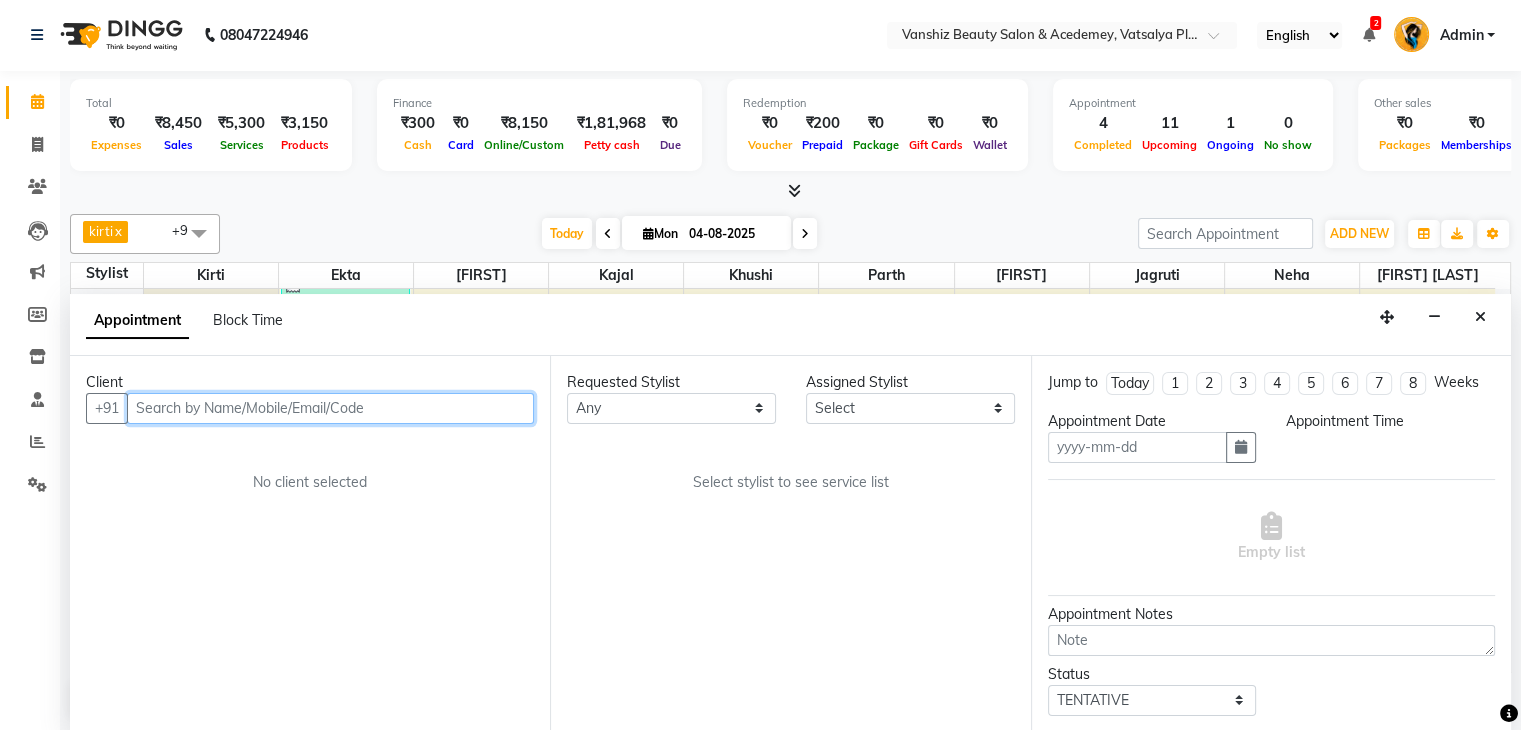 type on "04-08-2025" 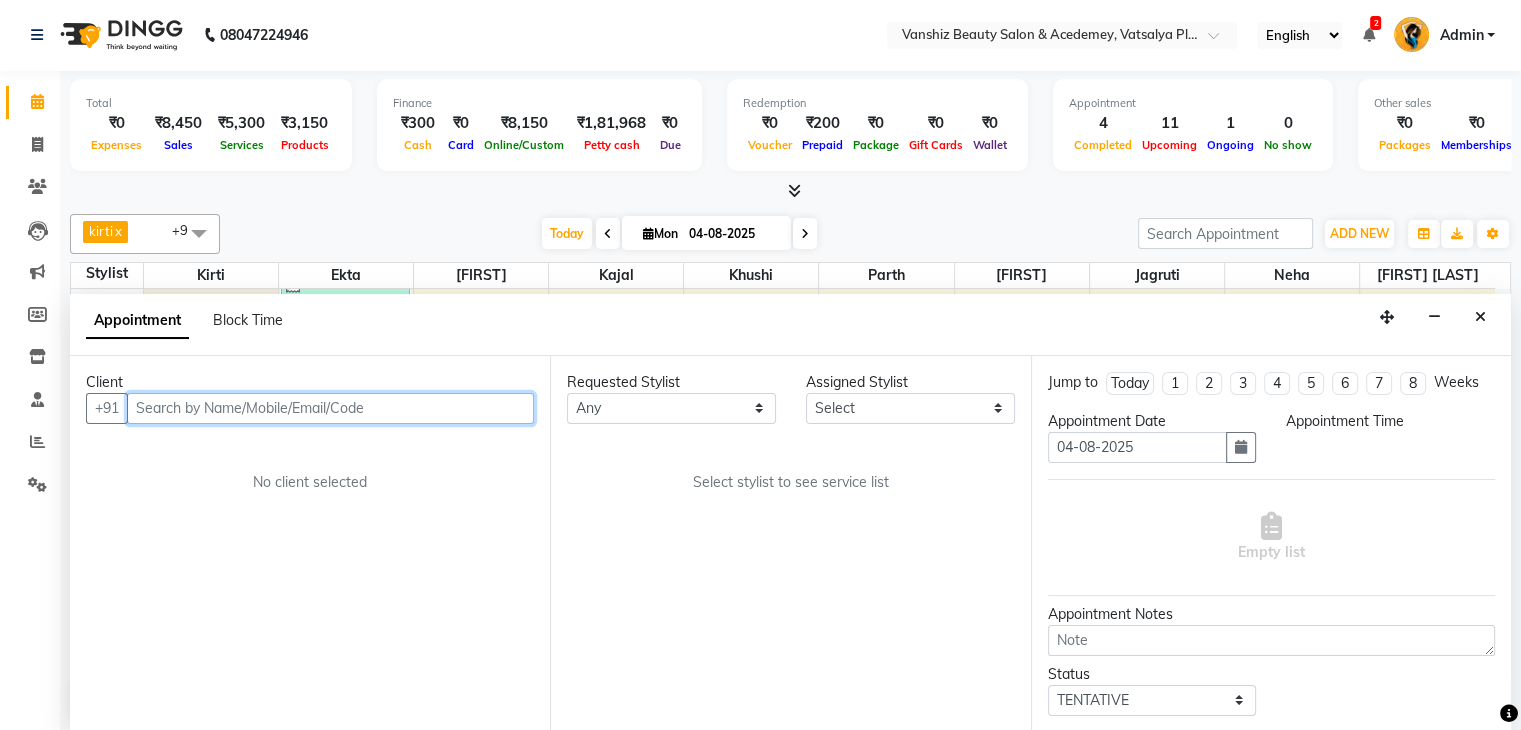 select on "660" 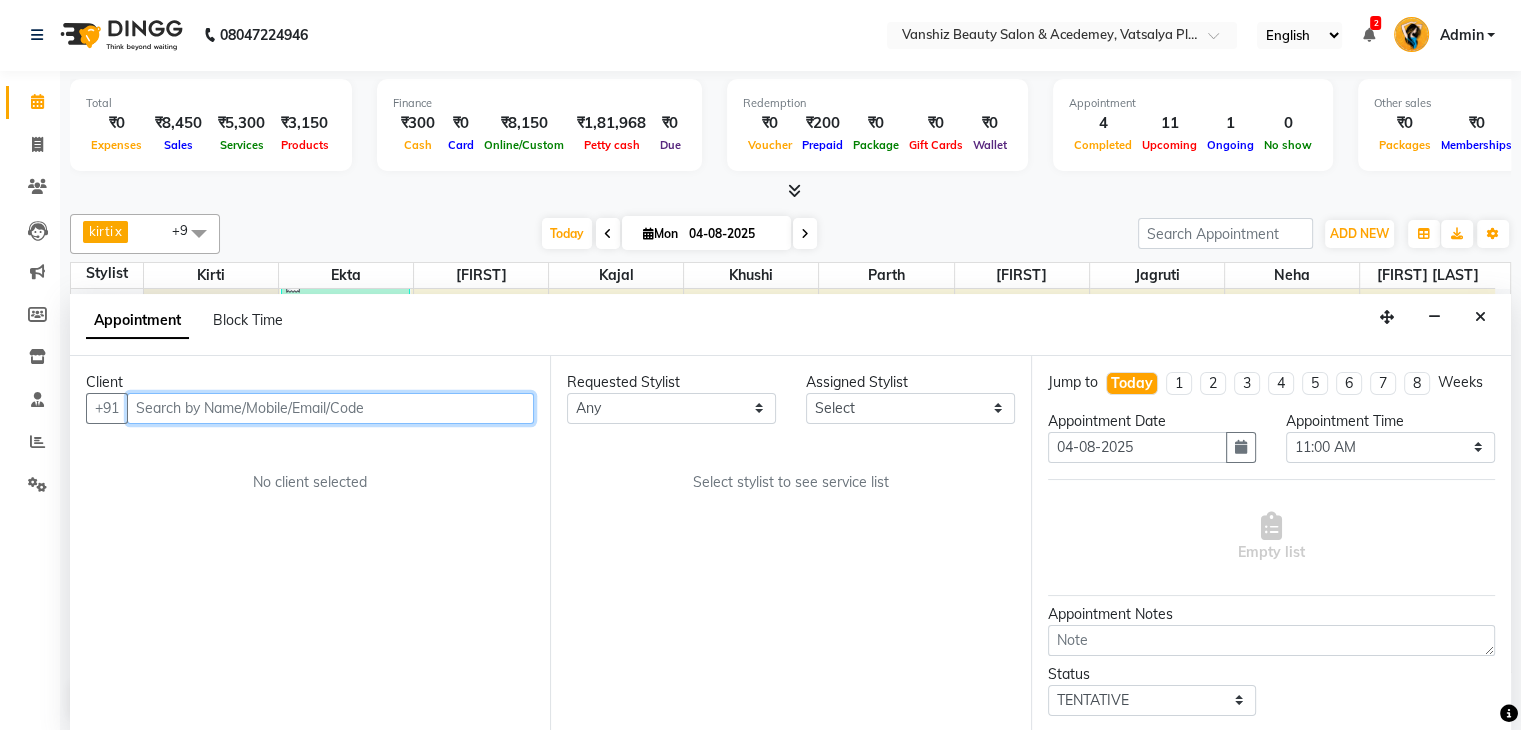 scroll, scrollTop: 0, scrollLeft: 0, axis: both 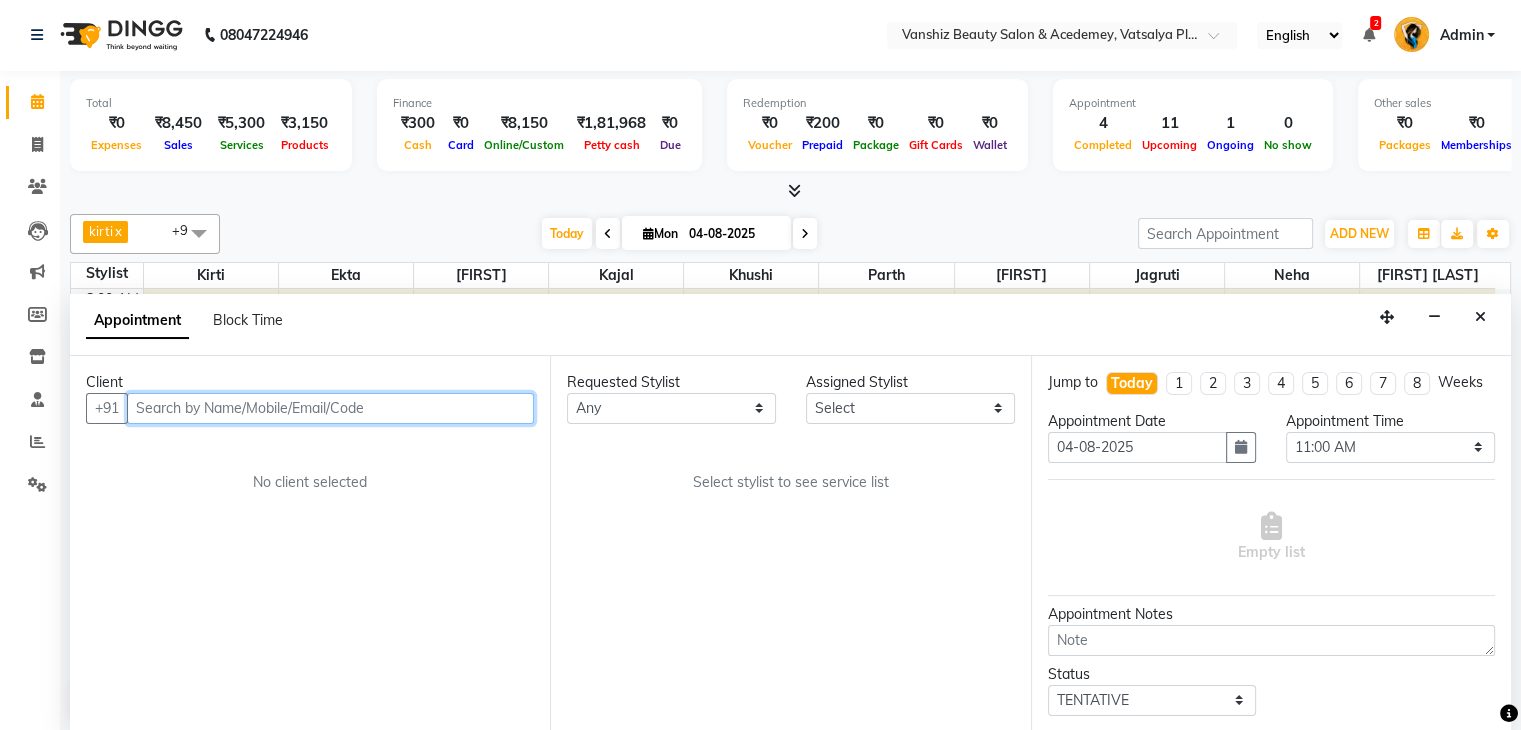 select on "68622" 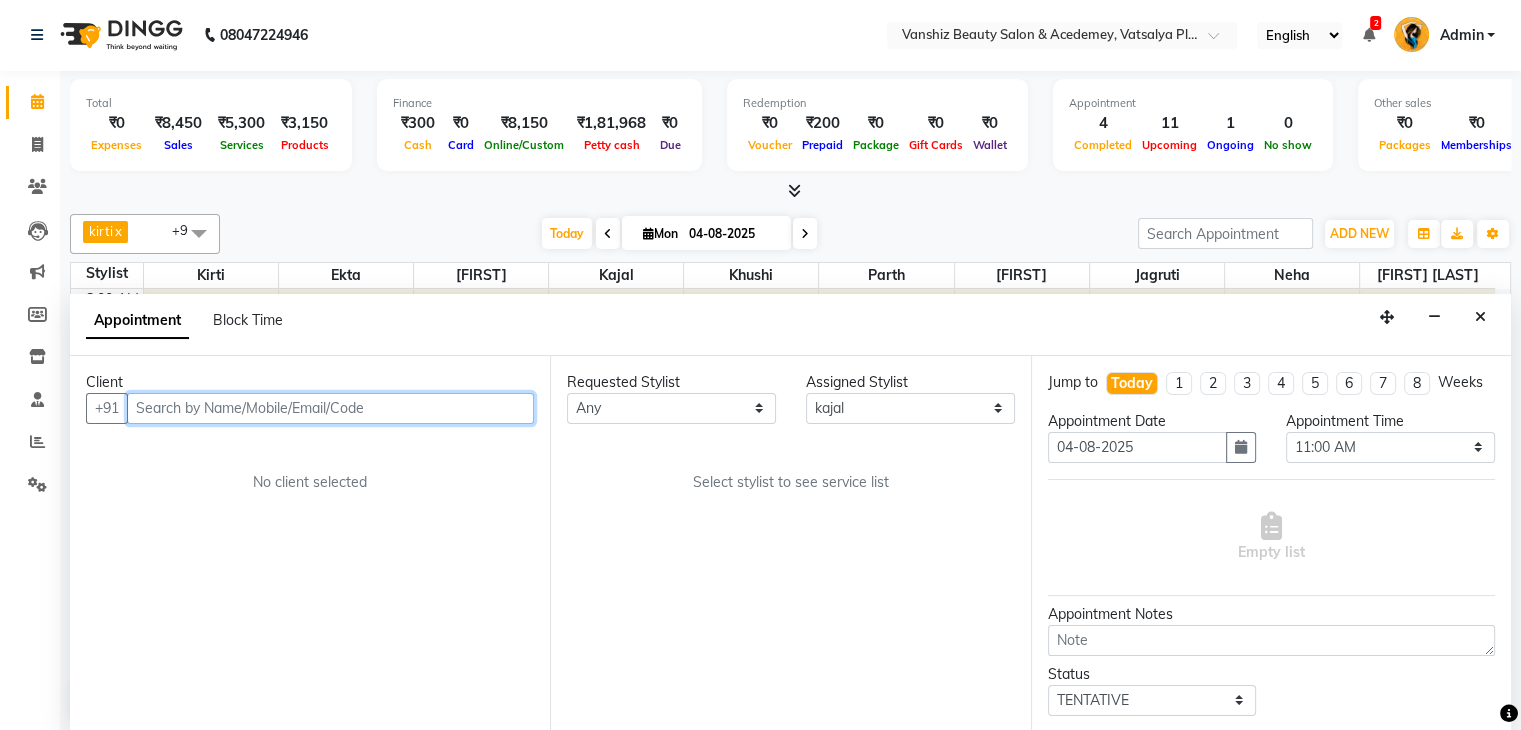 scroll, scrollTop: 612, scrollLeft: 0, axis: vertical 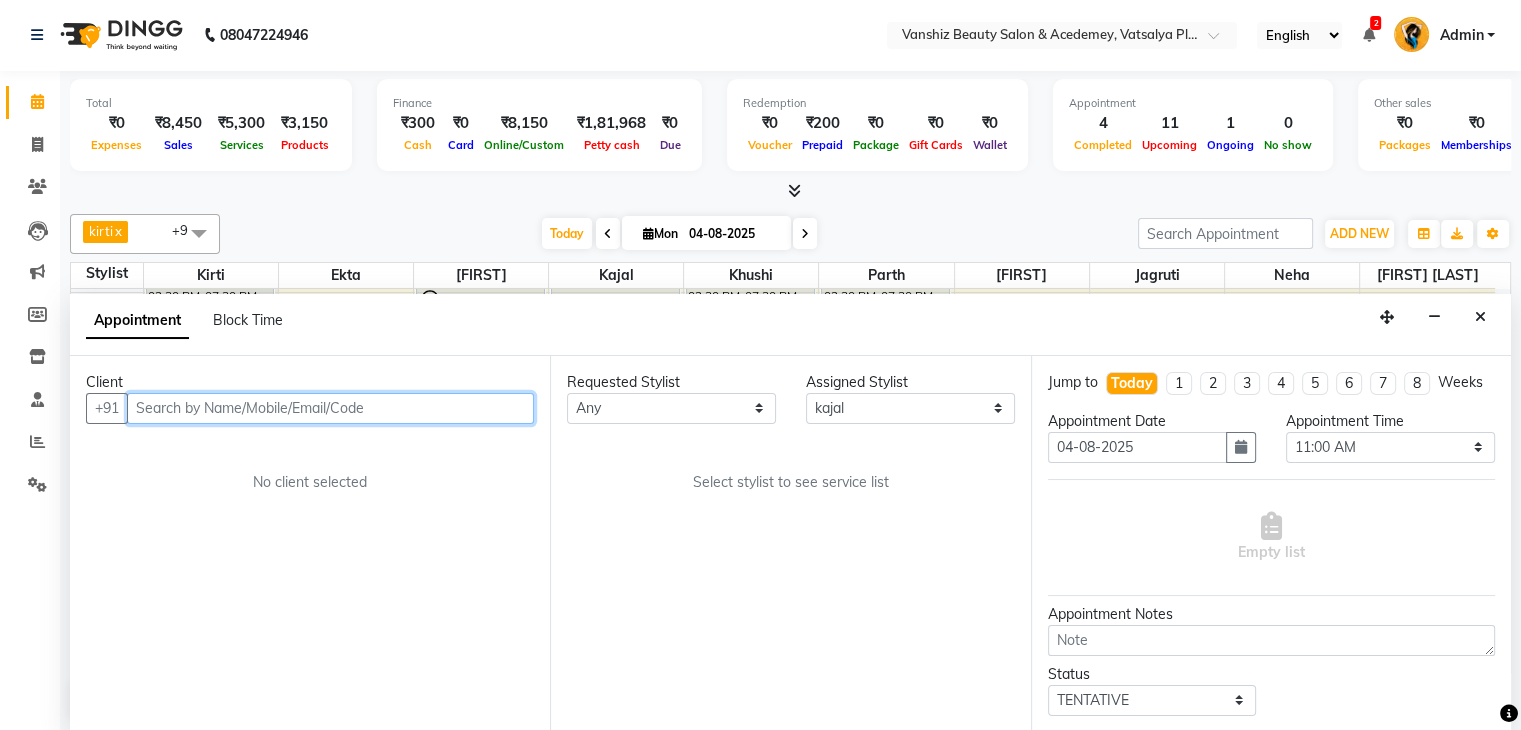 select on "2468" 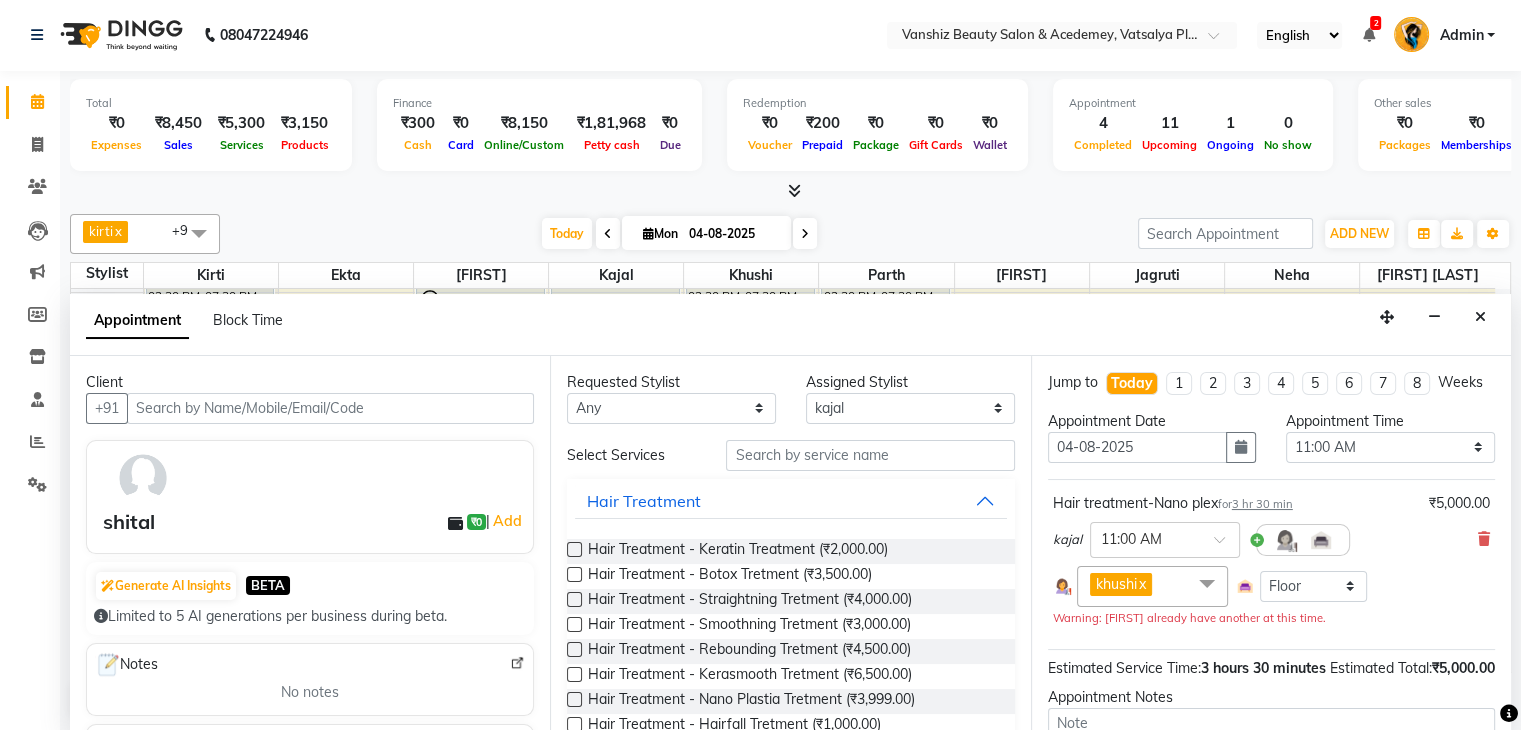click on "x" at bounding box center (1141, 584) 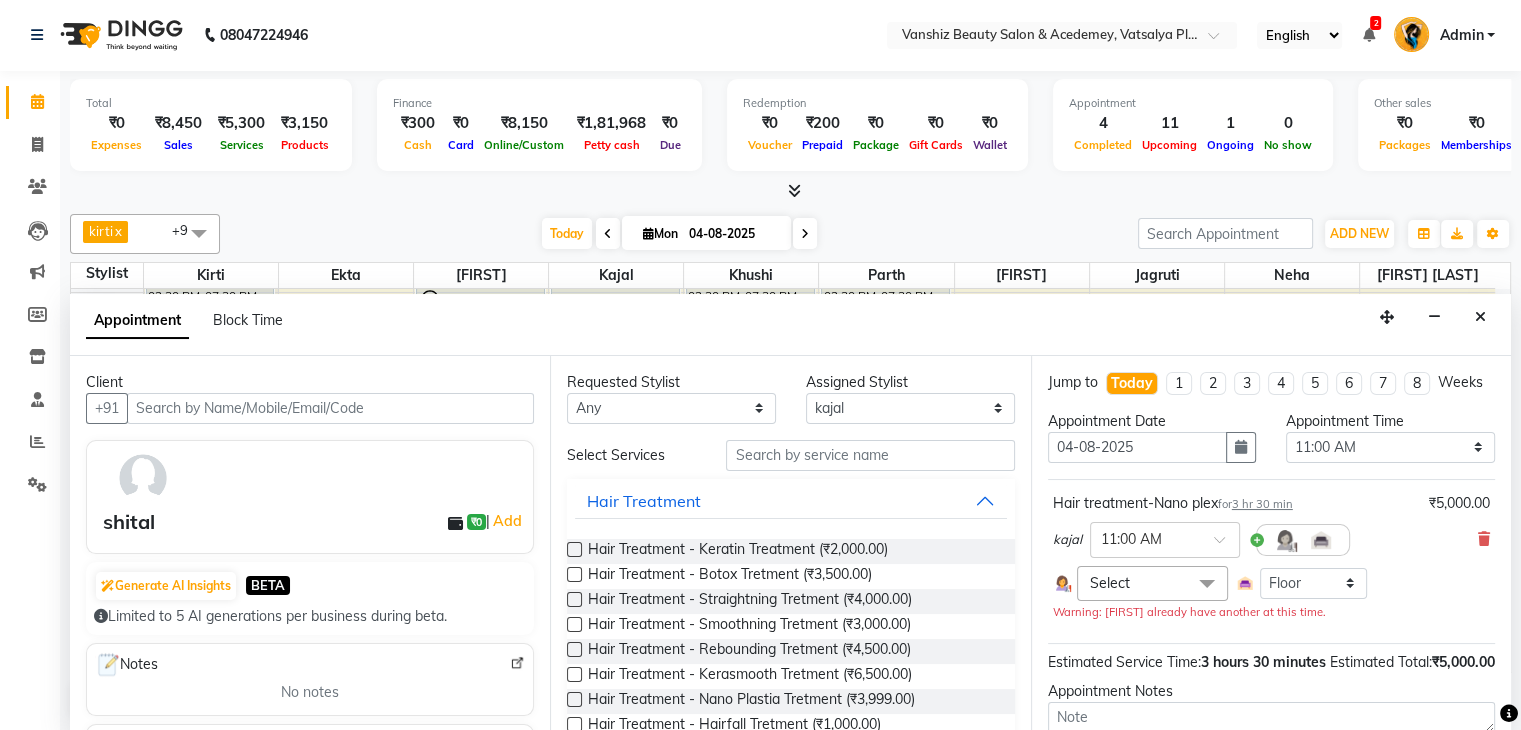 click on "Select" at bounding box center [1152, 583] 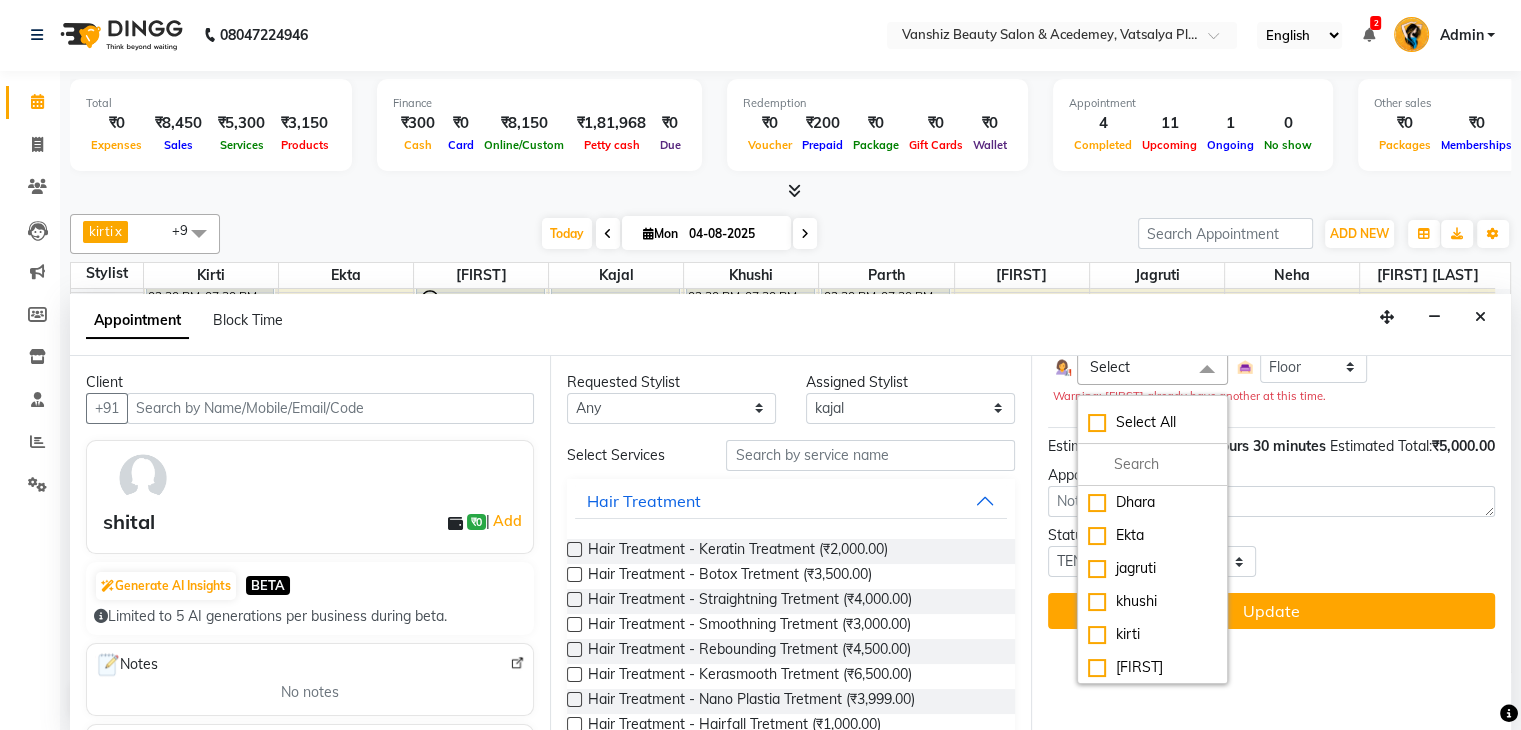 scroll, scrollTop: 218, scrollLeft: 0, axis: vertical 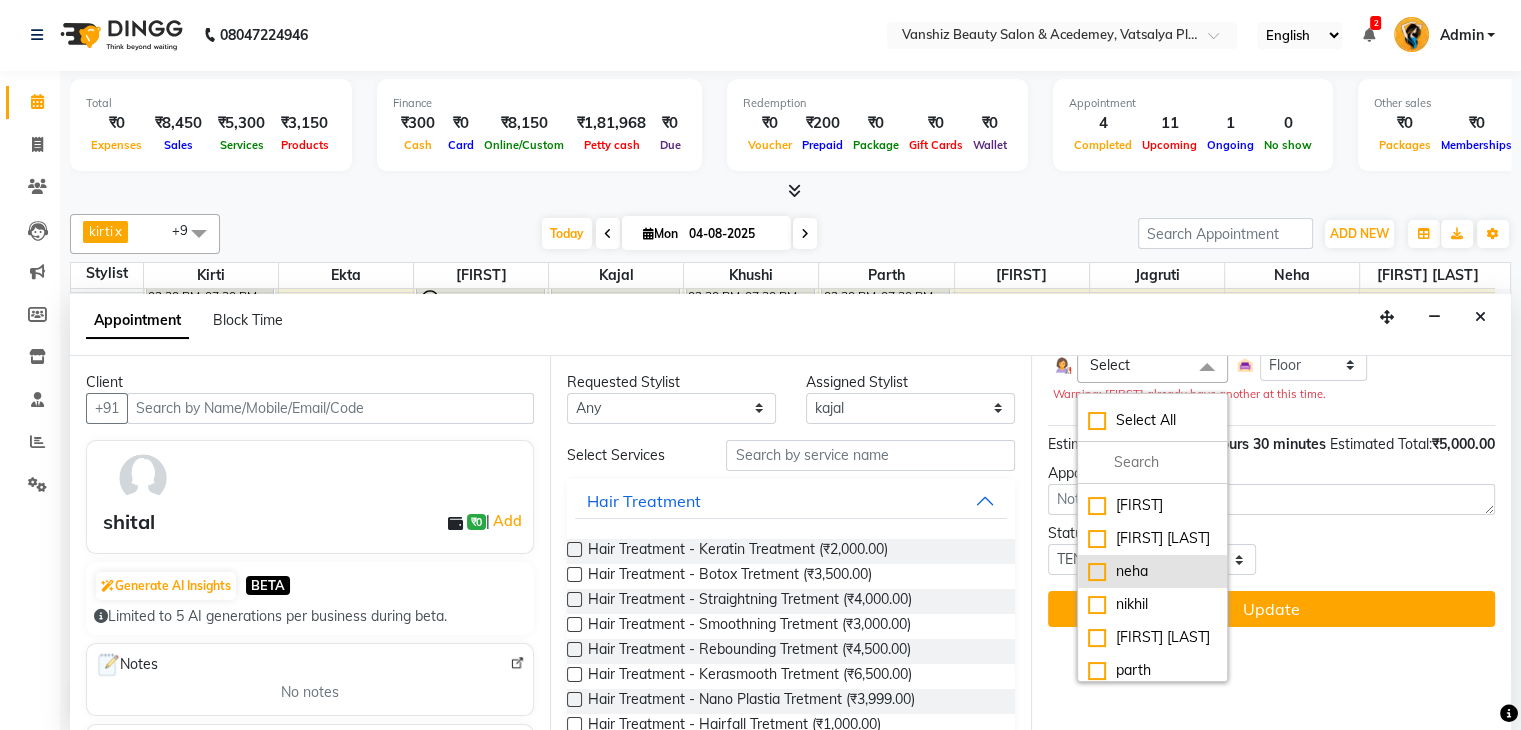 click on "neha" at bounding box center [1152, 571] 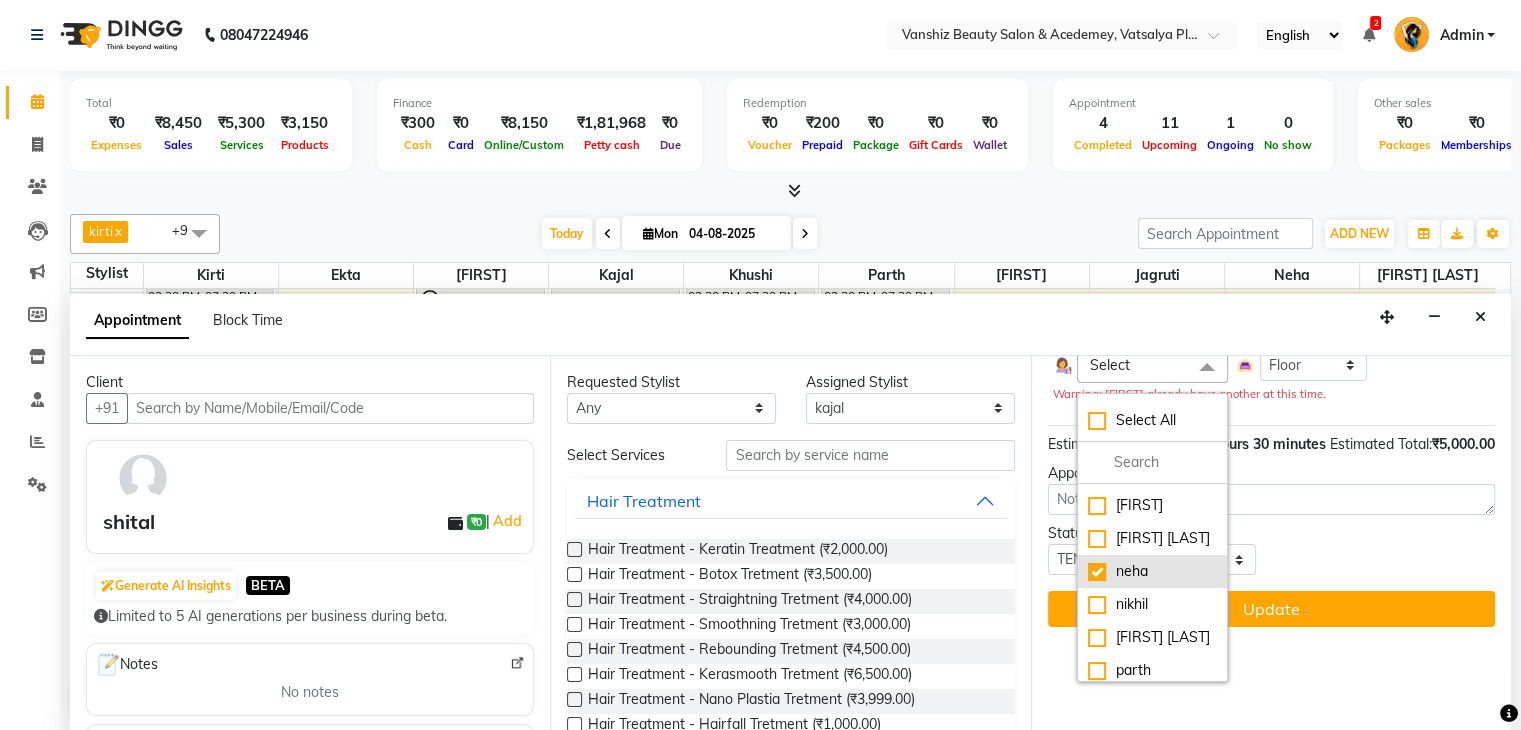 checkbox on "true" 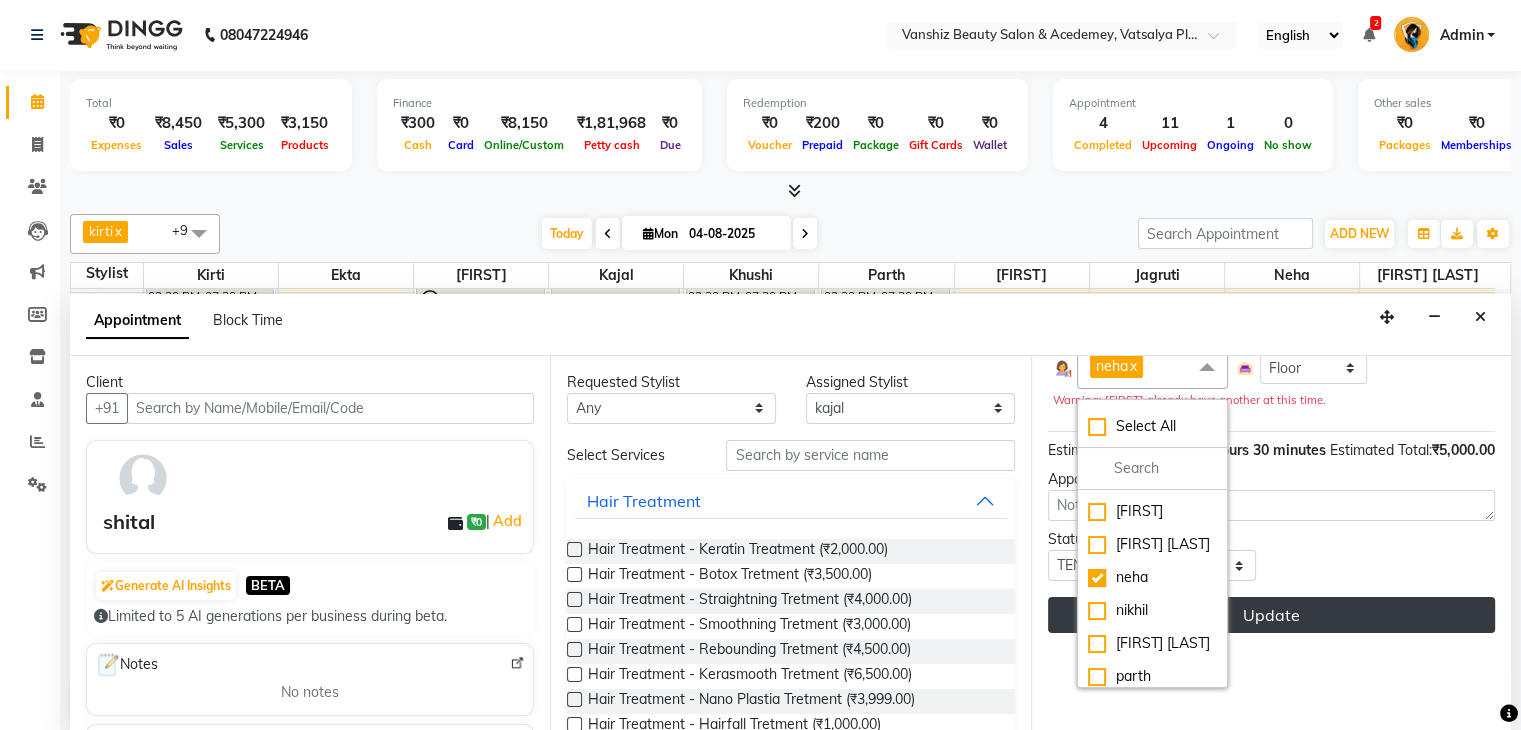 click on "Update" at bounding box center (1271, 615) 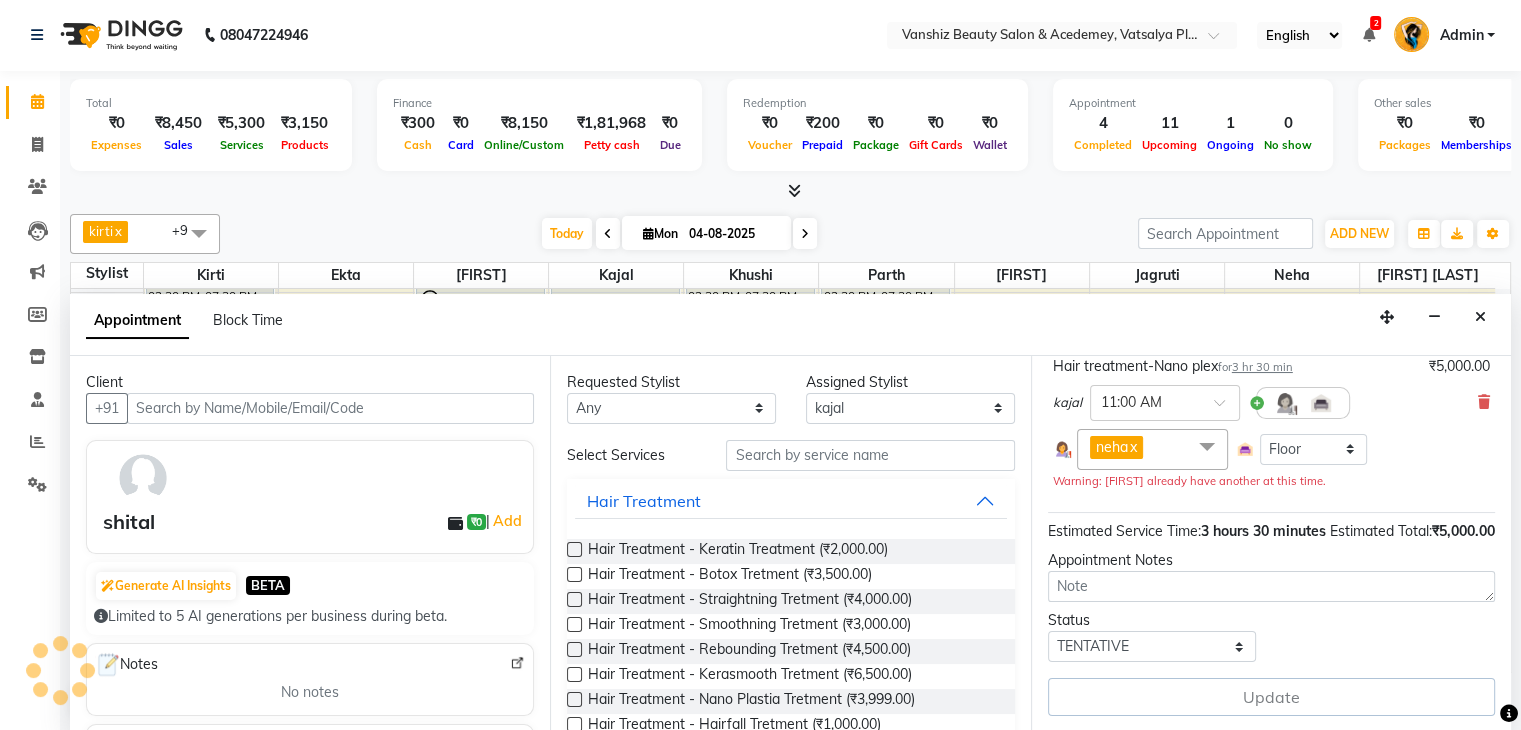 scroll, scrollTop: 176, scrollLeft: 0, axis: vertical 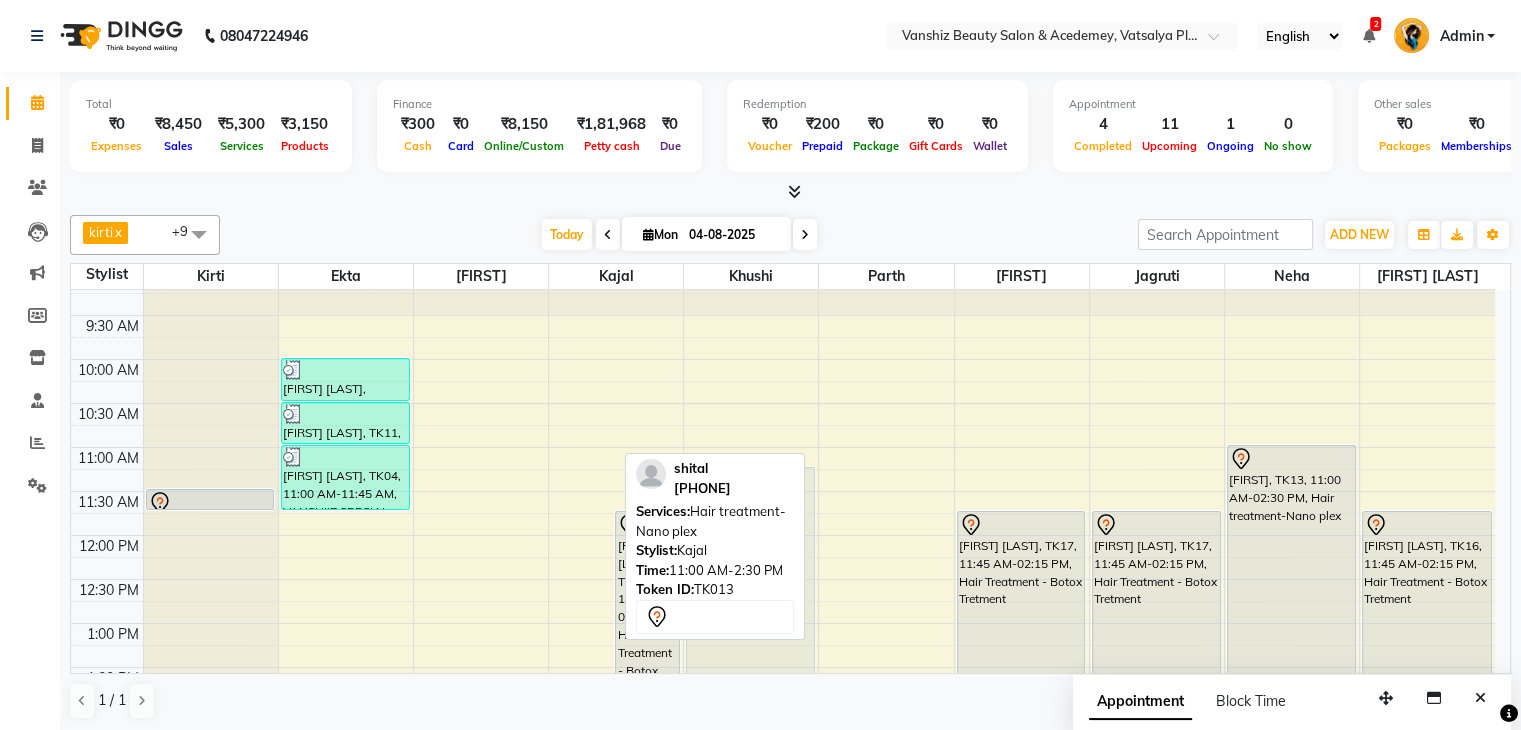 drag, startPoint x: 559, startPoint y: 532, endPoint x: 728, endPoint y: 556, distance: 170.69563 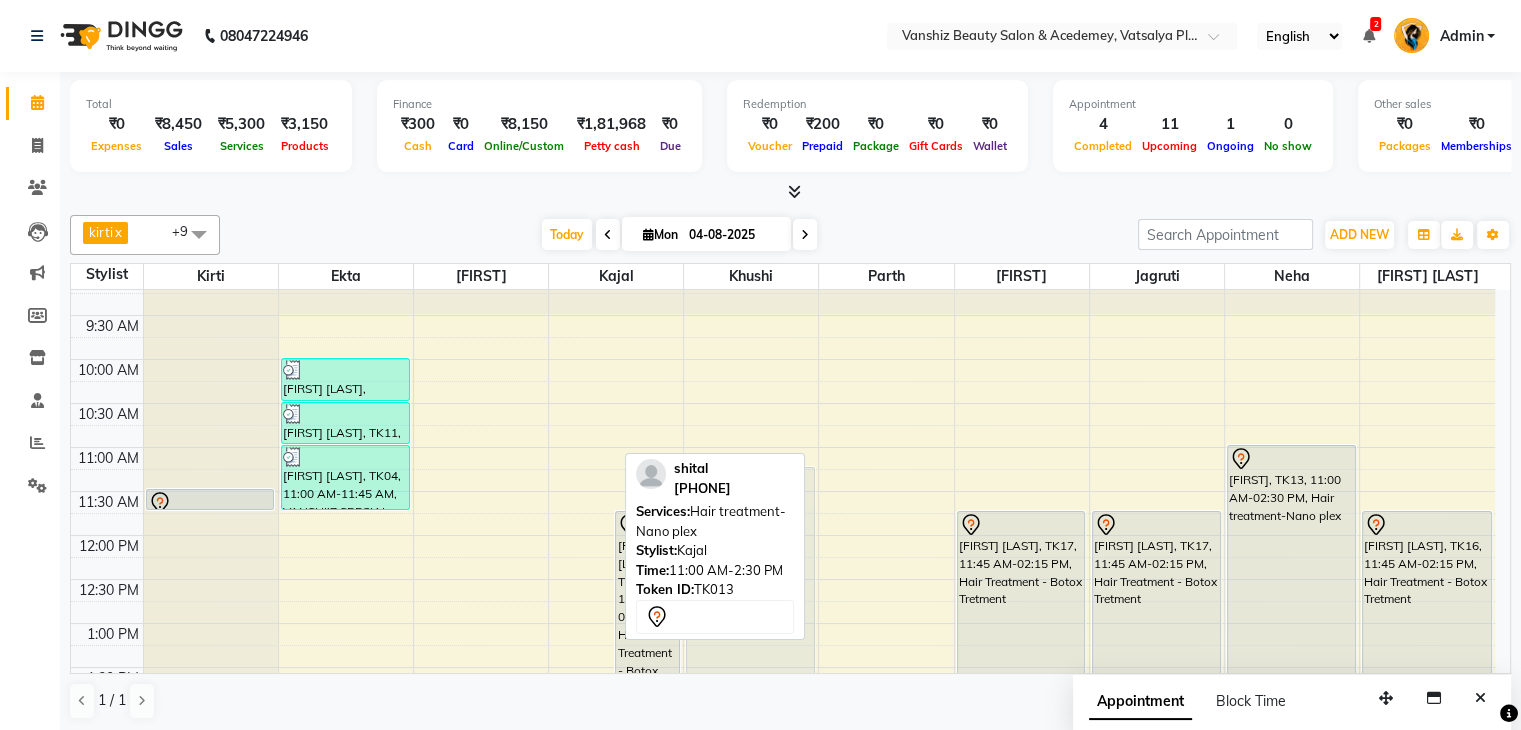click on "[FIRST] x [FIRST] x [FIRST] x [FIRST] [LAST] x [FIRST] x [FIRST] [LAST] x [FIRST] [LAST] x [FIRST] x [FIRST] x [FIRST] x +9 Select All [FIRST] [FIRST] [FIRST] [FIRST] [FIRST] [FIRST] [FIRST] [FIRST] [FIRST] [FIRST] [FIRST] [FIRST] [FIRST] [FIRST] [FIRST] [FIRST] [FIRST] [FIRST] [FIRST] [FIRST] [FIRST]  Today  Mon 04-08-2025 Toggle Dropdown Add Appointment Add Invoice Add Expense Add Attendance Add Client Add Transaction Toggle Dropdown Add Appointment Add Invoice Add Expense Add Attendance Add Client ADD NEW Toggle Dropdown Add Appointment Add Invoice Add Expense Add Attendance Add Client Add Transaction [FIRST] x [FIRST] x [FIRST] x [FIRST] [LAST] x [FIRST] x [FIRST] [LAST] x [FIRST] x [FIRST] x [FIRST] x +9 Select All [FIRST] [FIRST] [FIRST] [FIRST] [FIRST] [FIRST] [FIRST] [FIRST] [FIRST] [FIRST] [FIRST] [FIRST] [FIRST] [FIRST] [FIRST] [FIRST] [FIRST] [FIRST] [FIRST] [FIRST] [FIRST]  Group By  Staff View   Room View  View as Vertical  Vertical - Week View  Horizontal  Horizontal - Week View  List" 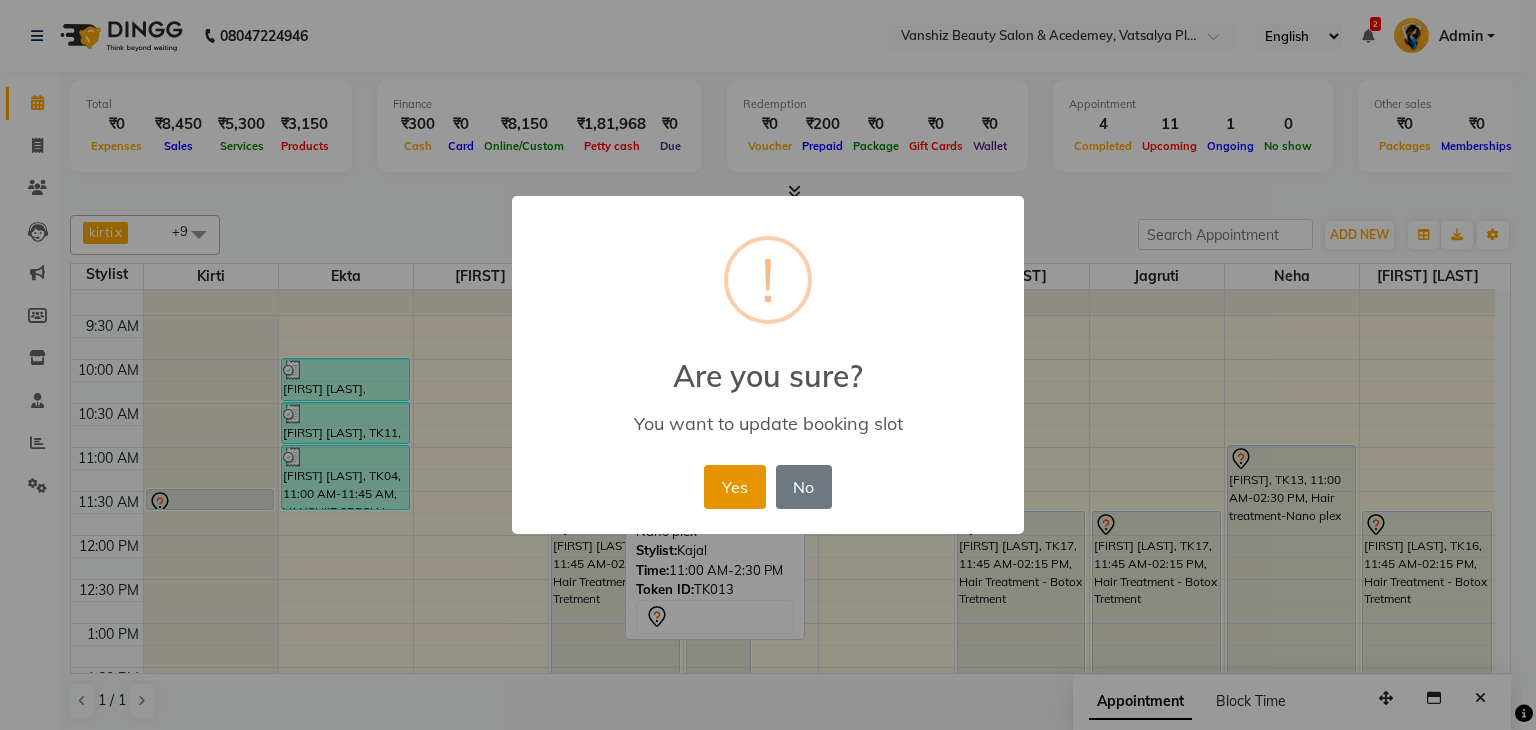 click on "Yes" at bounding box center [734, 487] 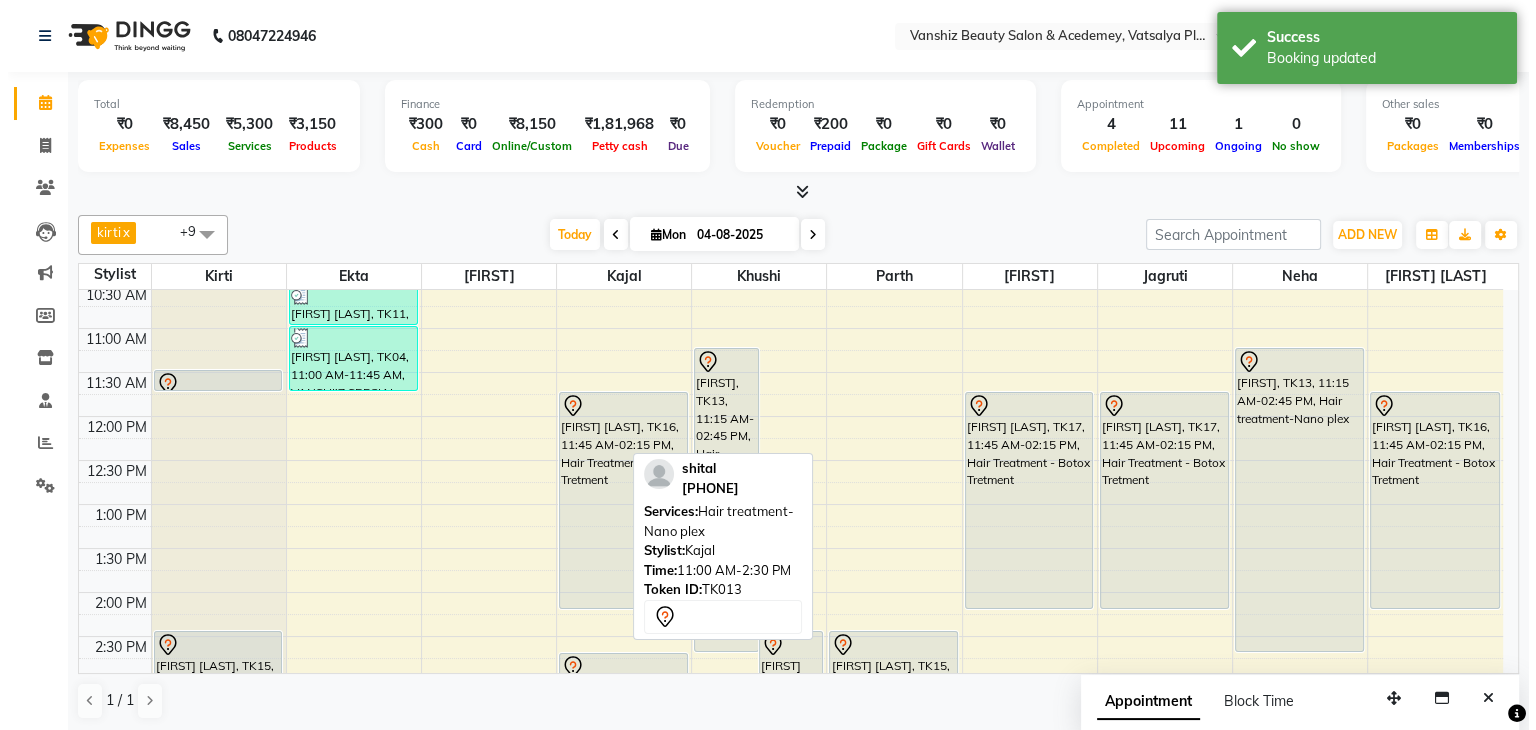 scroll, scrollTop: 226, scrollLeft: 0, axis: vertical 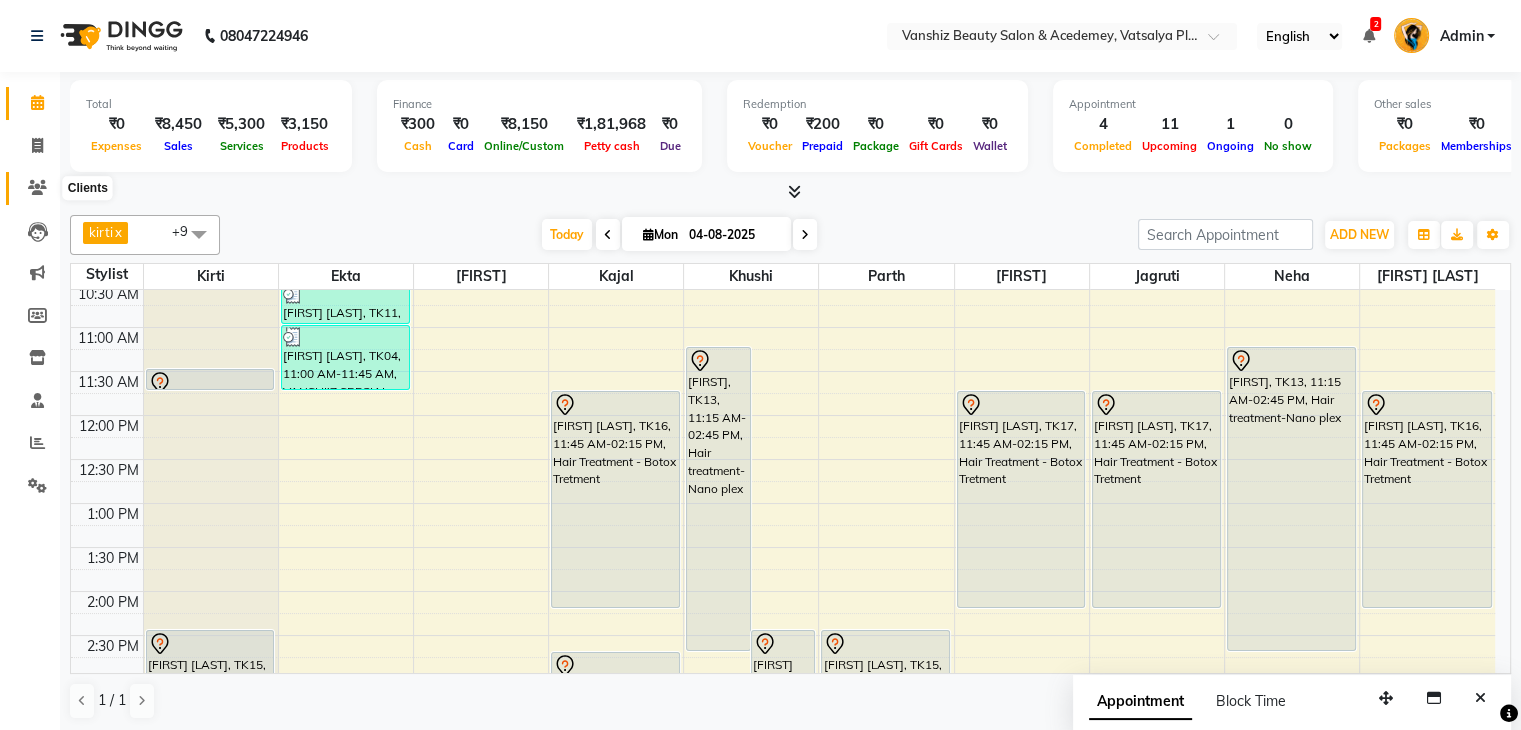click 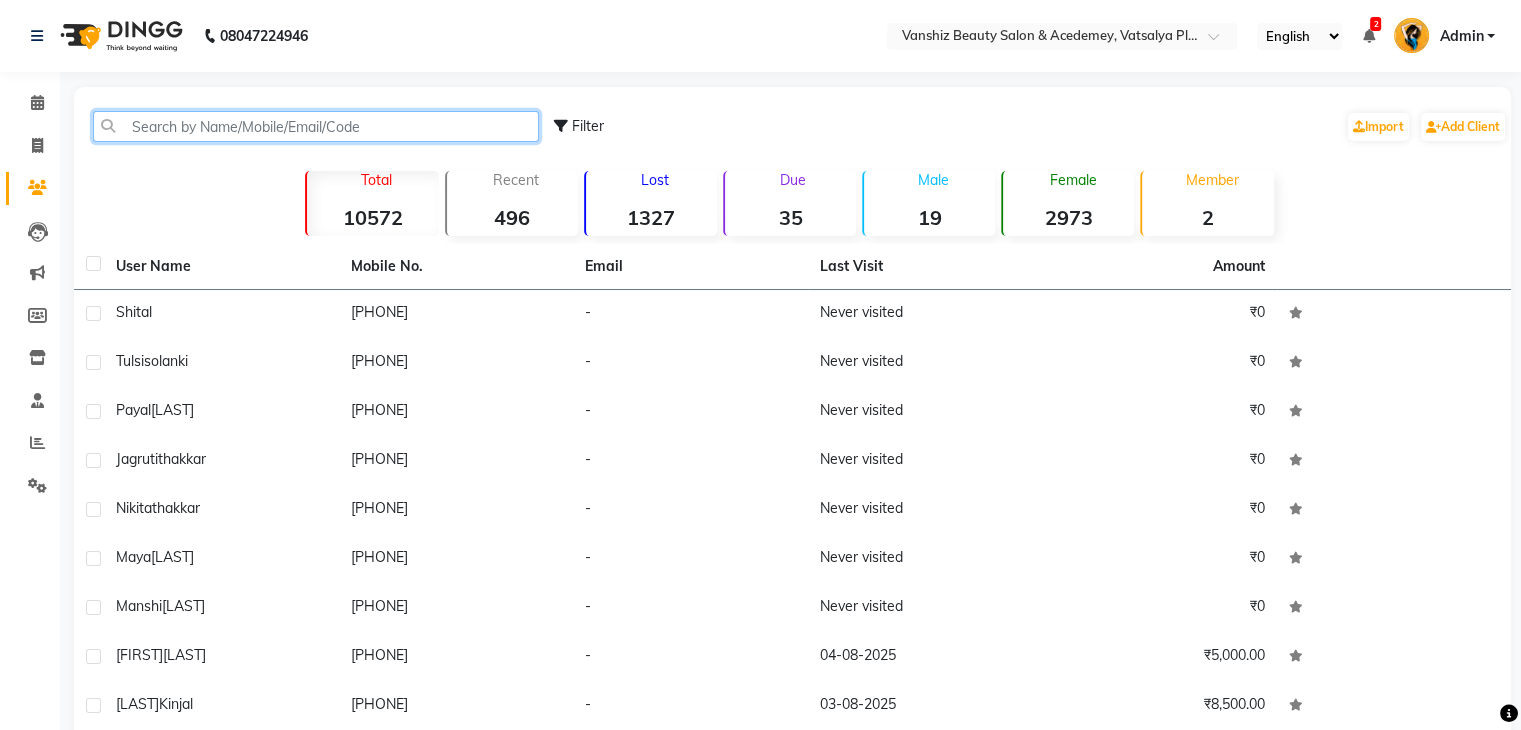 click 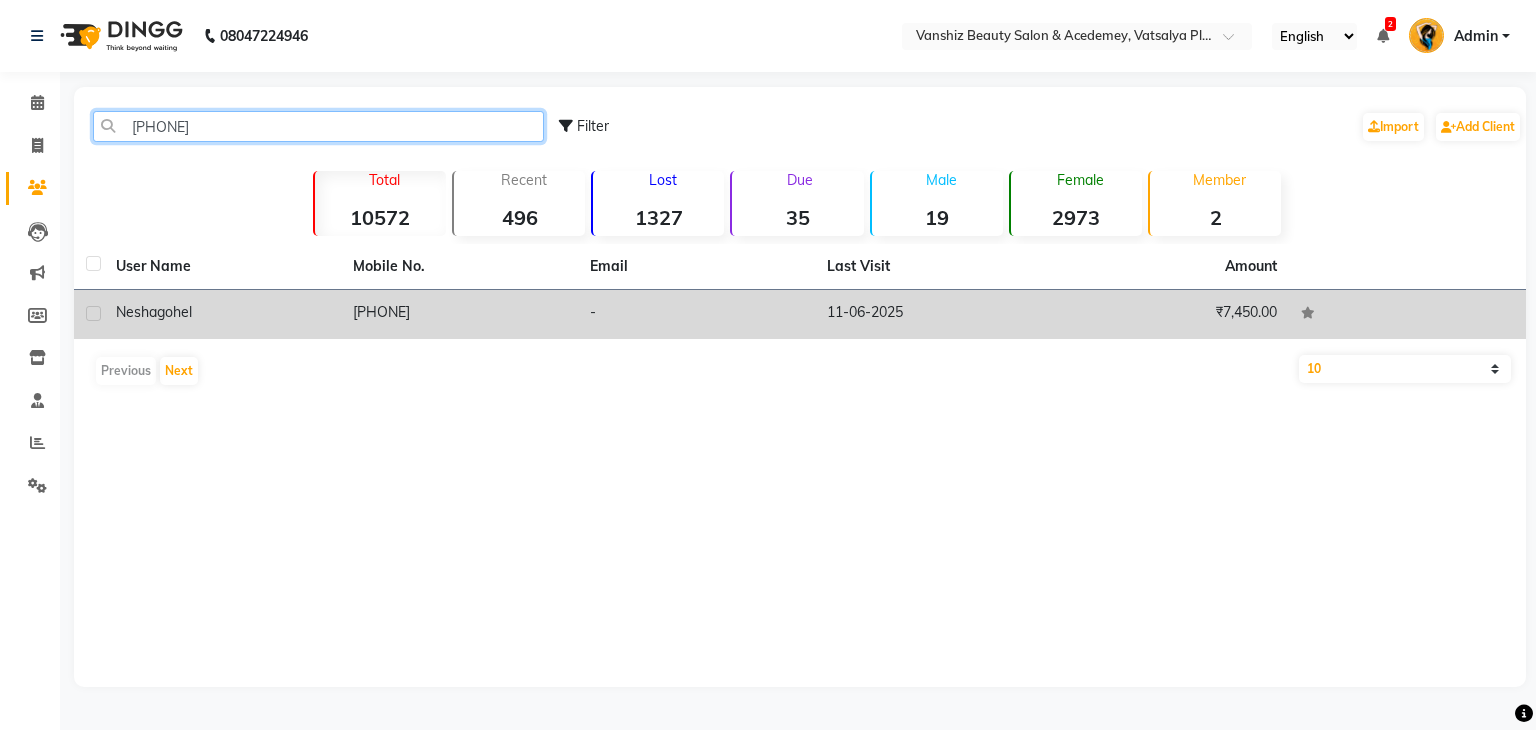 type on "[PHONE]" 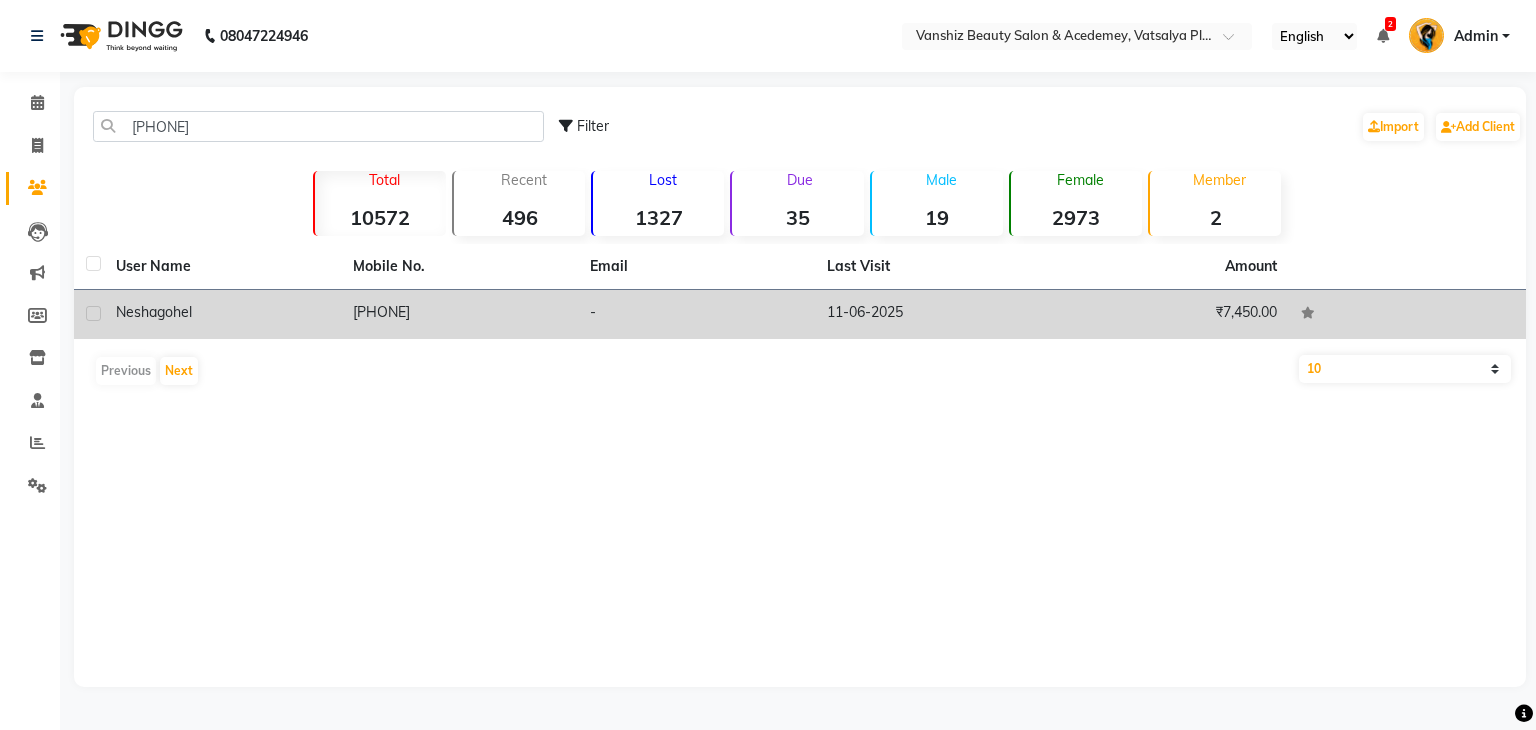 click on "[PHONE]" 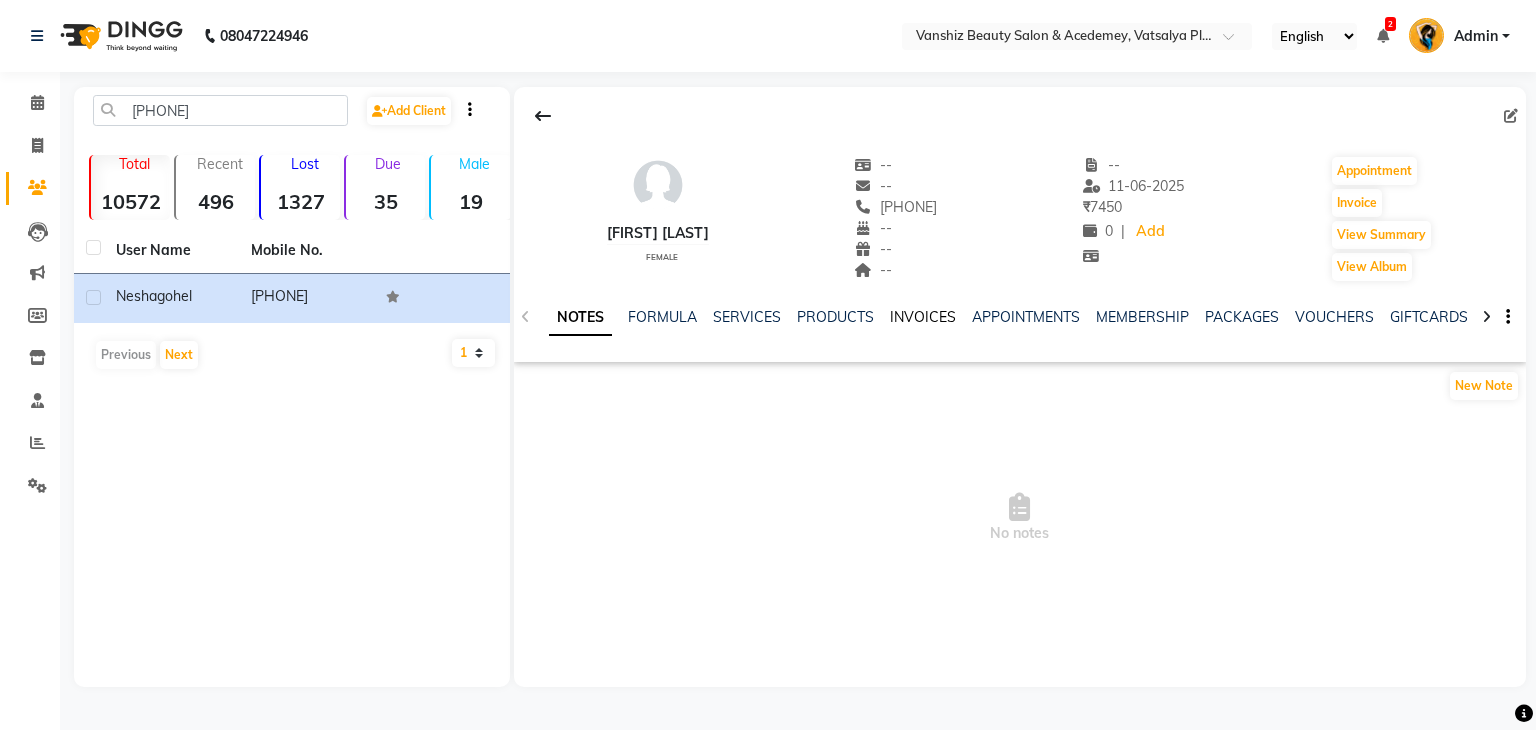 click on "INVOICES" 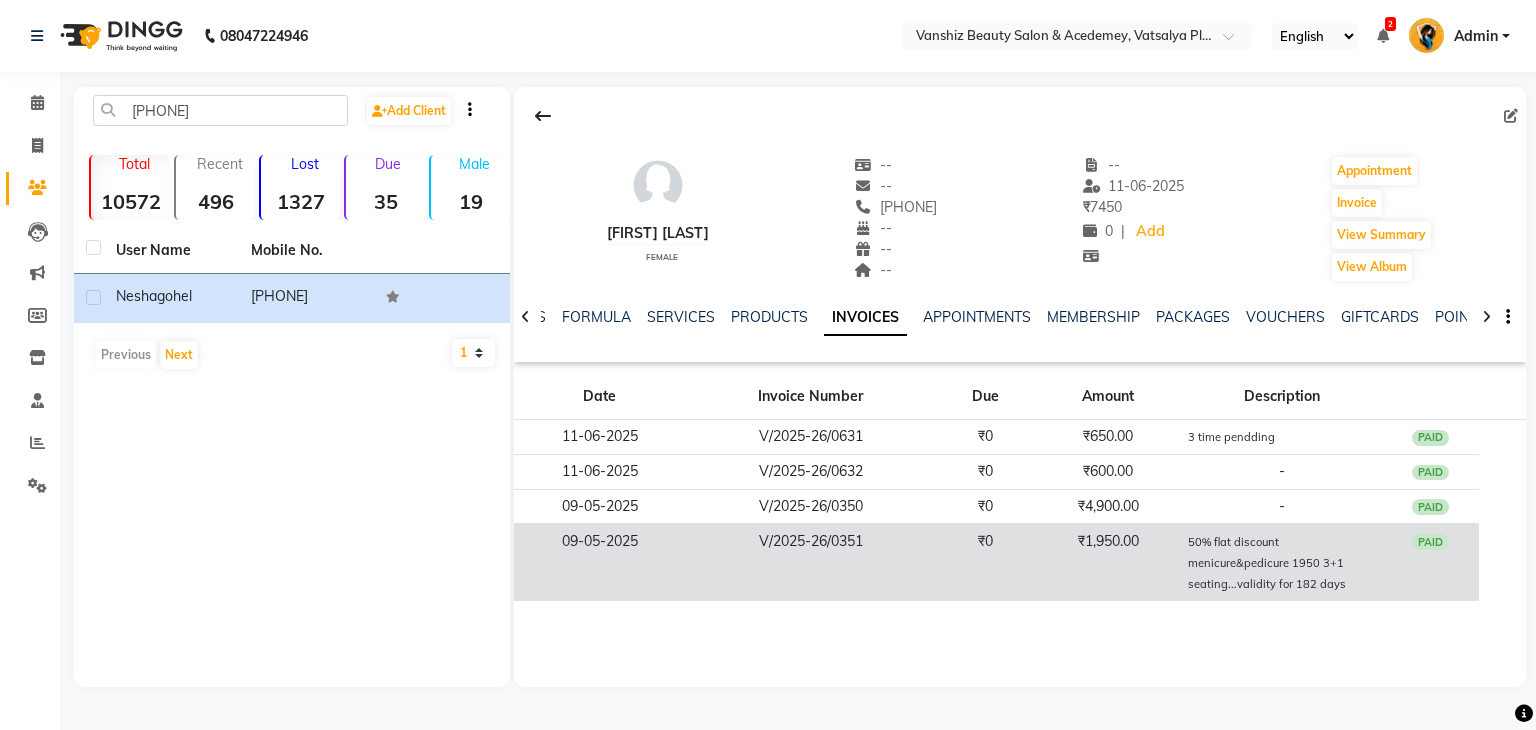 click on "50% flat discount menicure&pedicure 1950 3+1 seating...validity for 182 days" 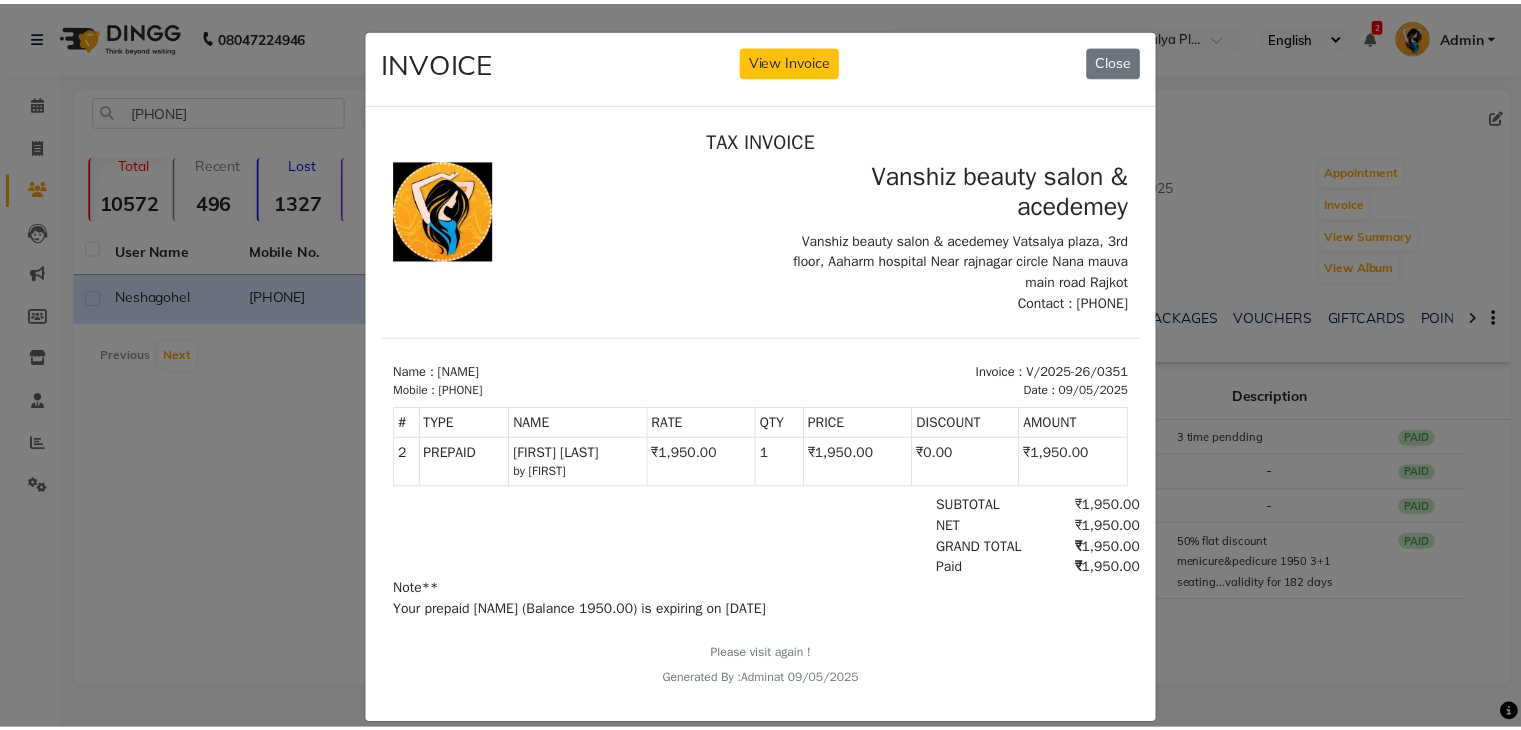 scroll, scrollTop: 0, scrollLeft: 0, axis: both 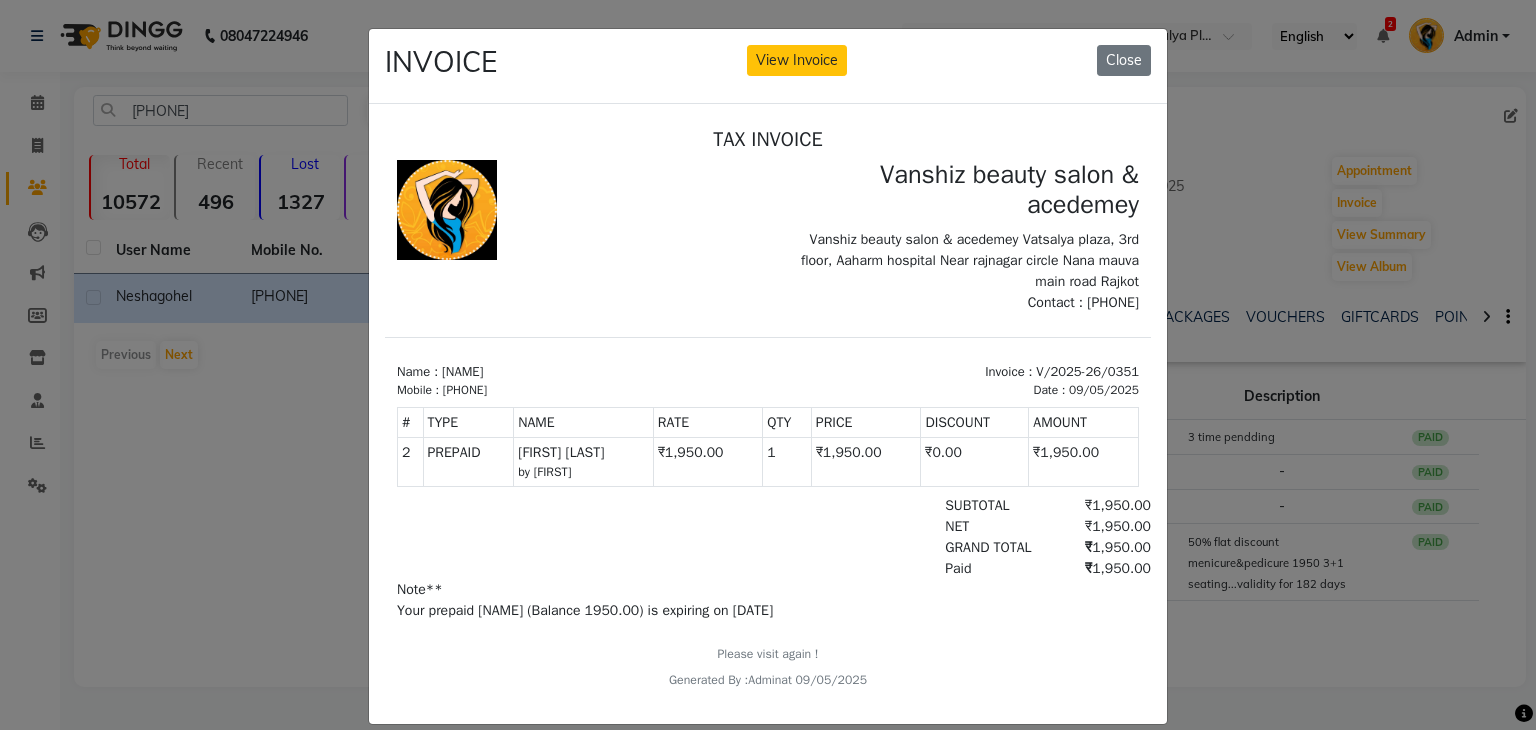 click on "INVOICE View Invoice Close" 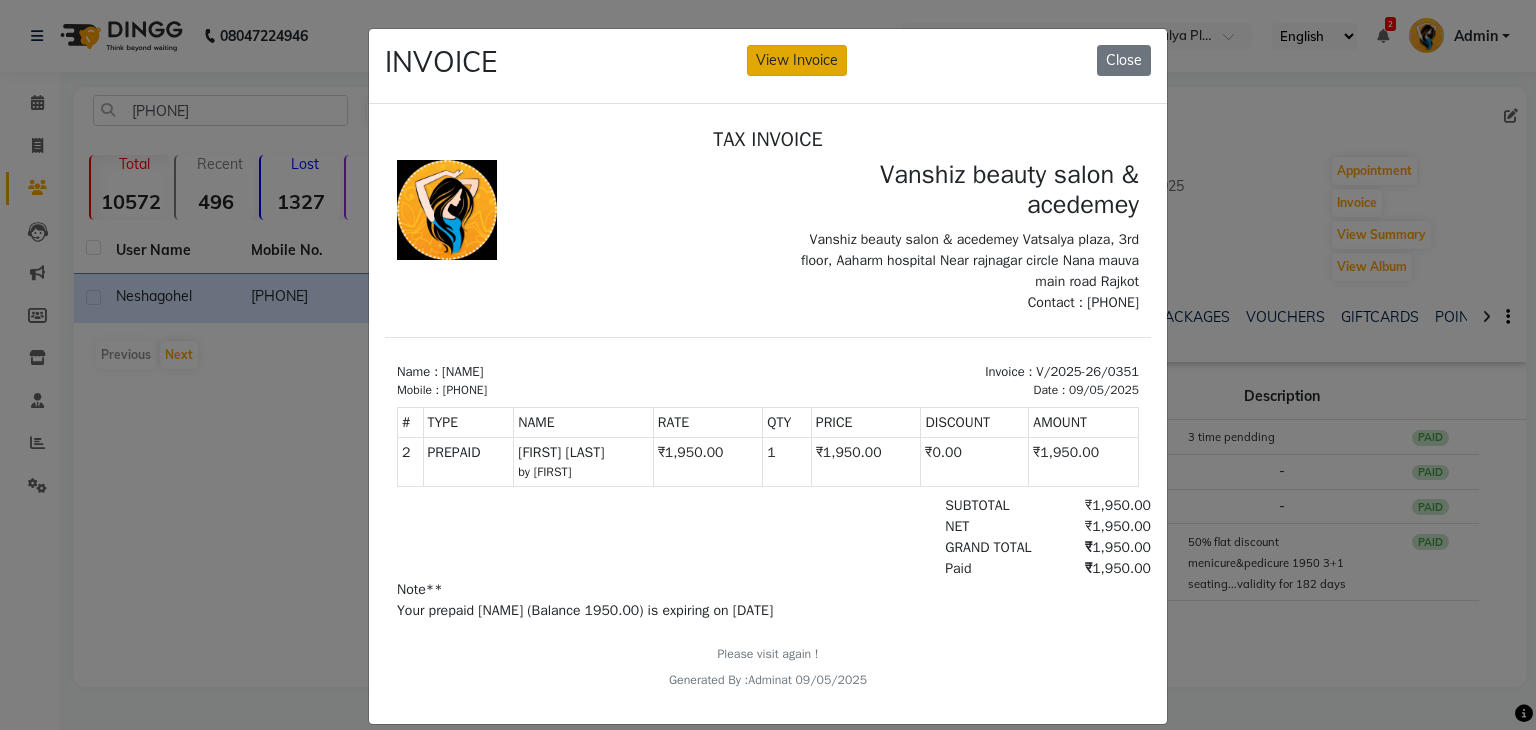 click on "View Invoice" 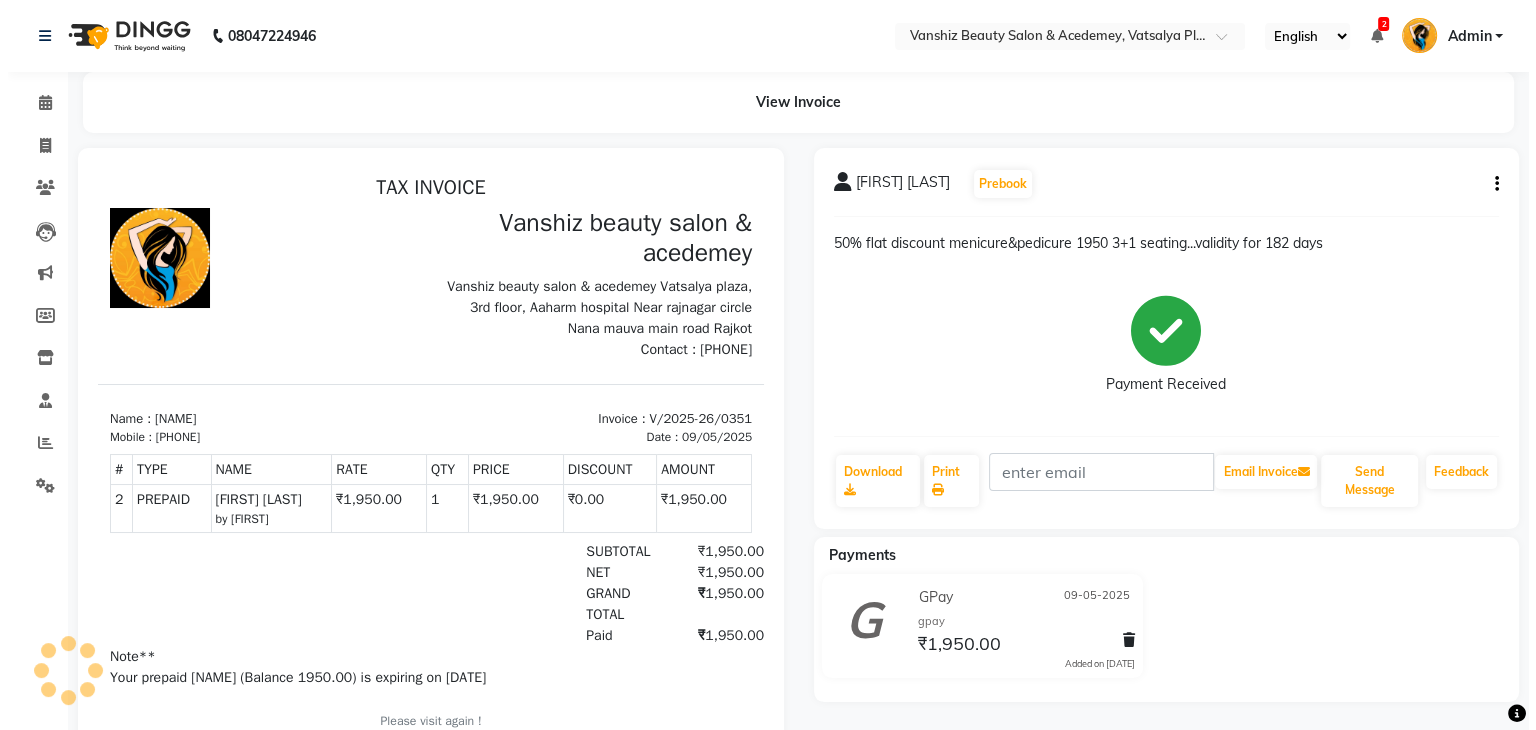 scroll, scrollTop: 0, scrollLeft: 0, axis: both 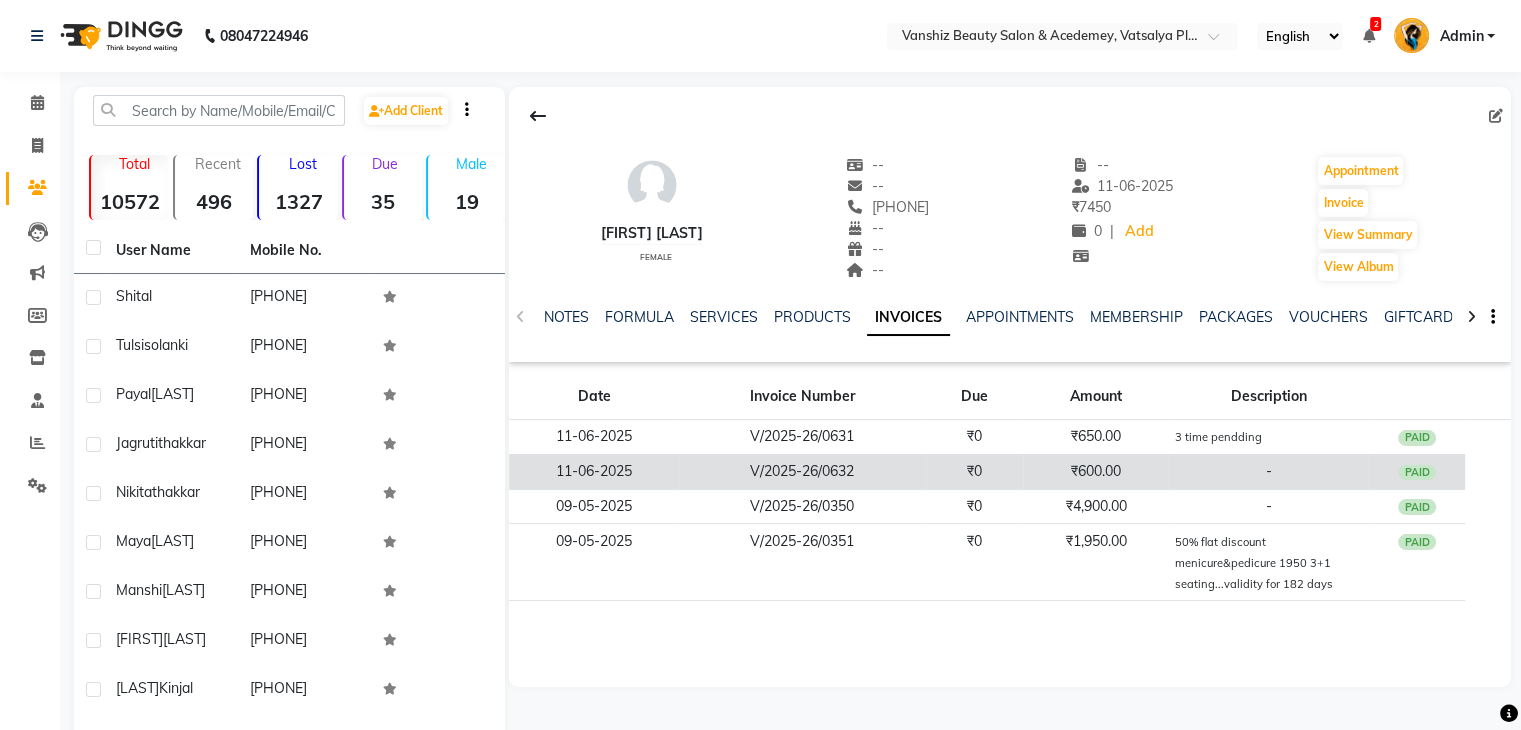 click on "₹600.00" 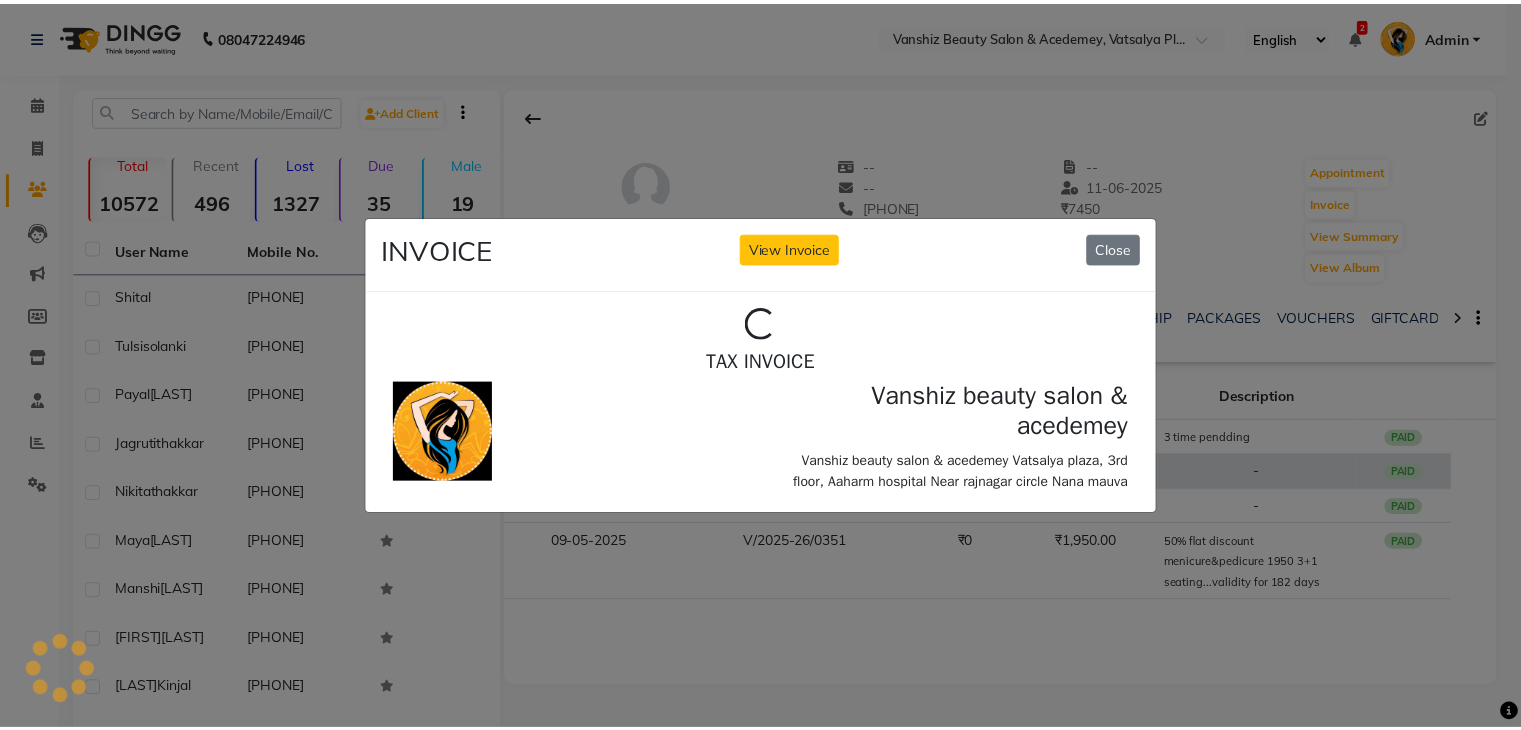 scroll, scrollTop: 0, scrollLeft: 0, axis: both 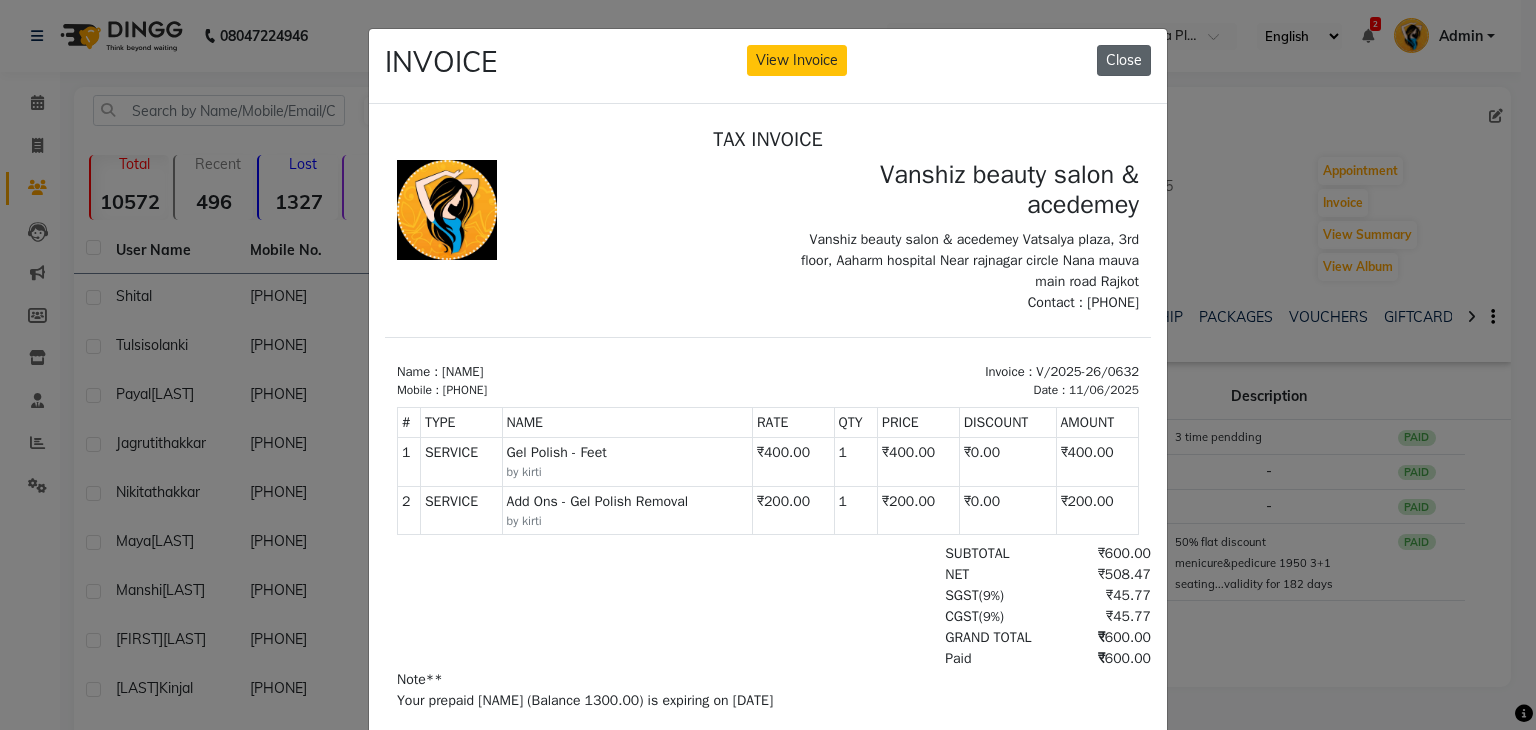click on "Close" 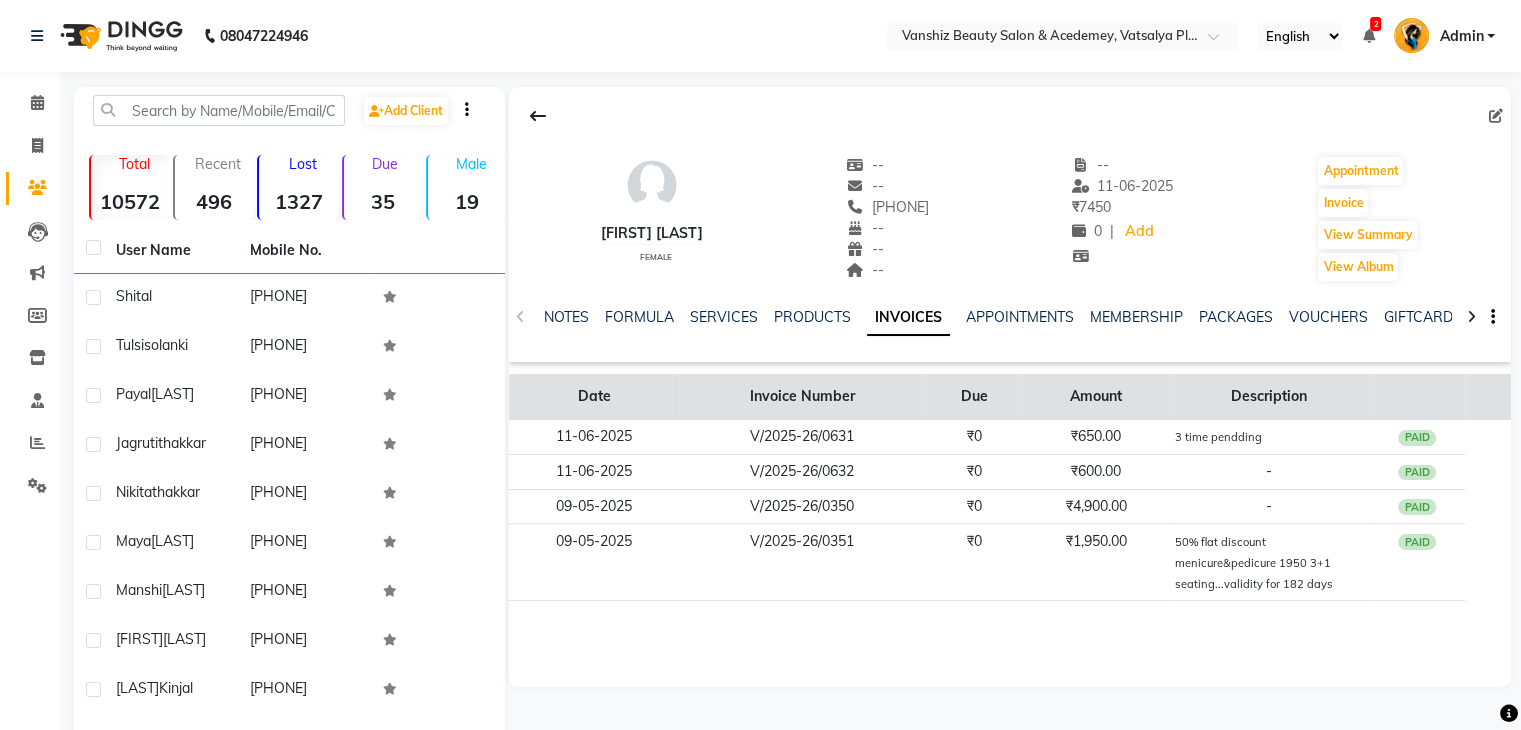 scroll, scrollTop: 0, scrollLeft: 0, axis: both 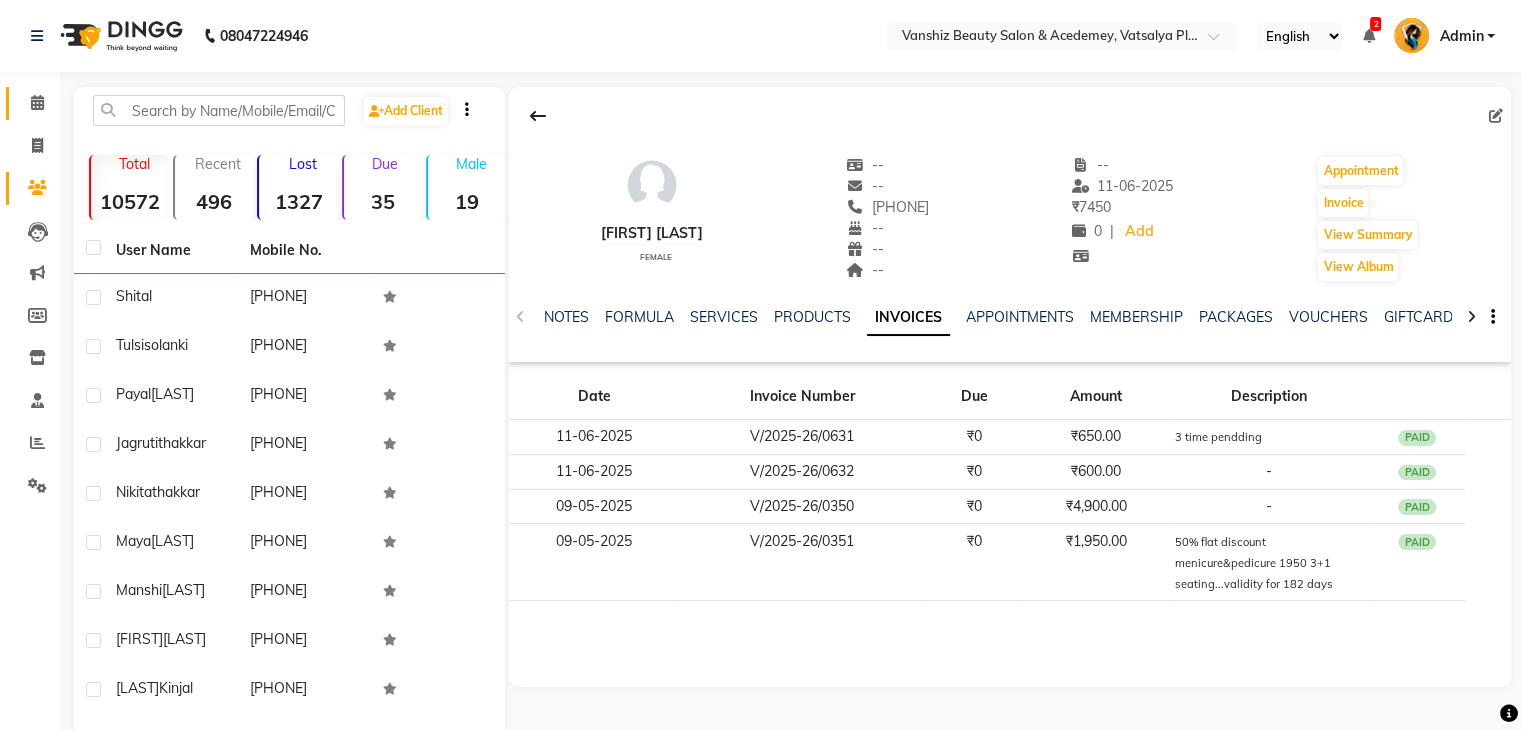 click on "Calendar" 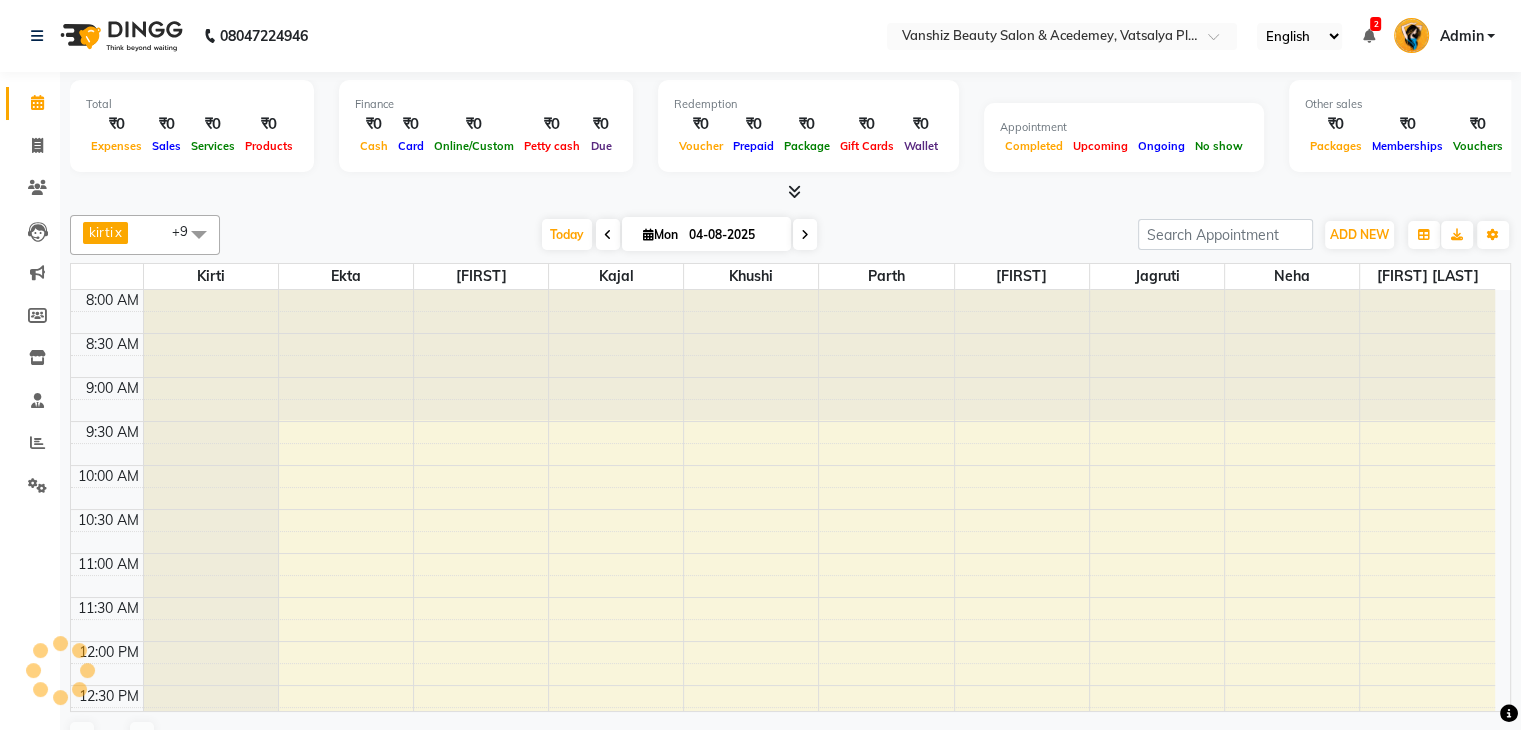 scroll, scrollTop: 0, scrollLeft: 0, axis: both 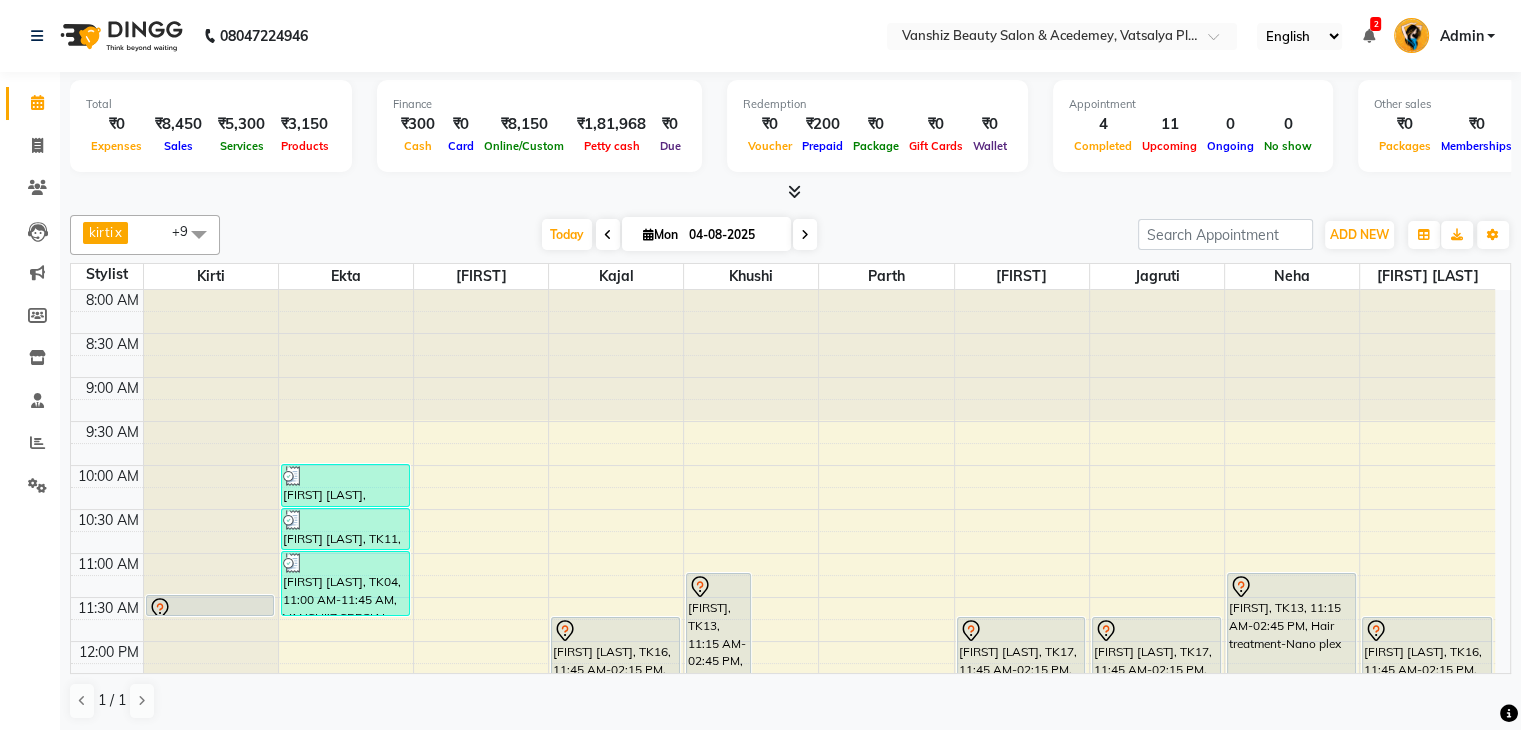 click at bounding box center (805, 235) 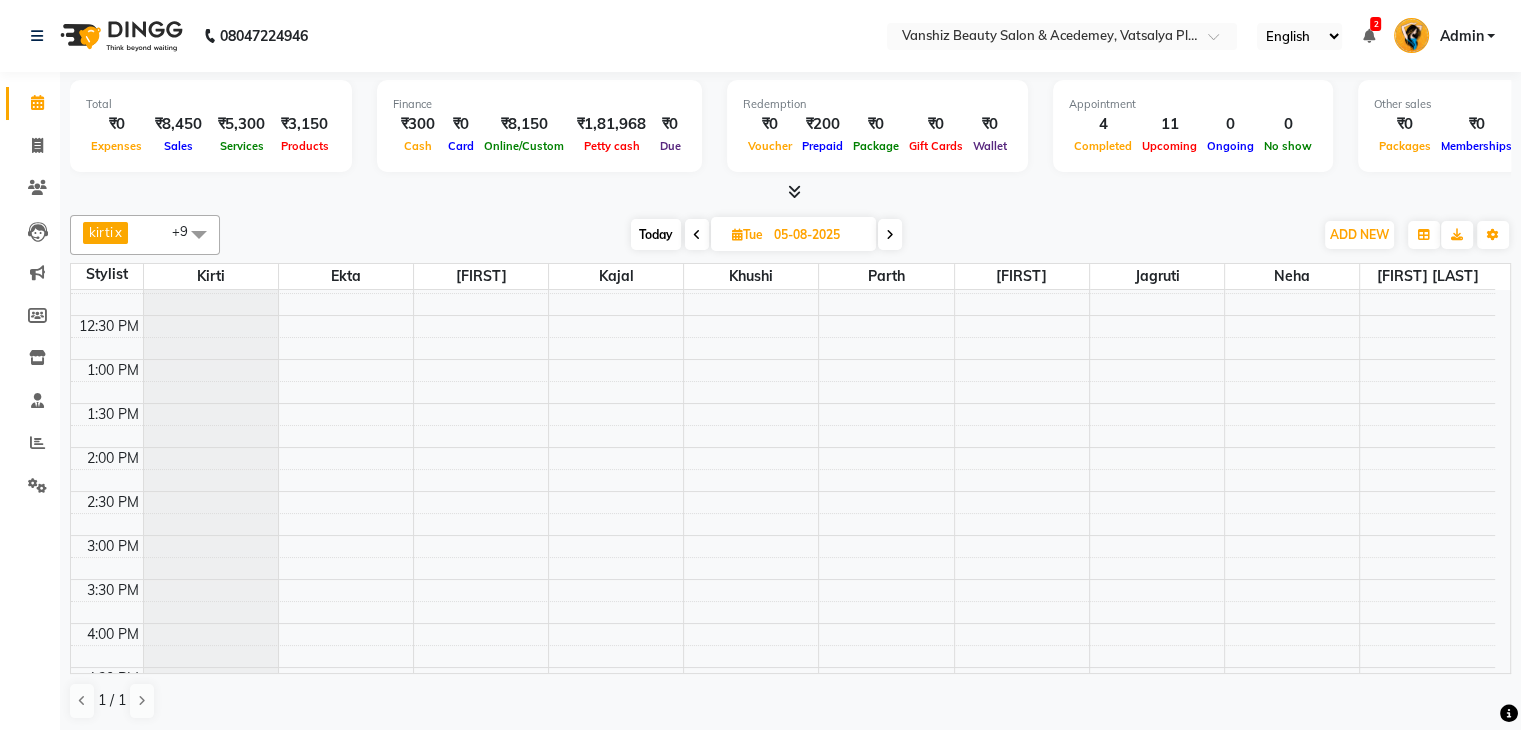 scroll, scrollTop: 368, scrollLeft: 0, axis: vertical 